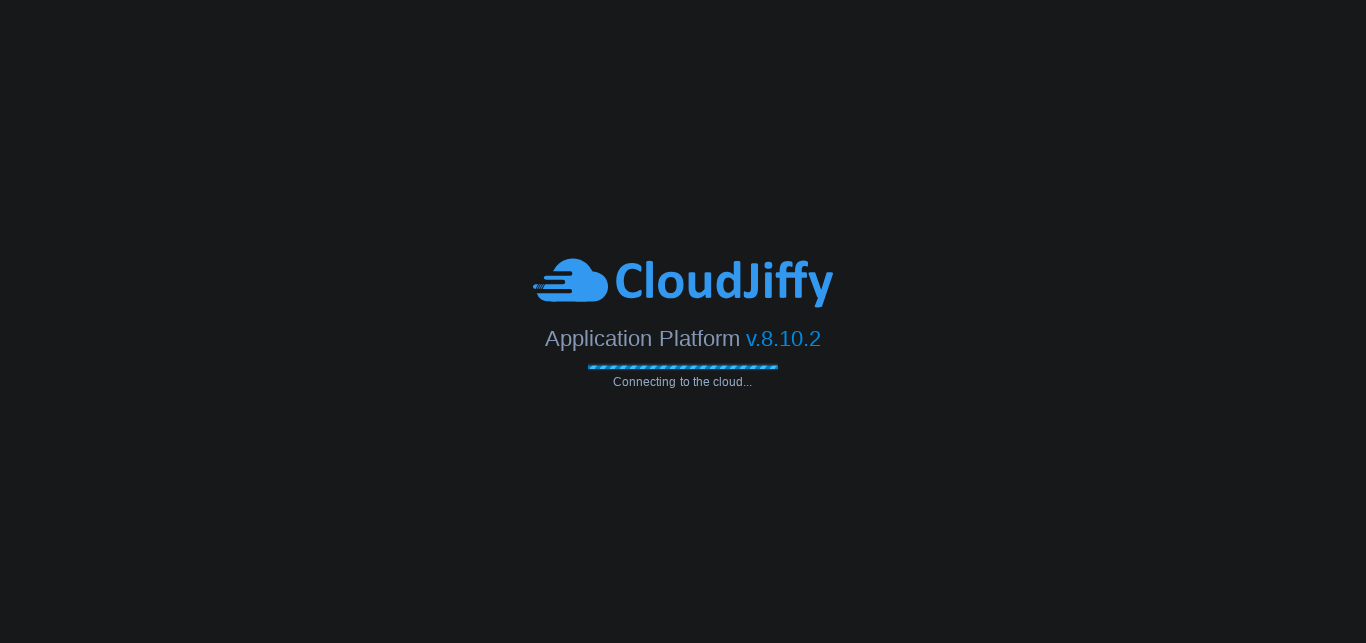 scroll, scrollTop: 0, scrollLeft: 0, axis: both 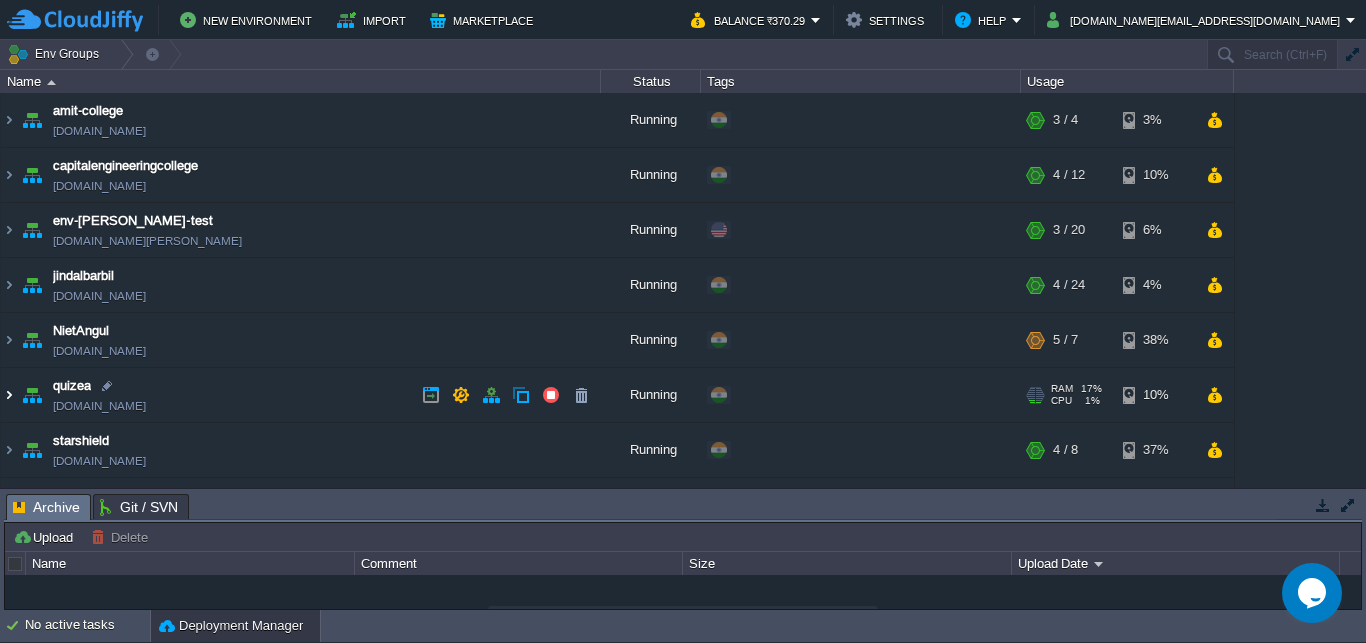 click at bounding box center (9, 395) 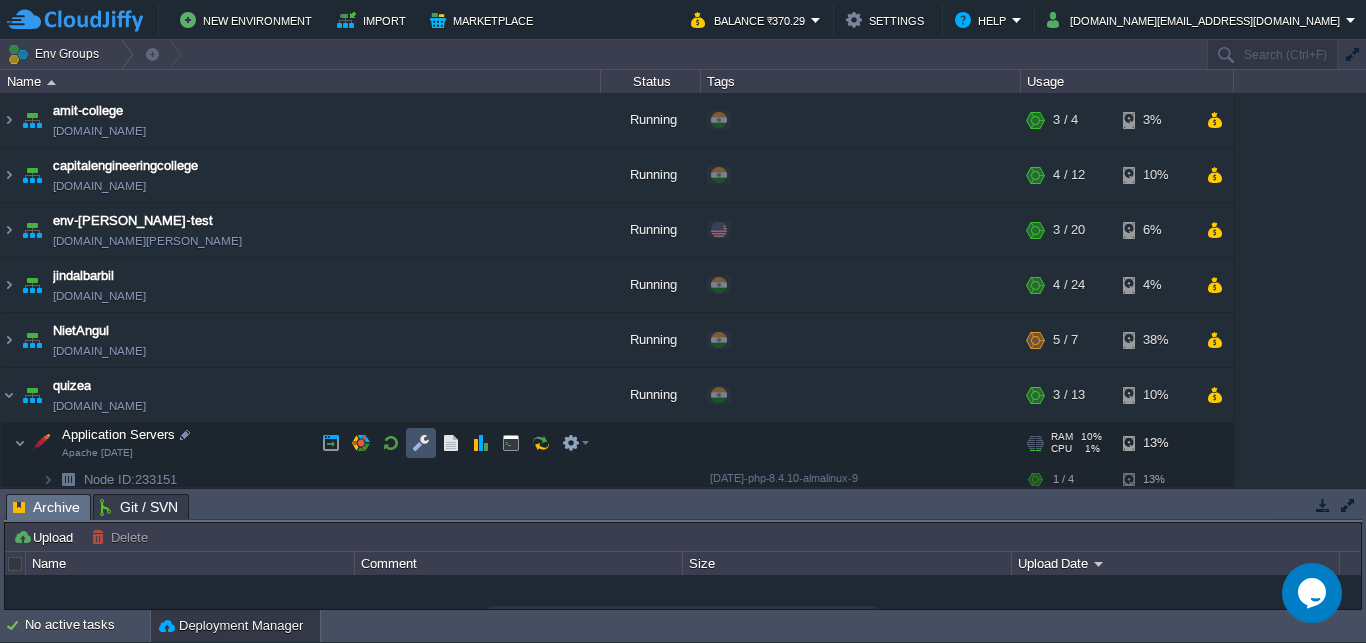 click at bounding box center (421, 443) 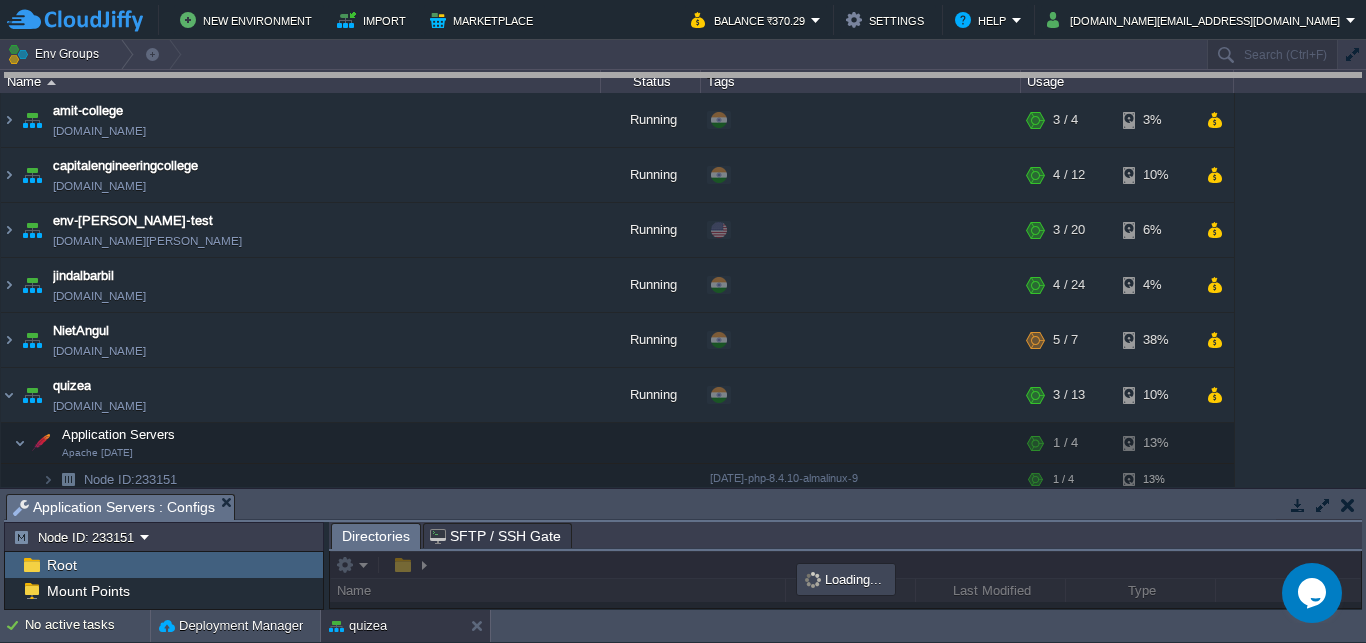 drag, startPoint x: 518, startPoint y: 503, endPoint x: 658, endPoint y: -85, distance: 604.43695 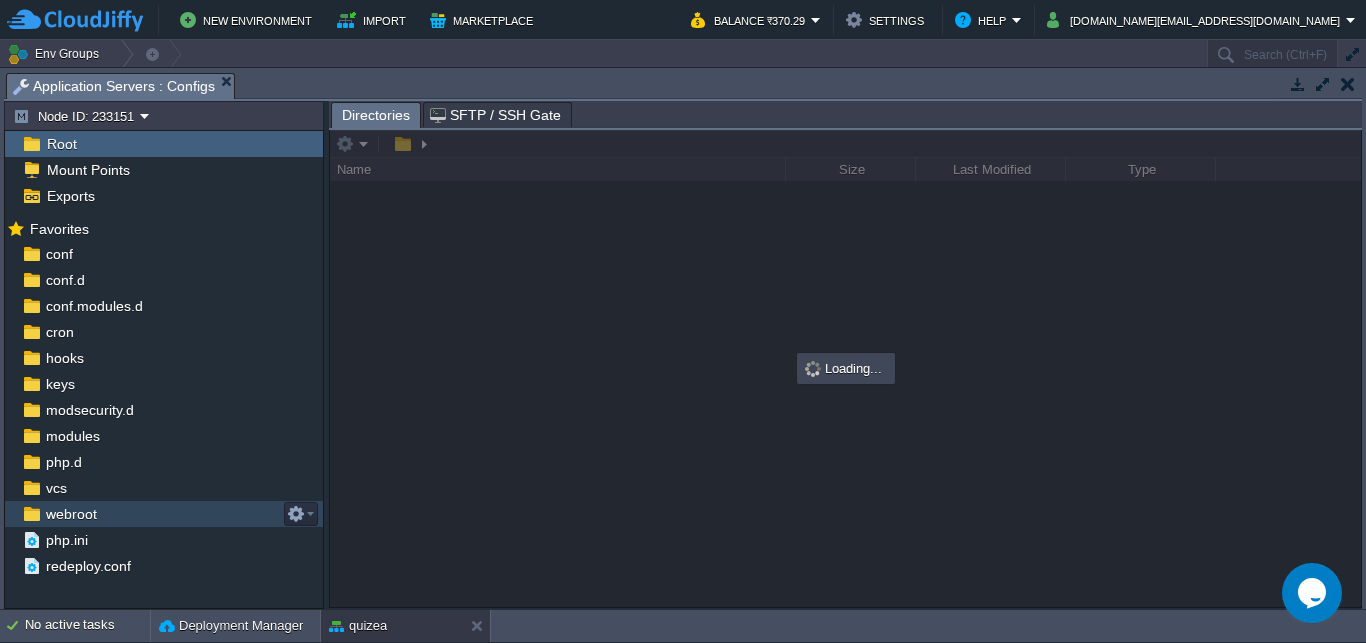 click on "webroot" at bounding box center (71, 514) 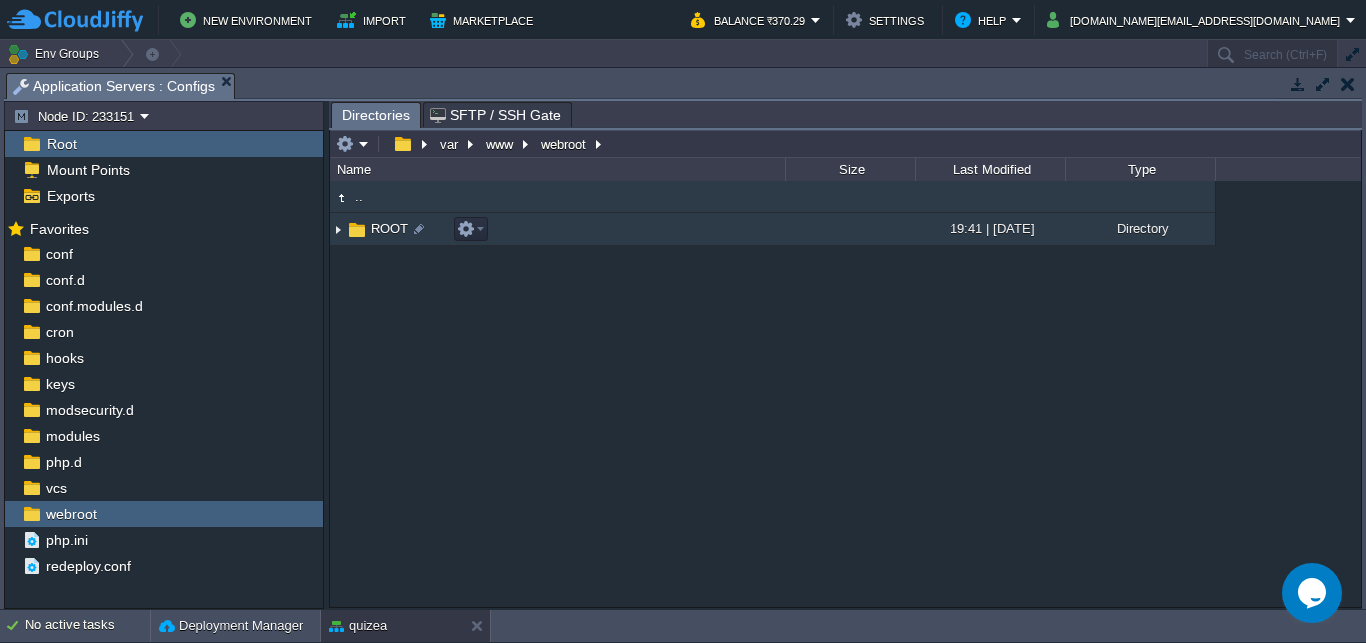 click on "ROOT" at bounding box center [389, 228] 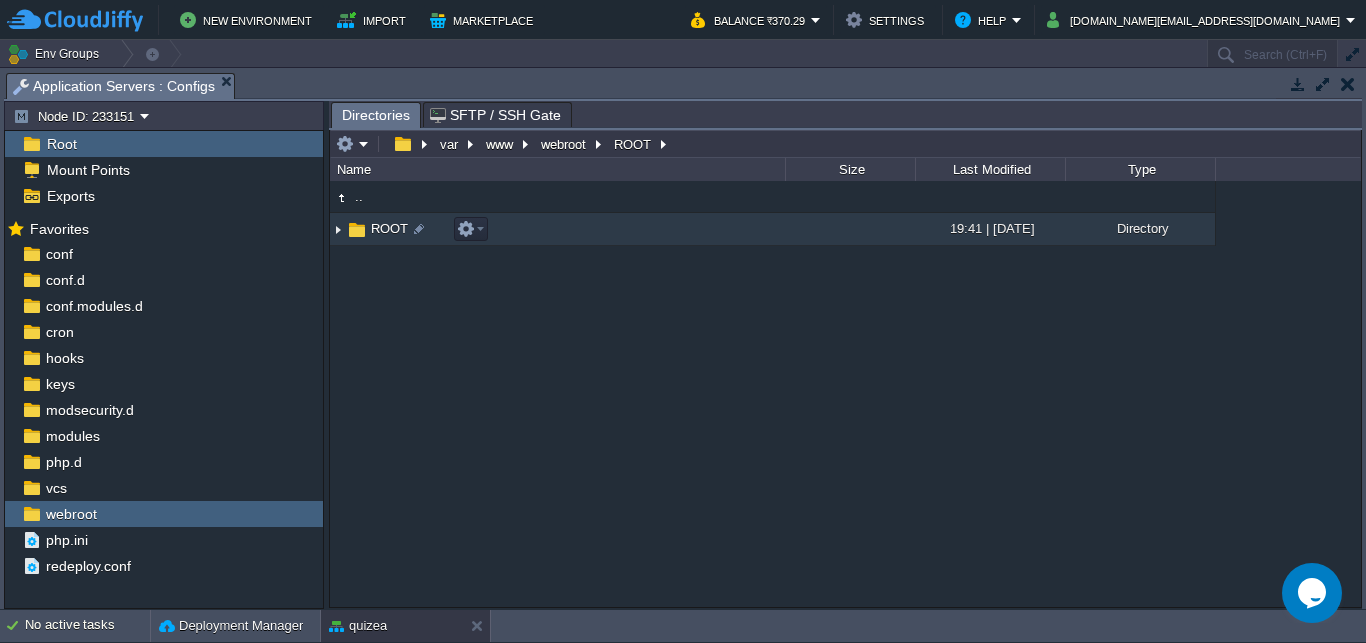 click on "ROOT" at bounding box center (389, 228) 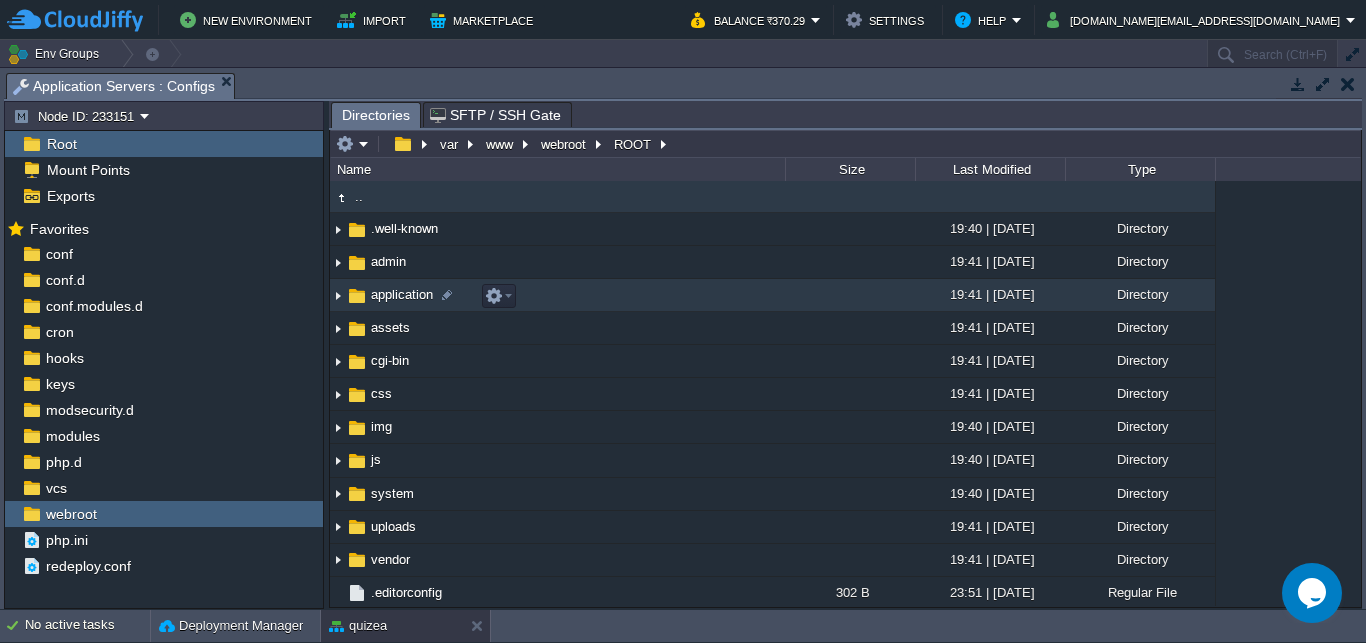 click on "application" at bounding box center [402, 294] 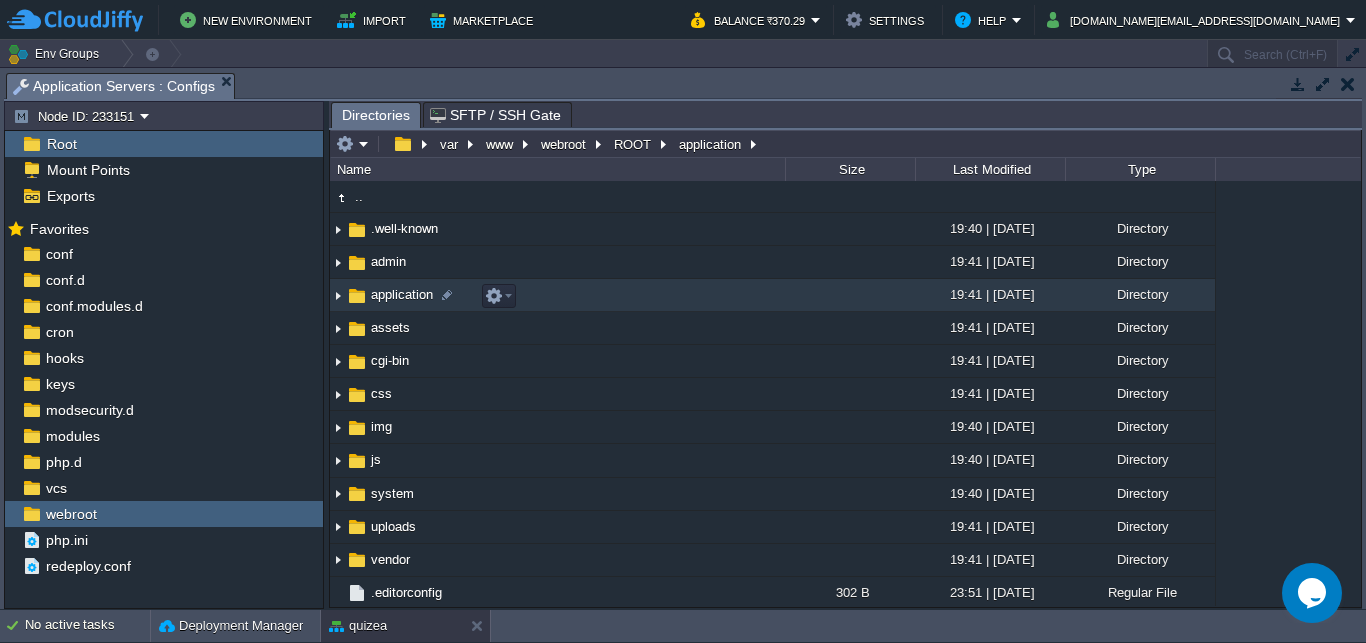 click on "application" at bounding box center (402, 294) 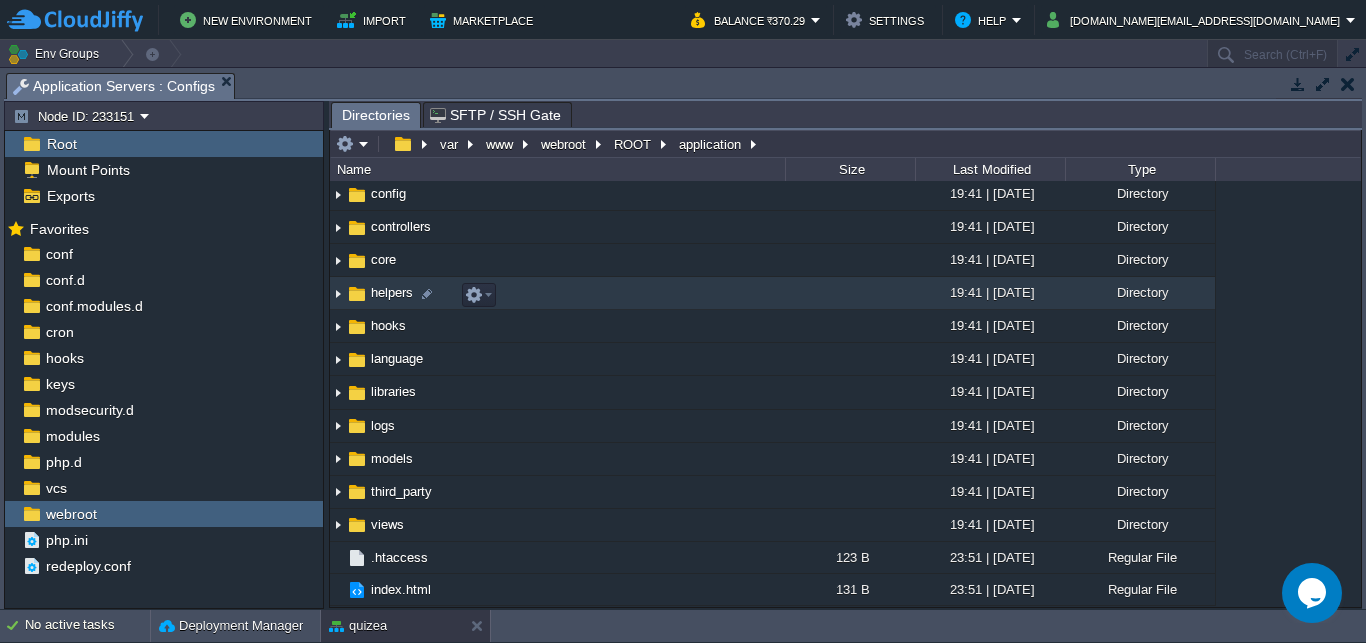scroll, scrollTop: 0, scrollLeft: 0, axis: both 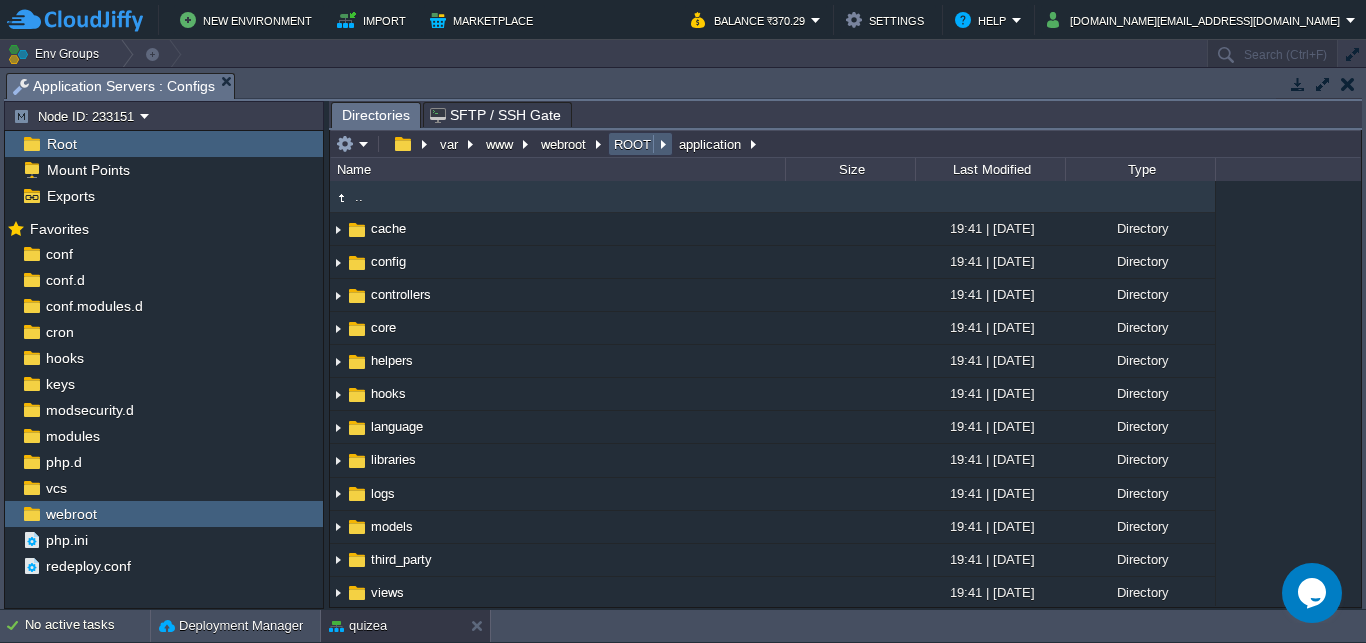 click on "ROOT" at bounding box center [640, 144] 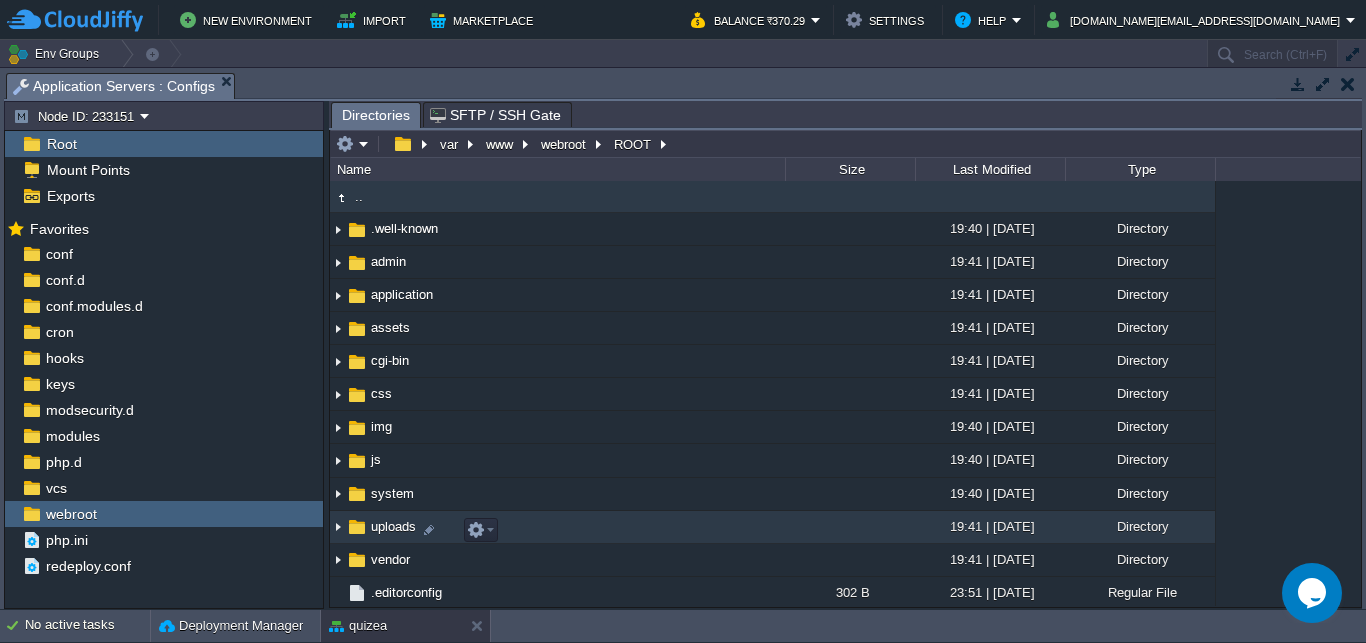 scroll, scrollTop: 263, scrollLeft: 0, axis: vertical 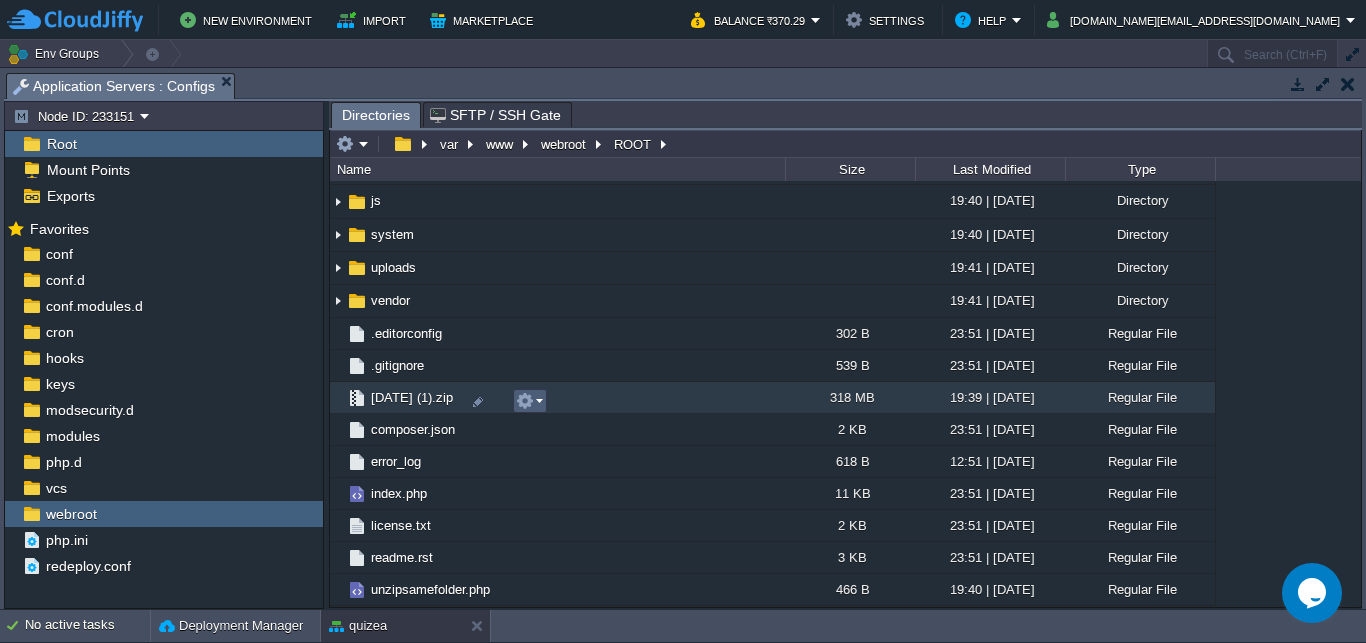click at bounding box center (525, 401) 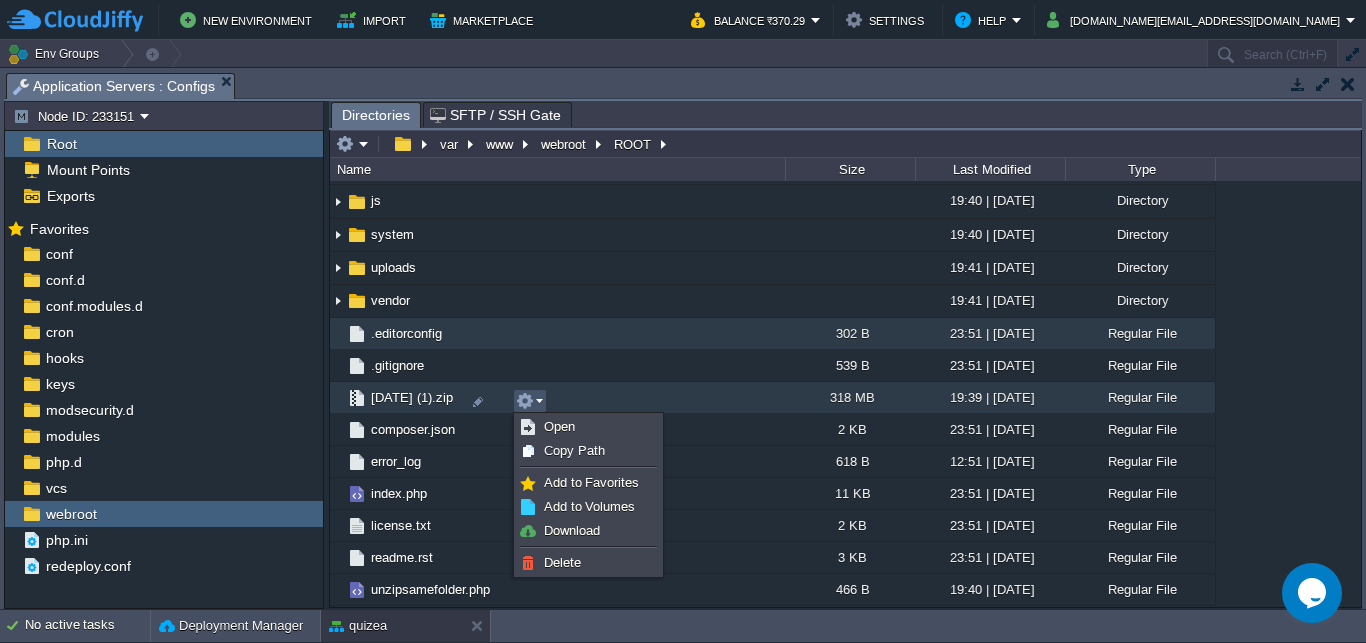 click on ".editorconfig" at bounding box center (557, 334) 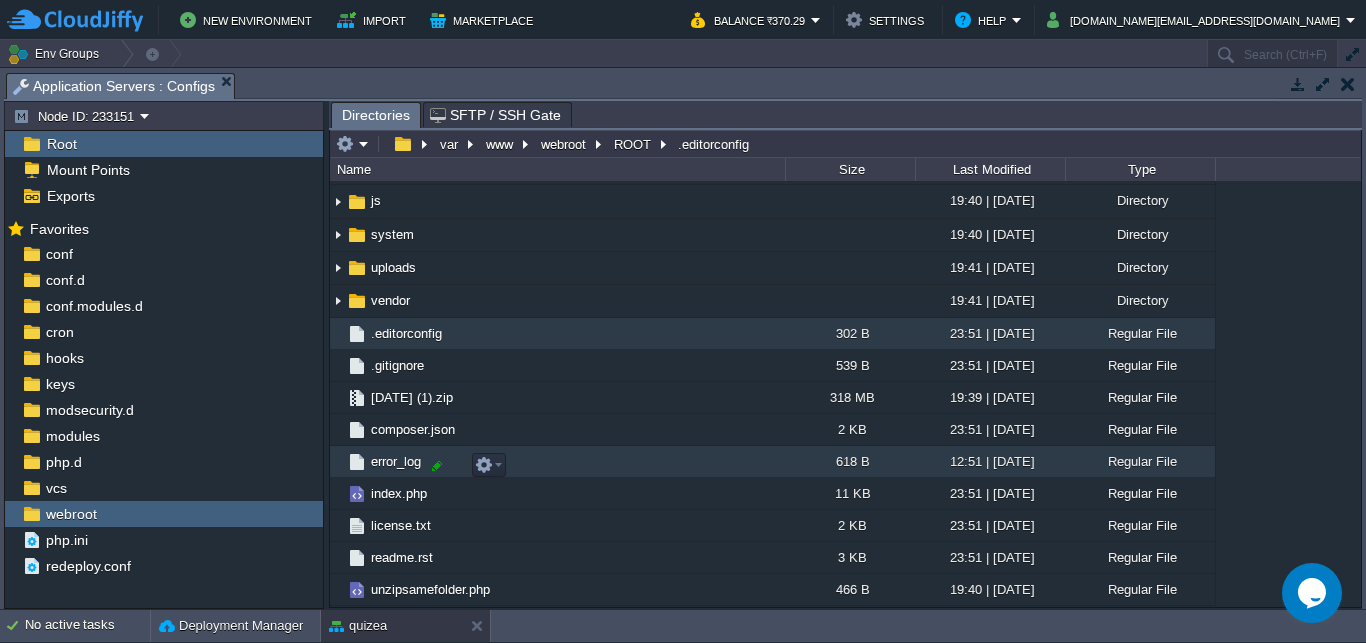 scroll, scrollTop: 0, scrollLeft: 0, axis: both 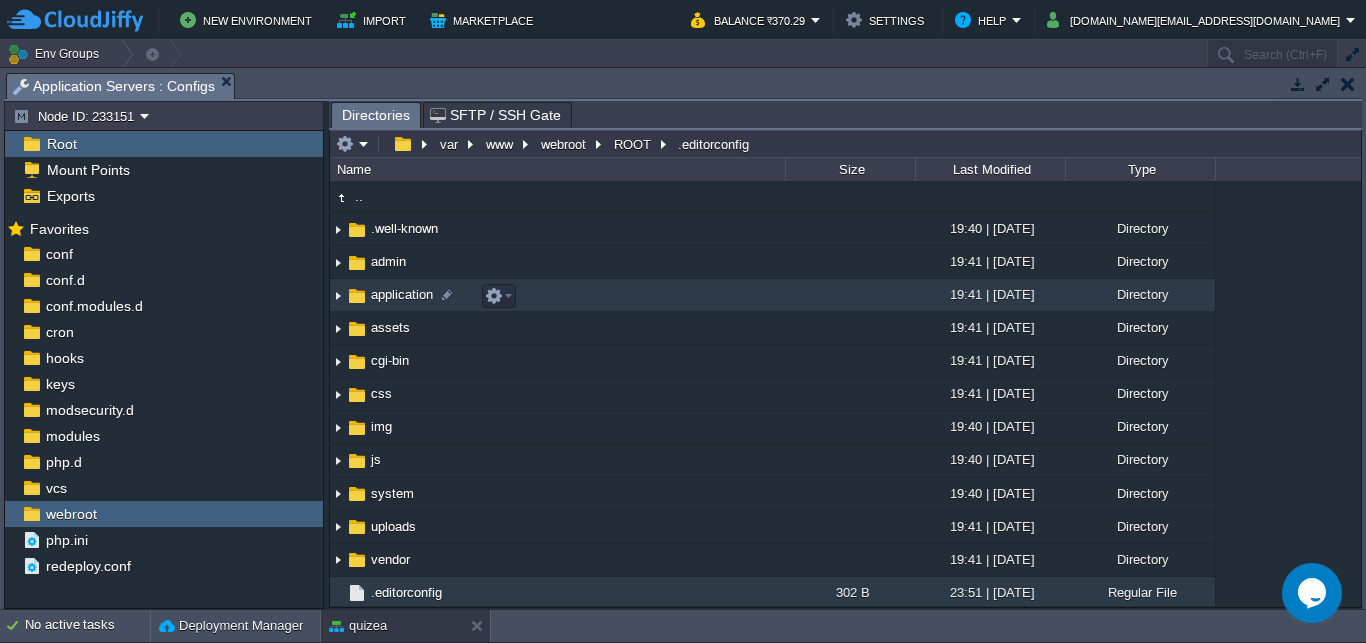 click on "application" at bounding box center [402, 294] 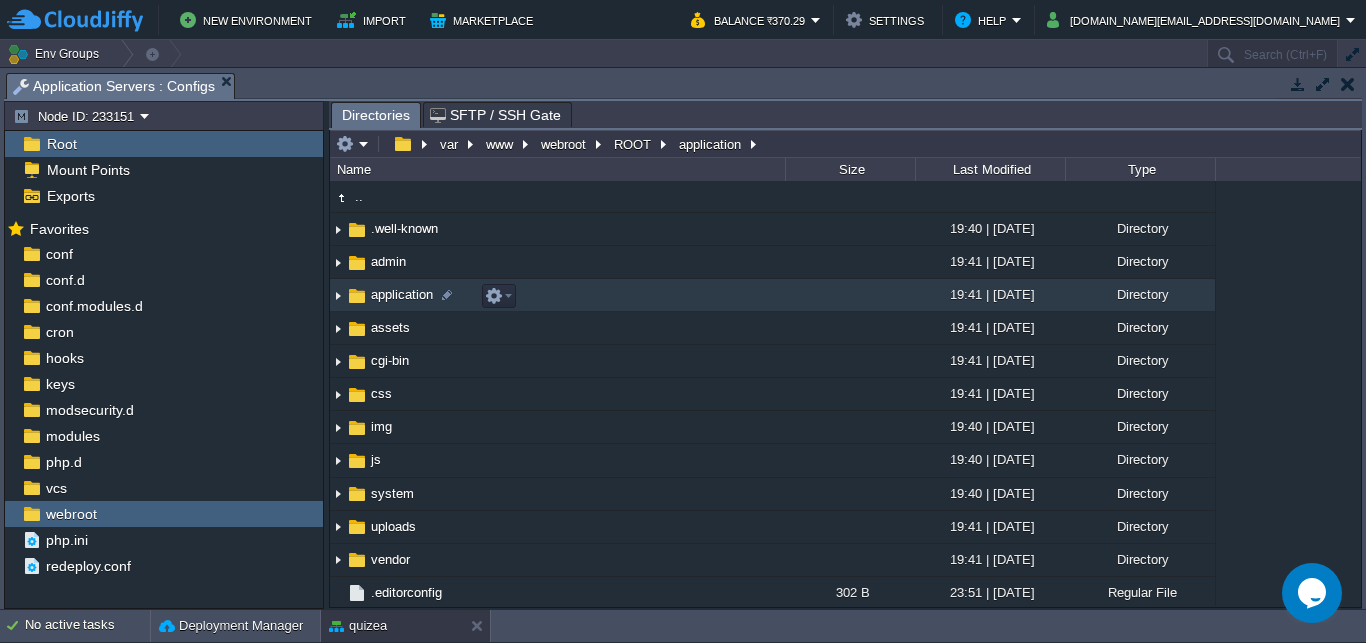 click on "application" at bounding box center [402, 294] 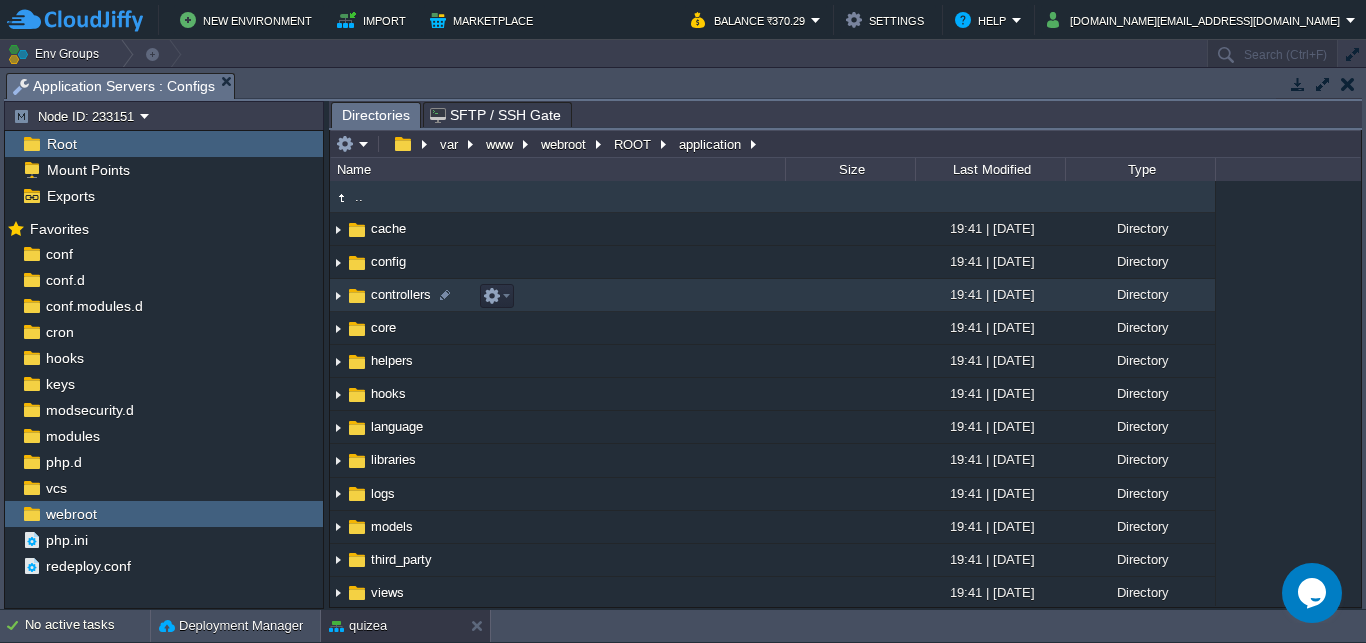 click on "controllers" at bounding box center [401, 294] 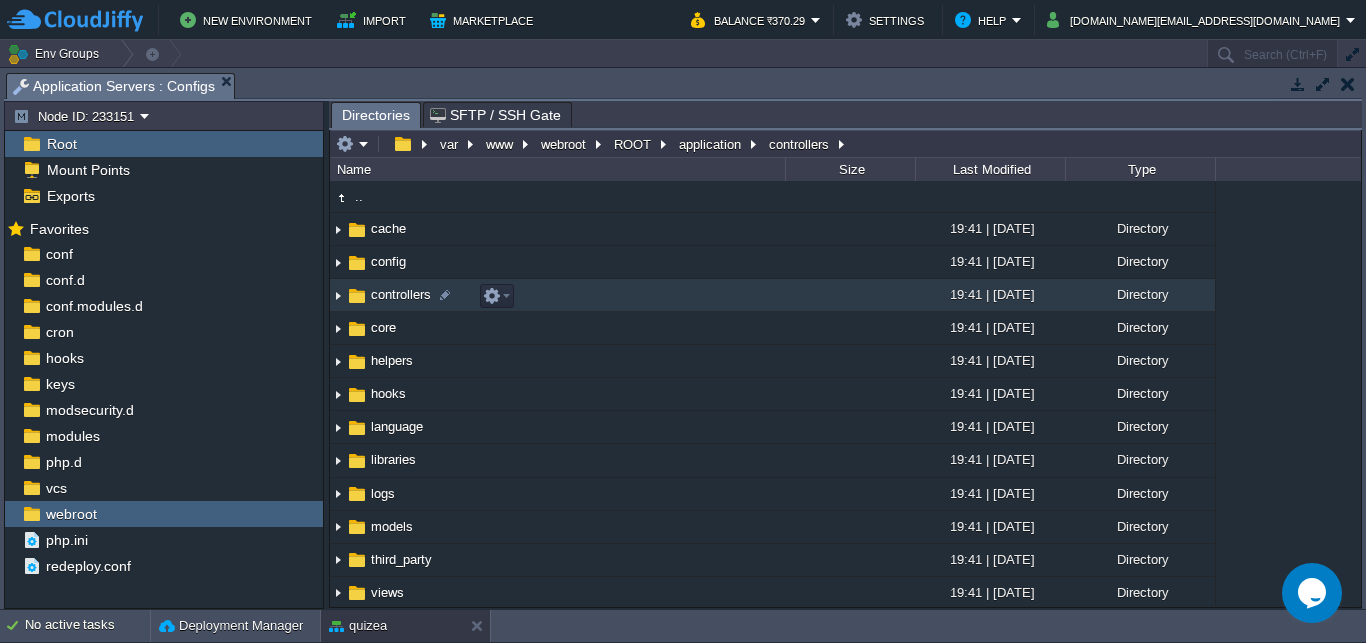click on "controllers" at bounding box center [401, 294] 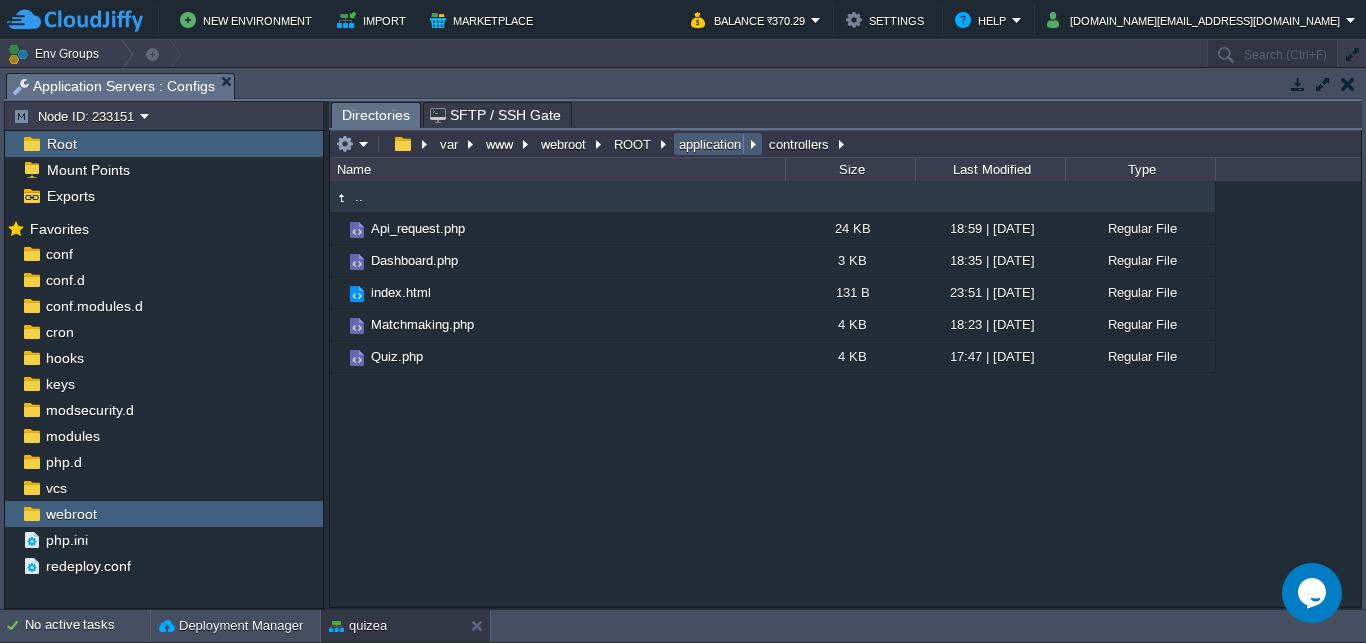 click on "application" at bounding box center [711, 144] 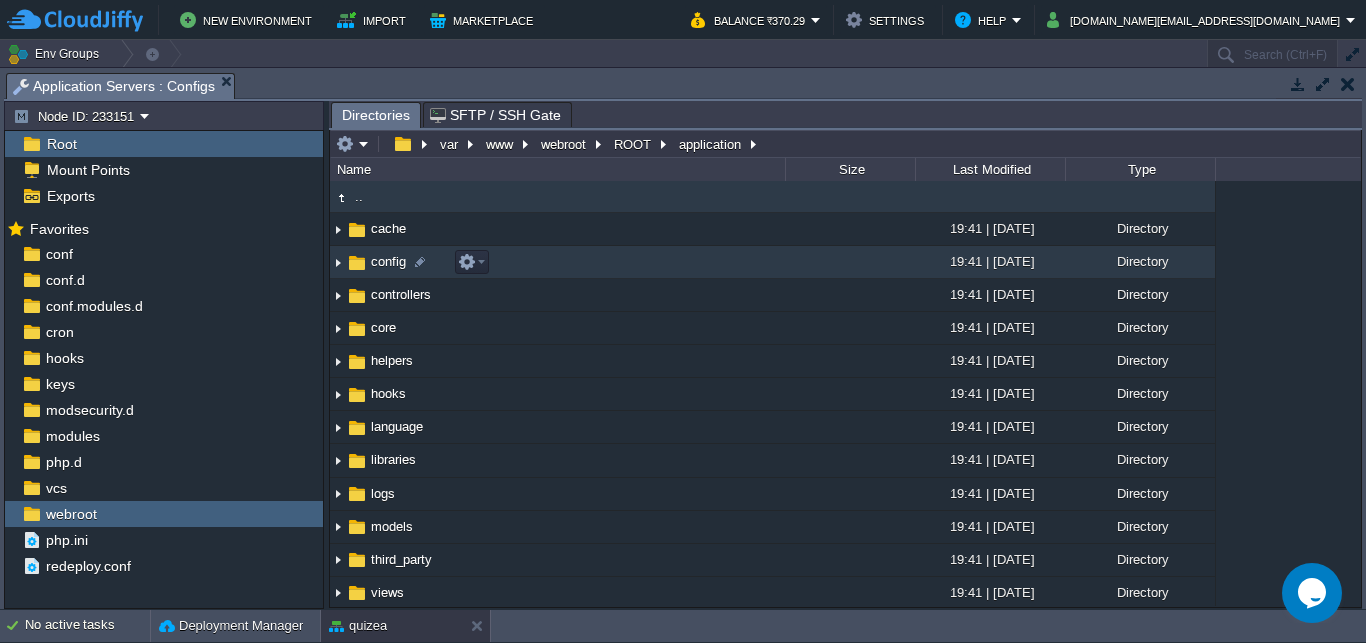 click on "config" at bounding box center [388, 261] 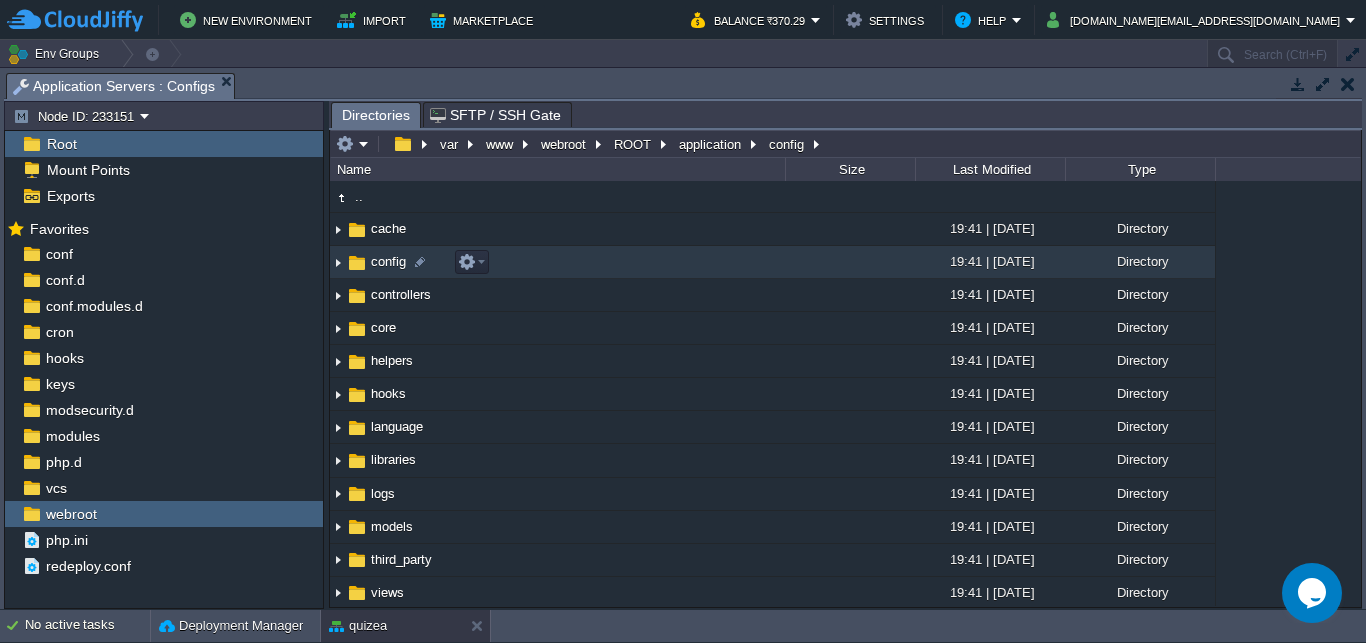 click on "config" at bounding box center [388, 261] 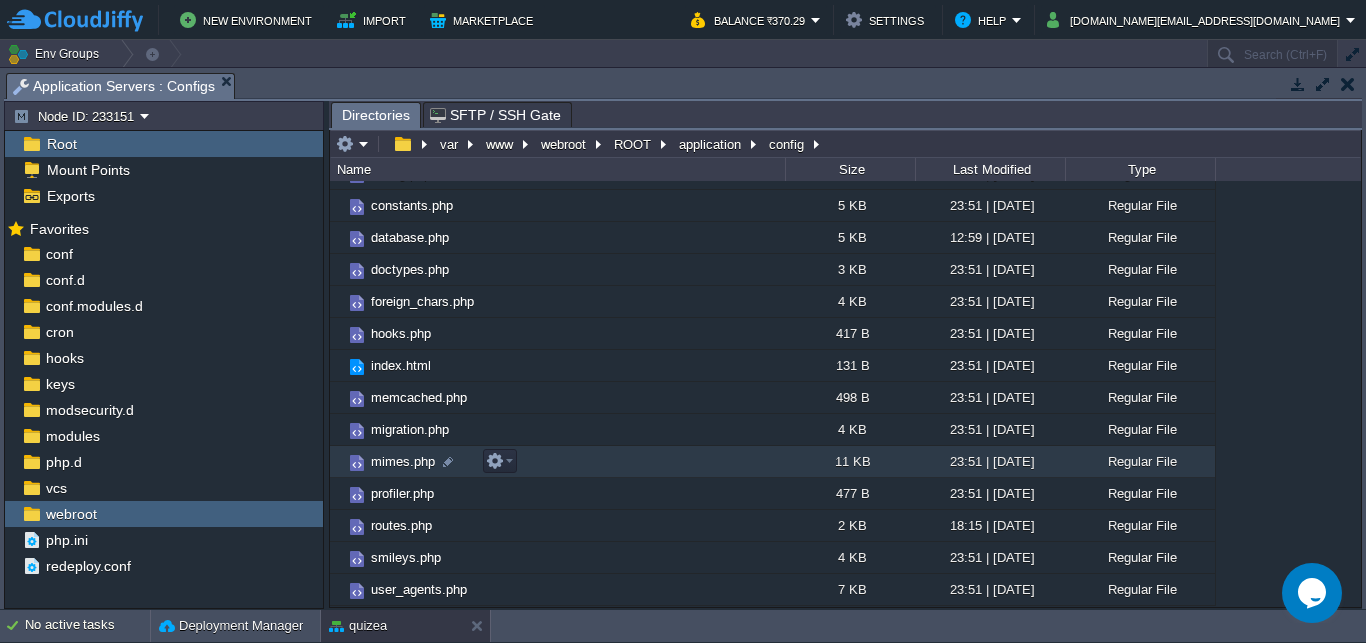 scroll, scrollTop: 0, scrollLeft: 0, axis: both 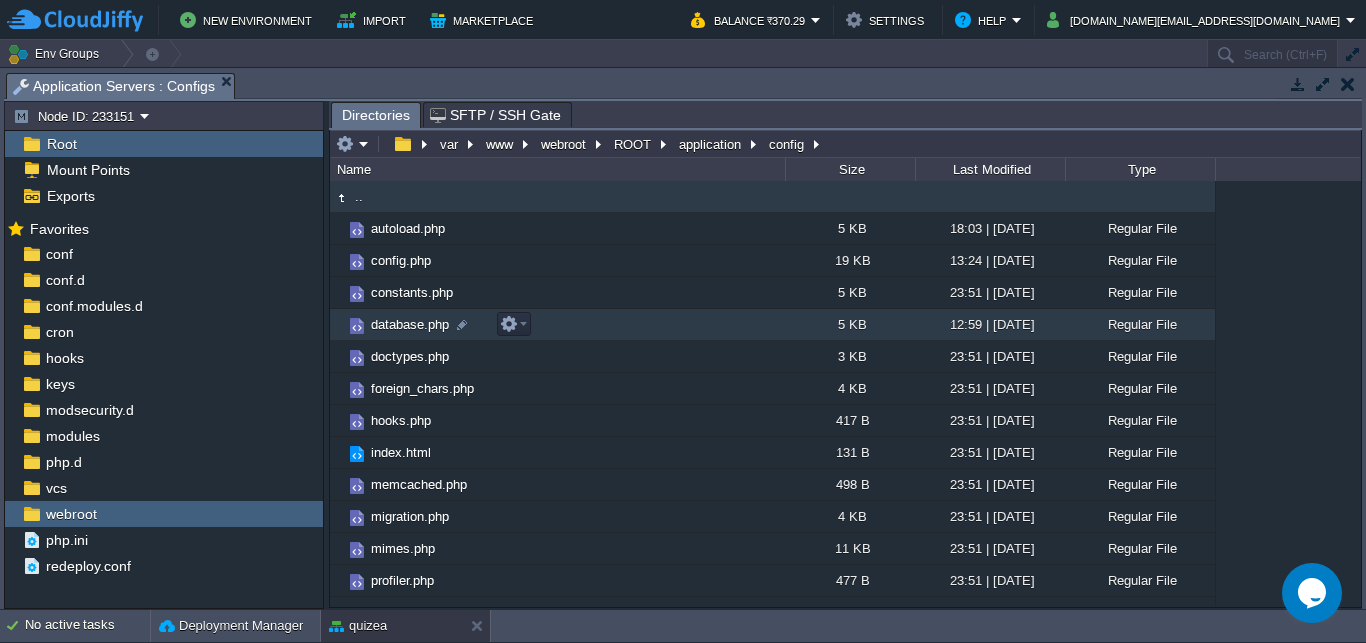 click on "database.php" at bounding box center (410, 324) 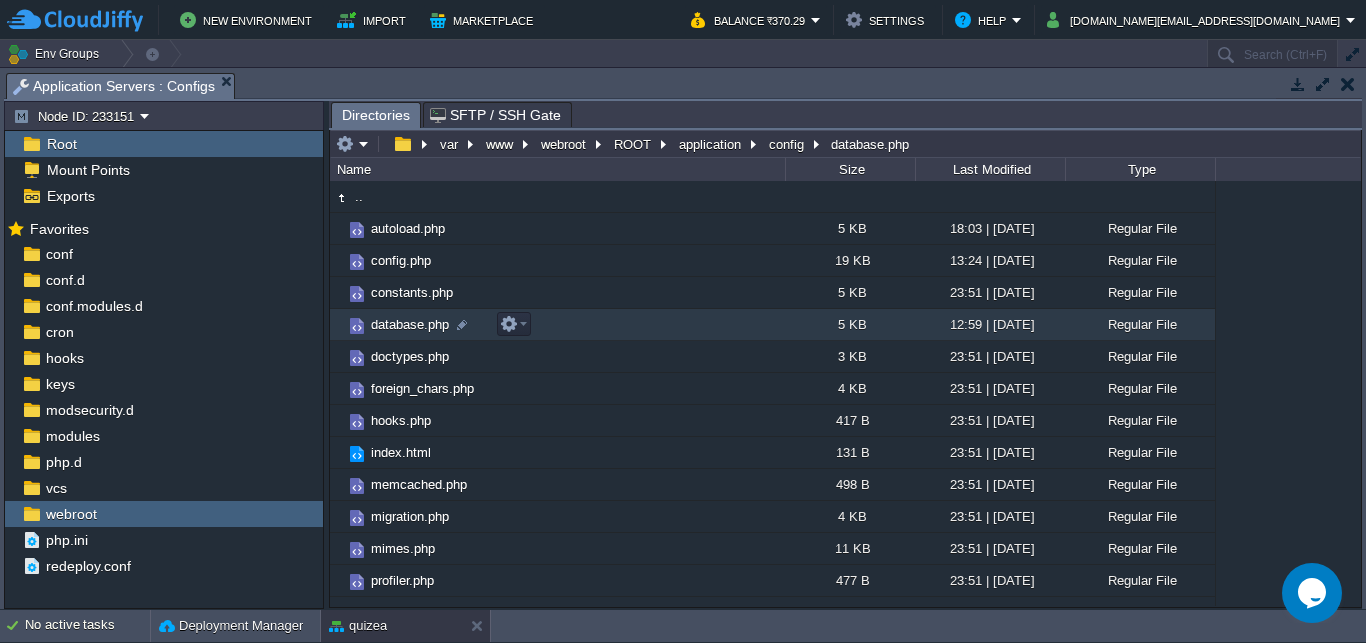 click on "database.php" at bounding box center [410, 324] 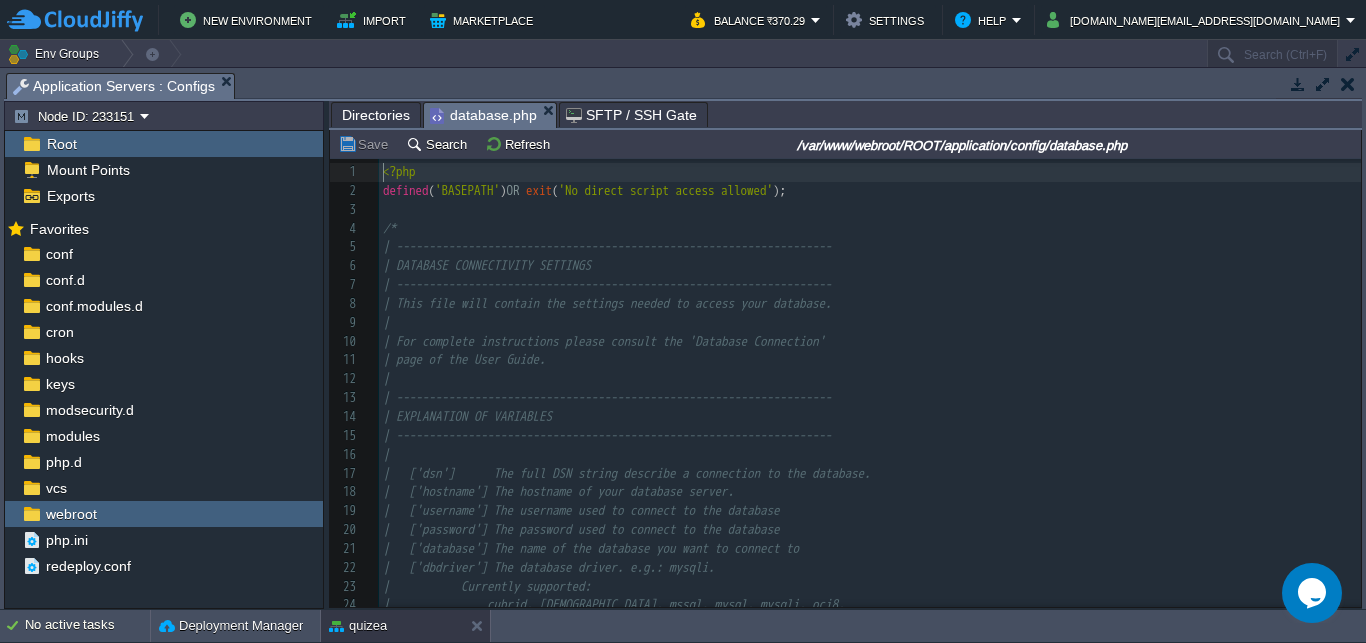 scroll, scrollTop: 8, scrollLeft: 0, axis: vertical 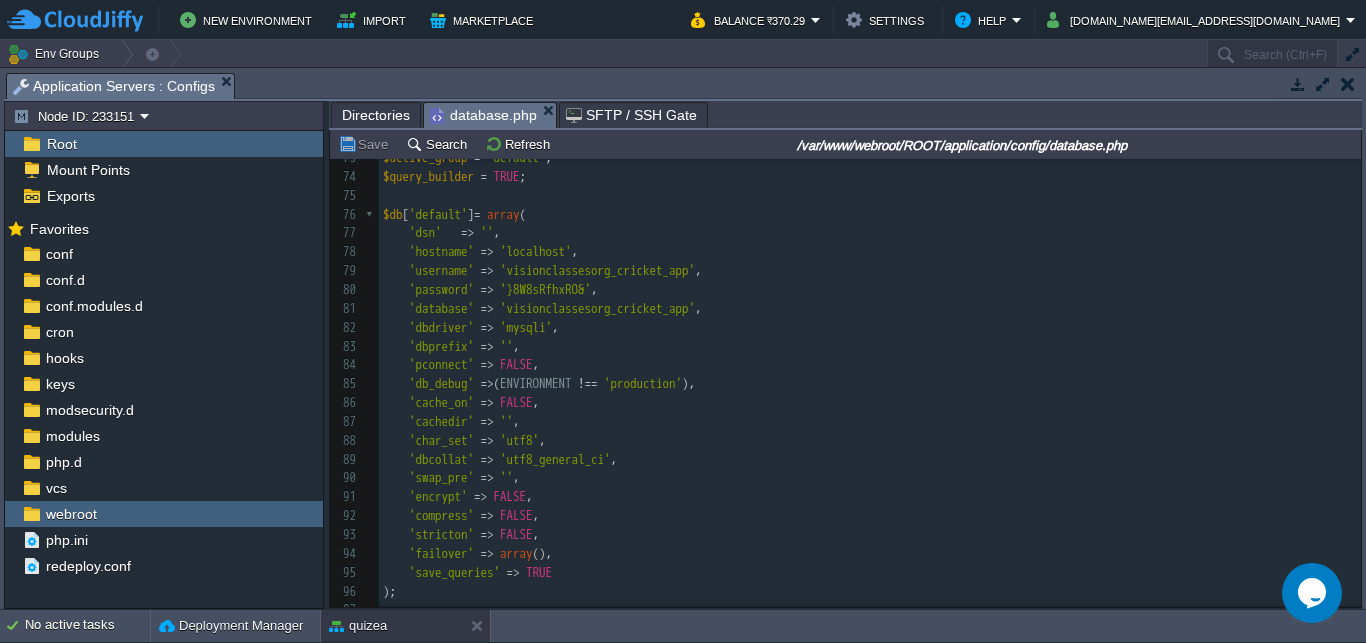 click on "'visionclassesorg_cricket_app'" at bounding box center (597, 270) 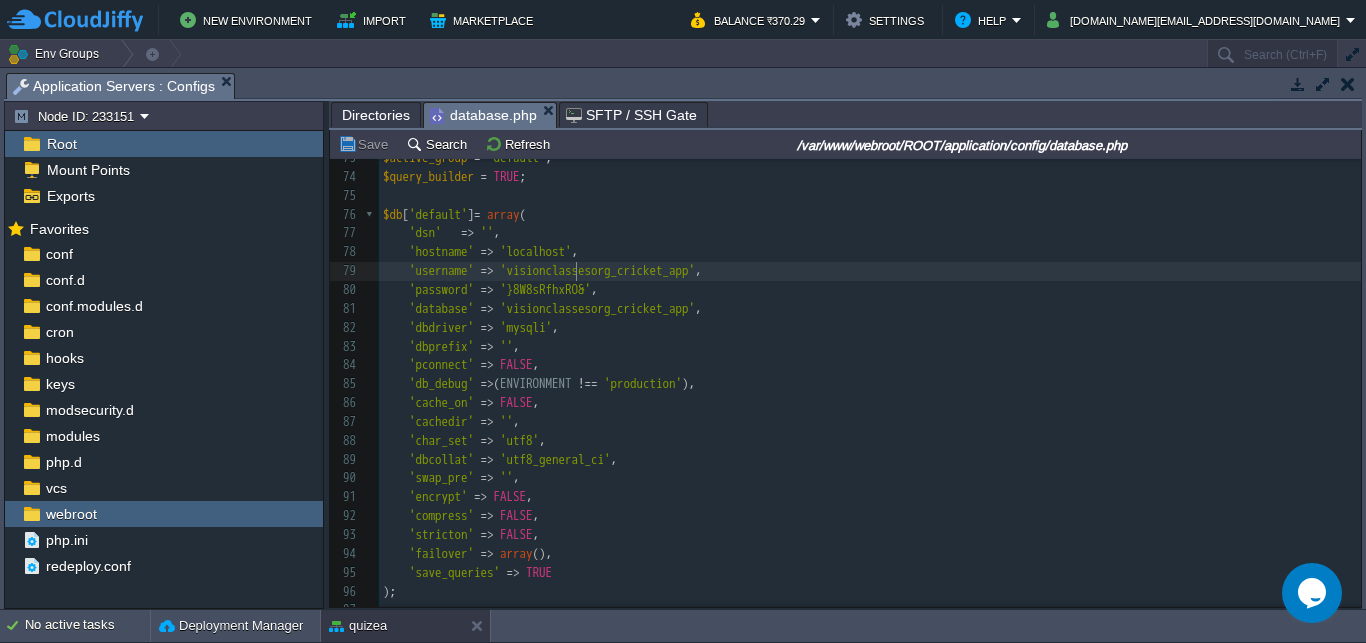 type on "visionclassesorg_cricket_app" 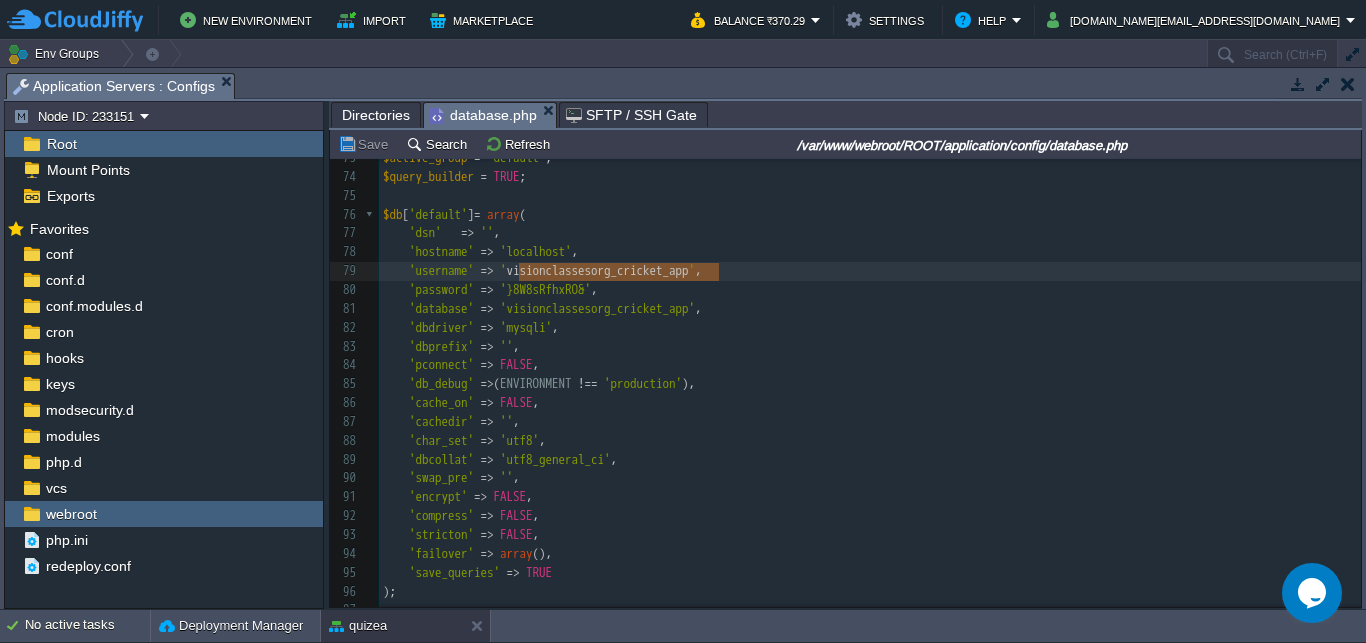 paste 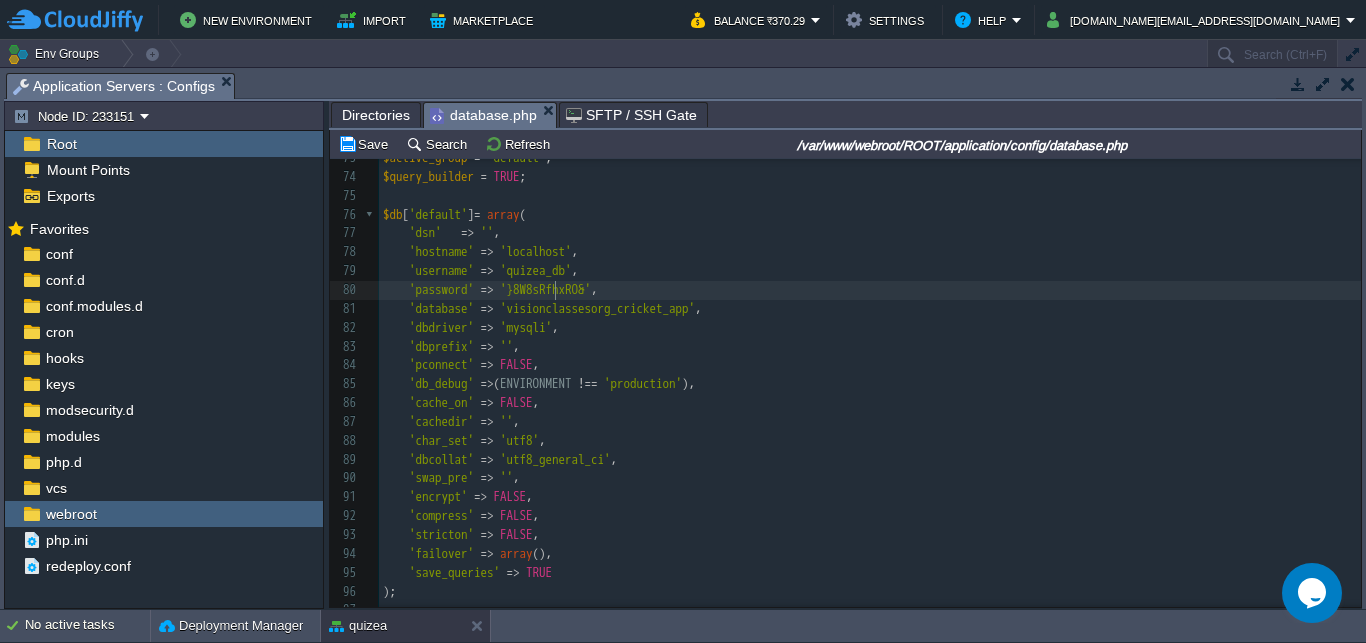 click on "'}8W8sRfhxRO&'" at bounding box center (545, 289) 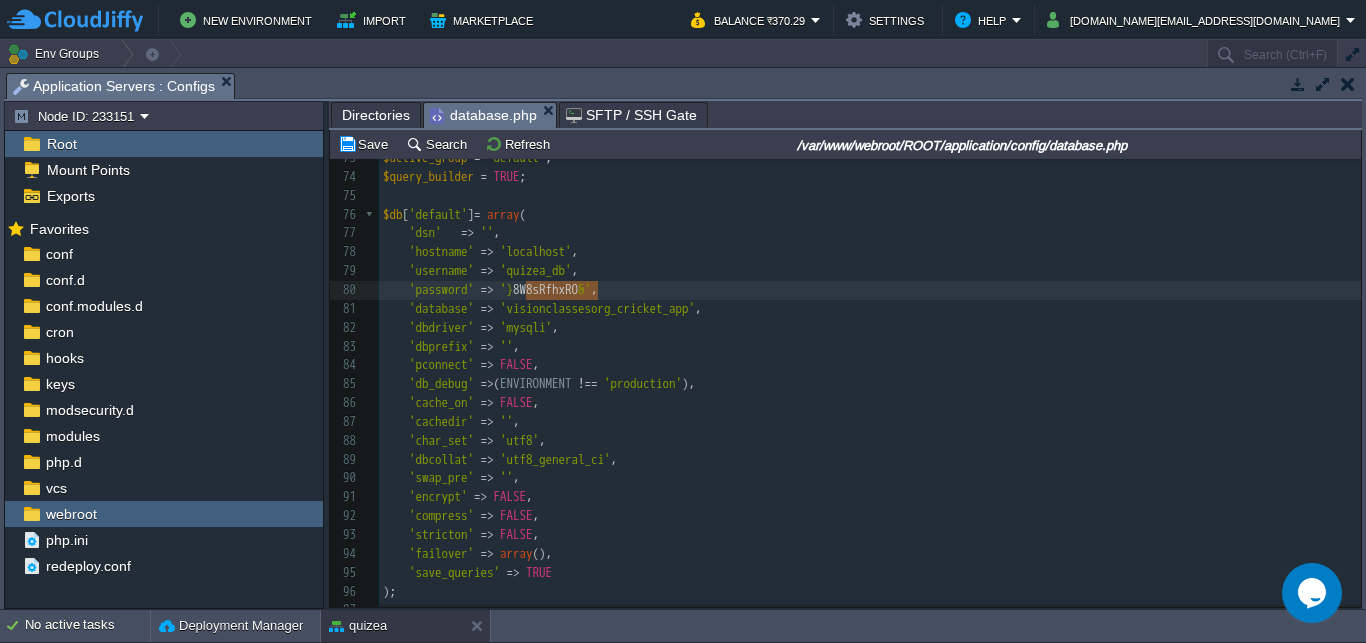 scroll, scrollTop: 0, scrollLeft: 71, axis: horizontal 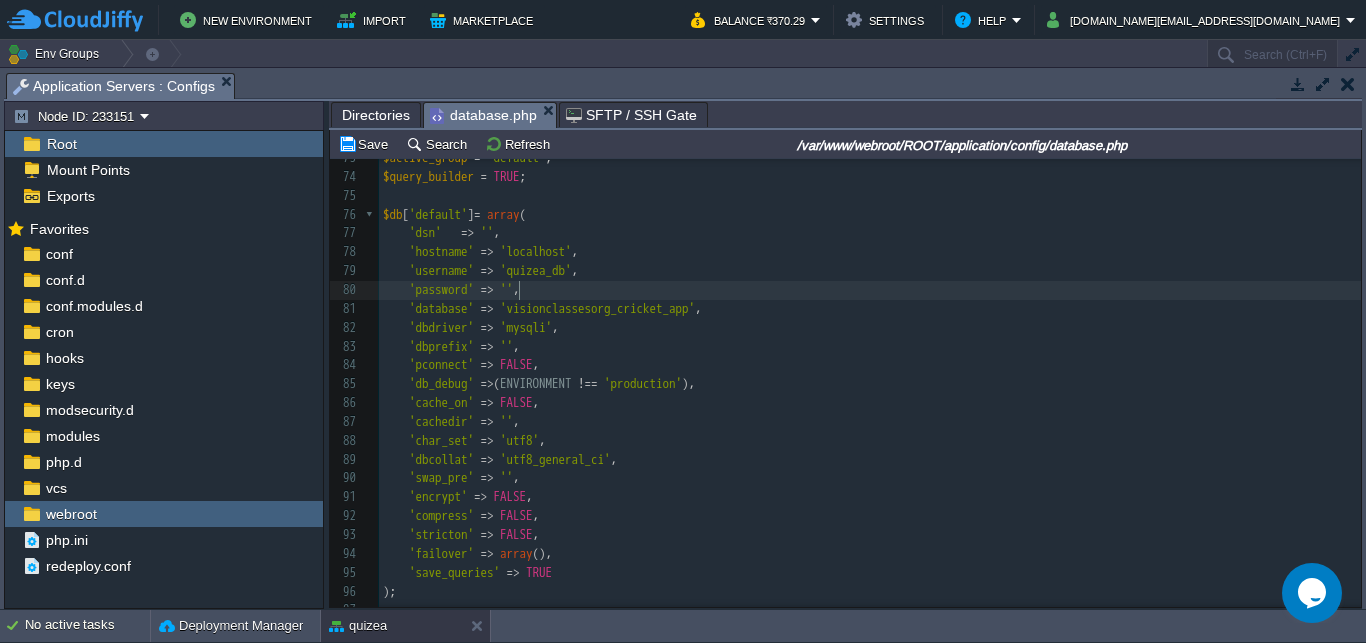 paste on "visionclassesorg_cricket_app" 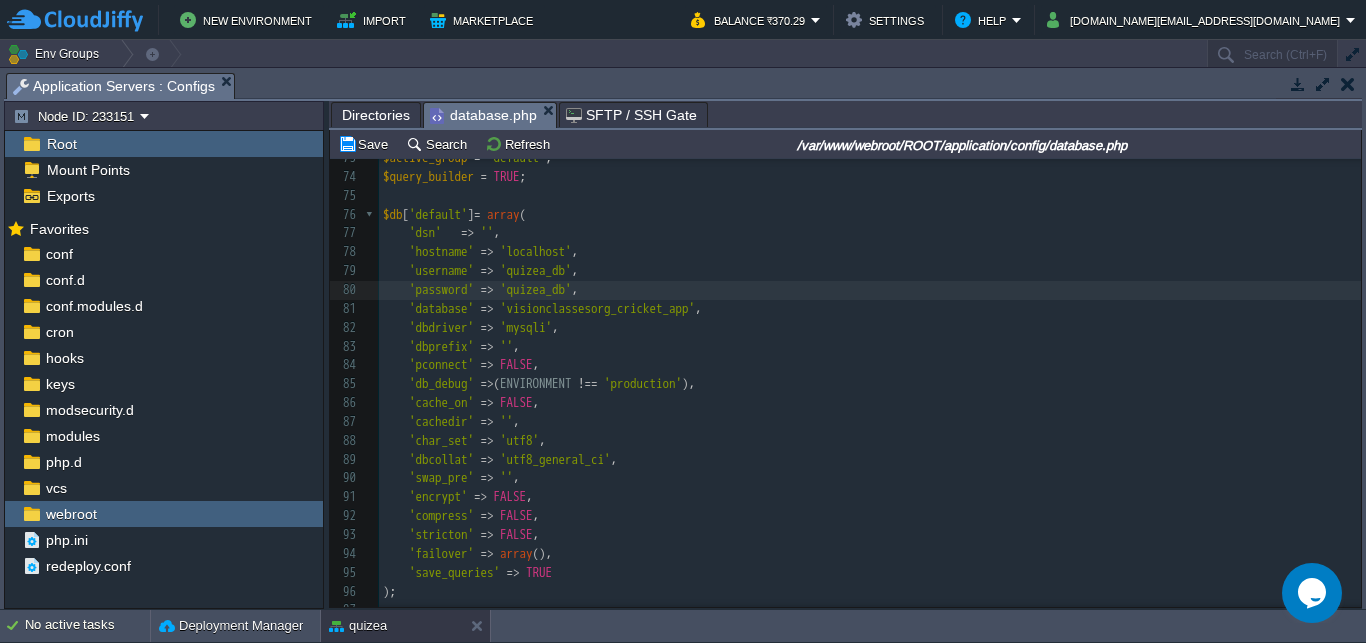 click on "xxxxxxxxxx <?php   56 |                                   - good for ensuring strict SQL while developing 57 |     ['ssl_options']   Used to set various SSL options that can be used when making SSL connections. 58 |     ['failover'] array - A array with 0 or more data for connections if the main should fail. 59 |     ['save_queries'] TRUE/FALSE - Whether to "save" all executed queries. 60 |                    NOTE: Disabling this will also effectively disable both 61 |                    $this->db->last_query() and profiling of DB queries. 62 |                    When you run a query, with this setting set to TRUE (default), 63 |                    CodeIgniter will store the SQL statement for debugging purposes. 64 |                    However, this may cause high memory usage, especially if you run 65 |                    a lot of SQL queries ... disable this to avoid that problem. 66 | 67 | The $active_group variable lets you choose which connection group to 68 69 | 70 71 | the query builder class. 72 */" at bounding box center [870, 224] 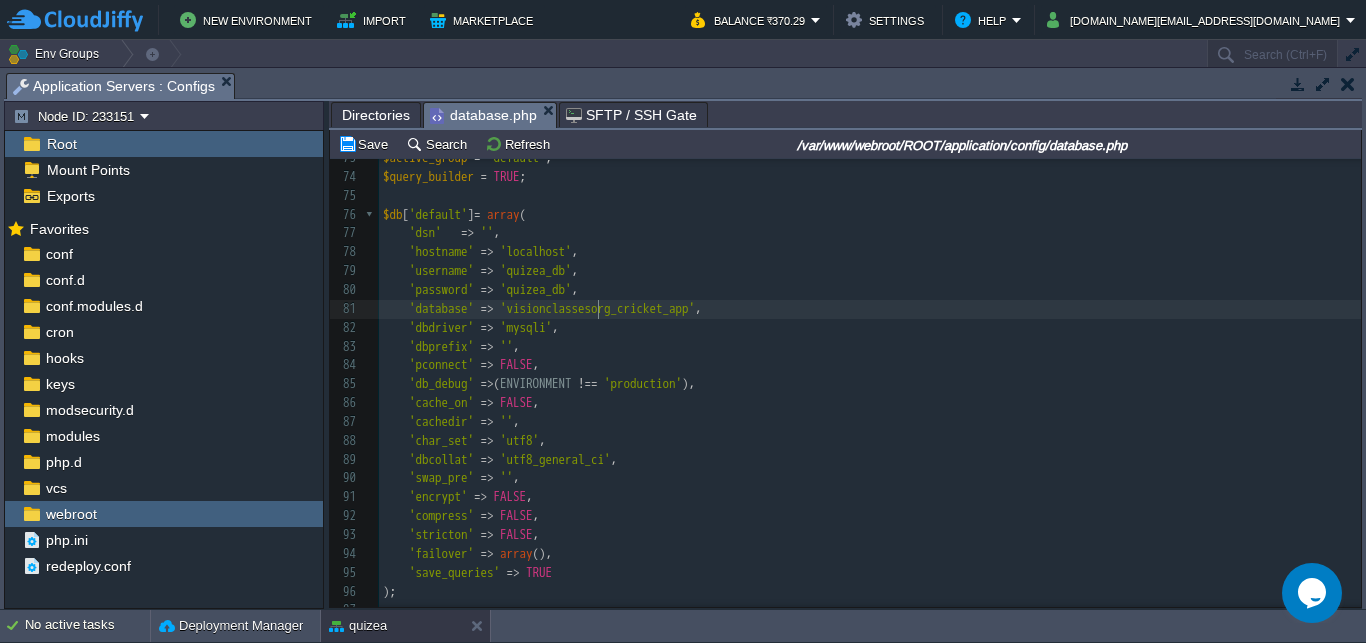 type on "visionclassesorg_cricket_app" 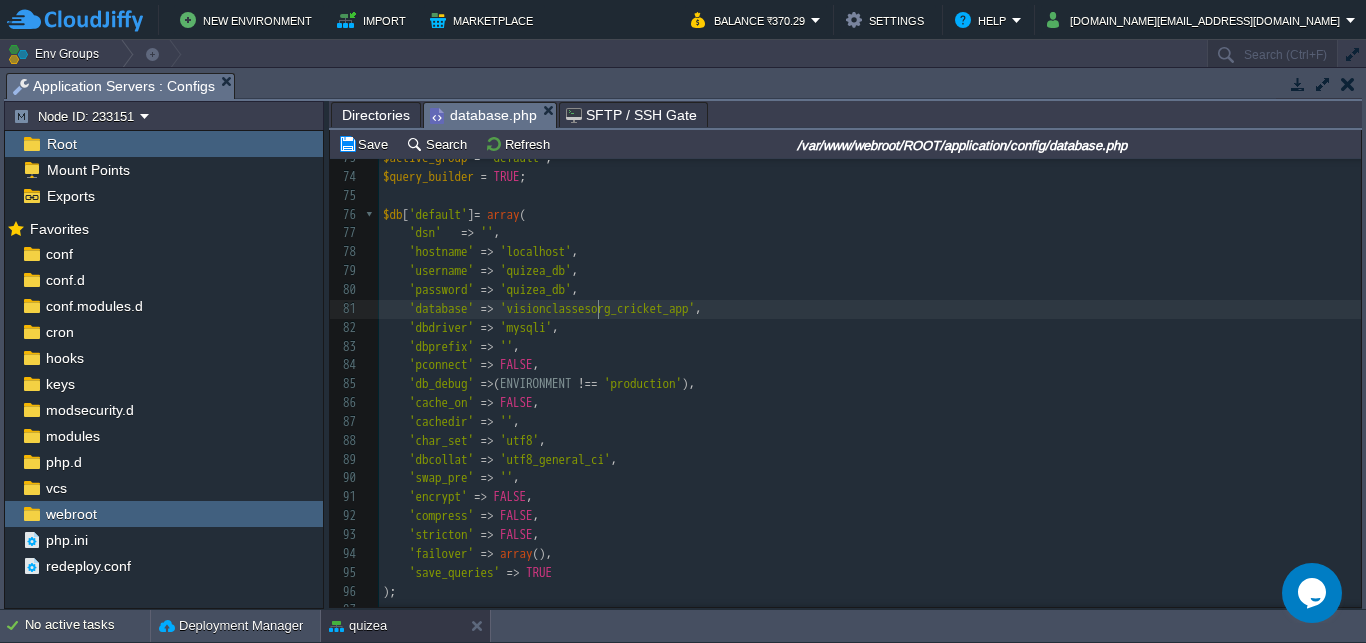 scroll, scrollTop: 0, scrollLeft: 200, axis: horizontal 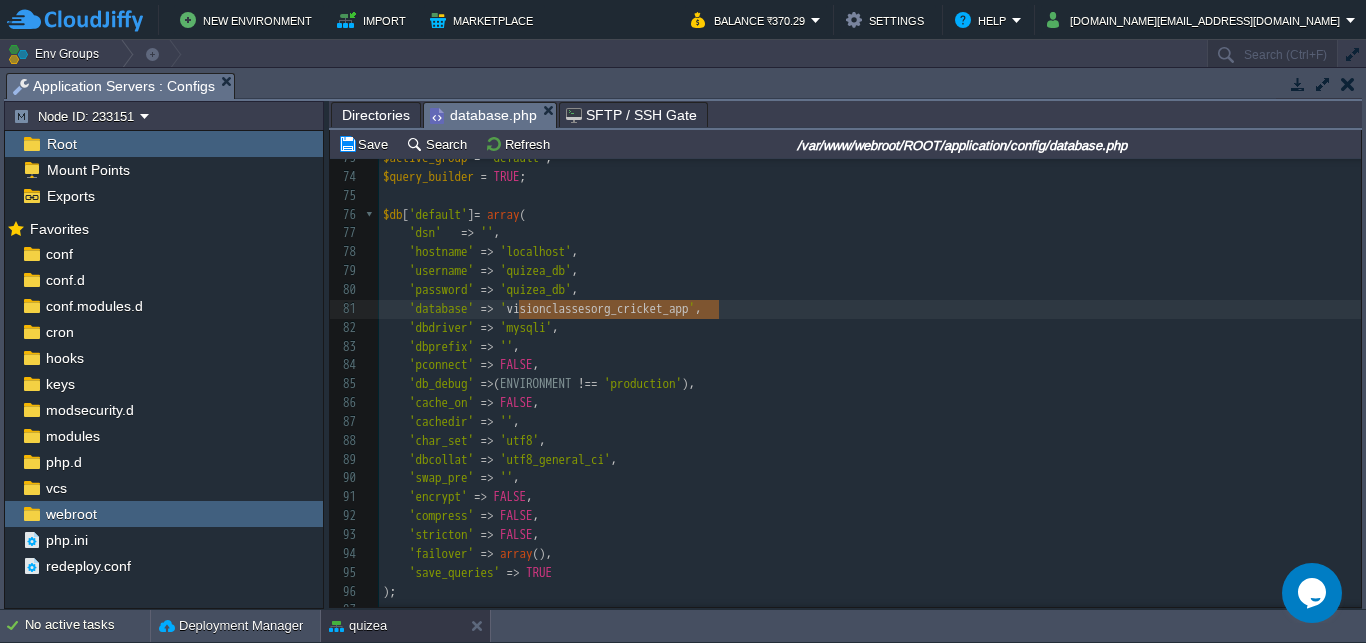 paste 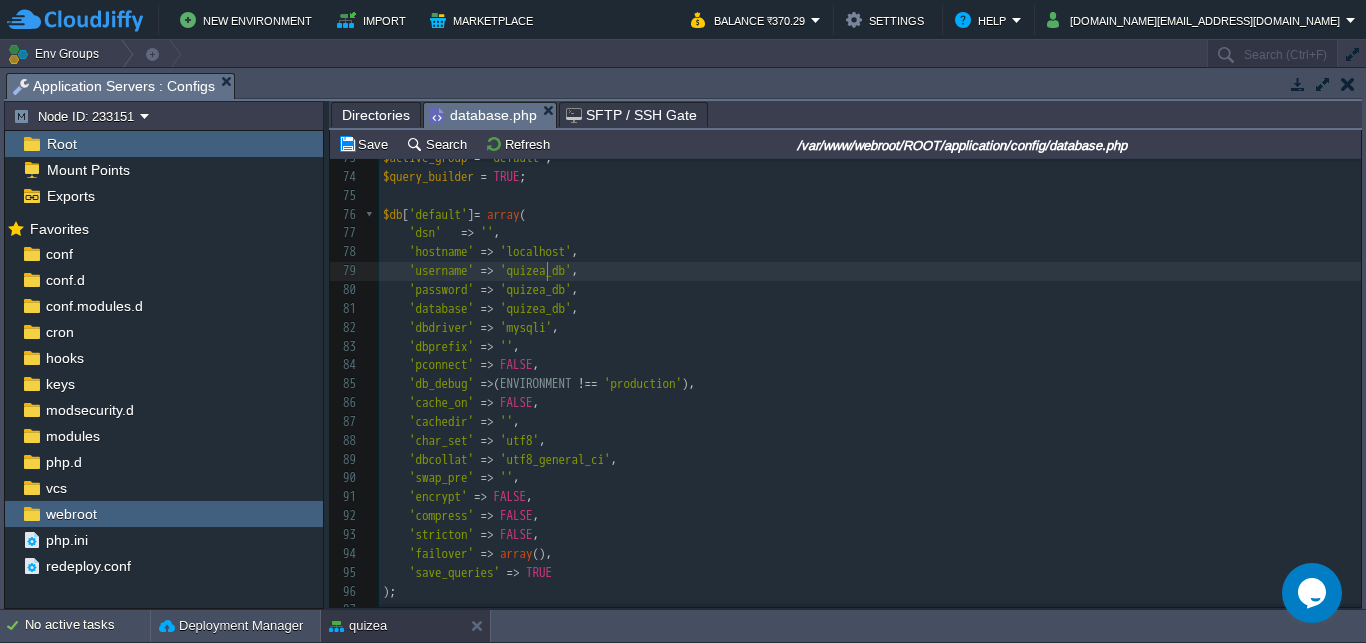 scroll, scrollTop: 0, scrollLeft: 0, axis: both 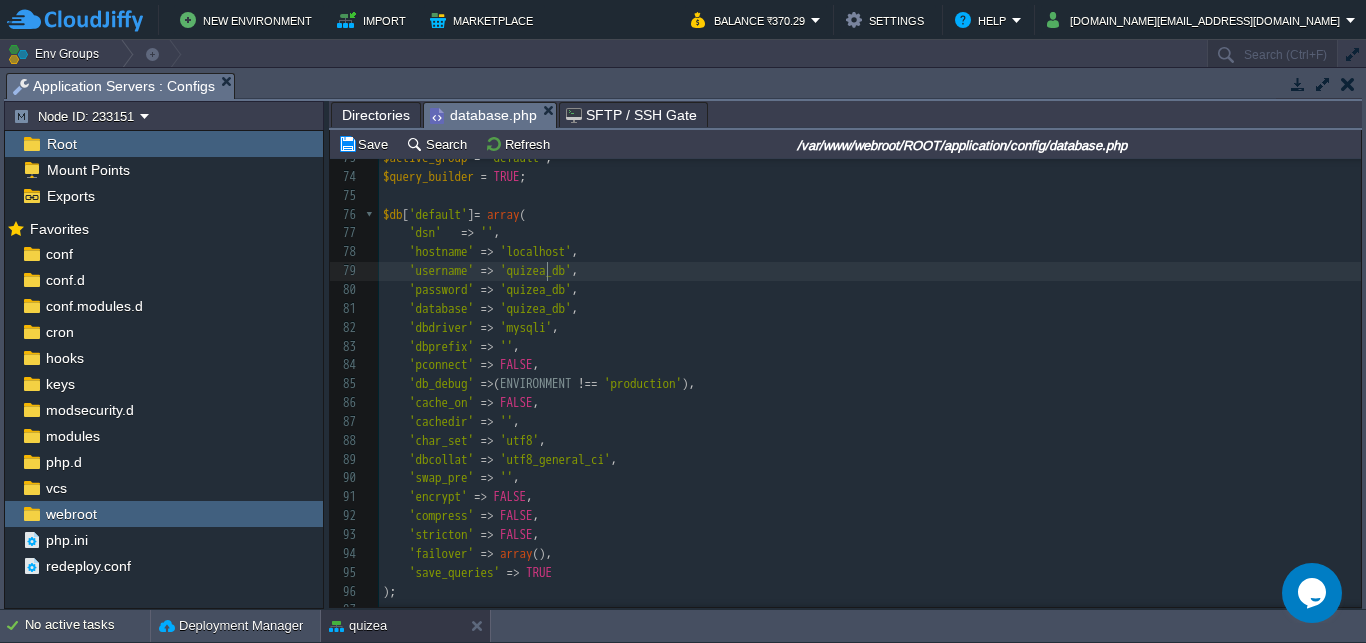click on "xxxxxxxxxx <?php   56 |                                   - good for ensuring strict SQL while developing 57 |     ['ssl_options']   Used to set various SSL options that can be used when making SSL connections. 58 |     ['failover'] array - A array with 0 or more data for connections if the main should fail. 59 |     ['save_queries'] TRUE/FALSE - Whether to "save" all executed queries. 60 |                    NOTE: Disabling this will also effectively disable both 61 |                    $this->db->last_query() and profiling of DB queries. 62 |                    When you run a query, with this setting set to TRUE (default), 63 |                    CodeIgniter will store the SQL statement for debugging purposes. 64 |                    However, this may cause high memory usage, especially if you run 65 |                    a lot of SQL queries ... disable this to avoid that problem. 66 | 67 | The $active_group variable lets you choose which connection group to 68 69 | 70 71 | the query builder class. 72 */" at bounding box center [870, 224] 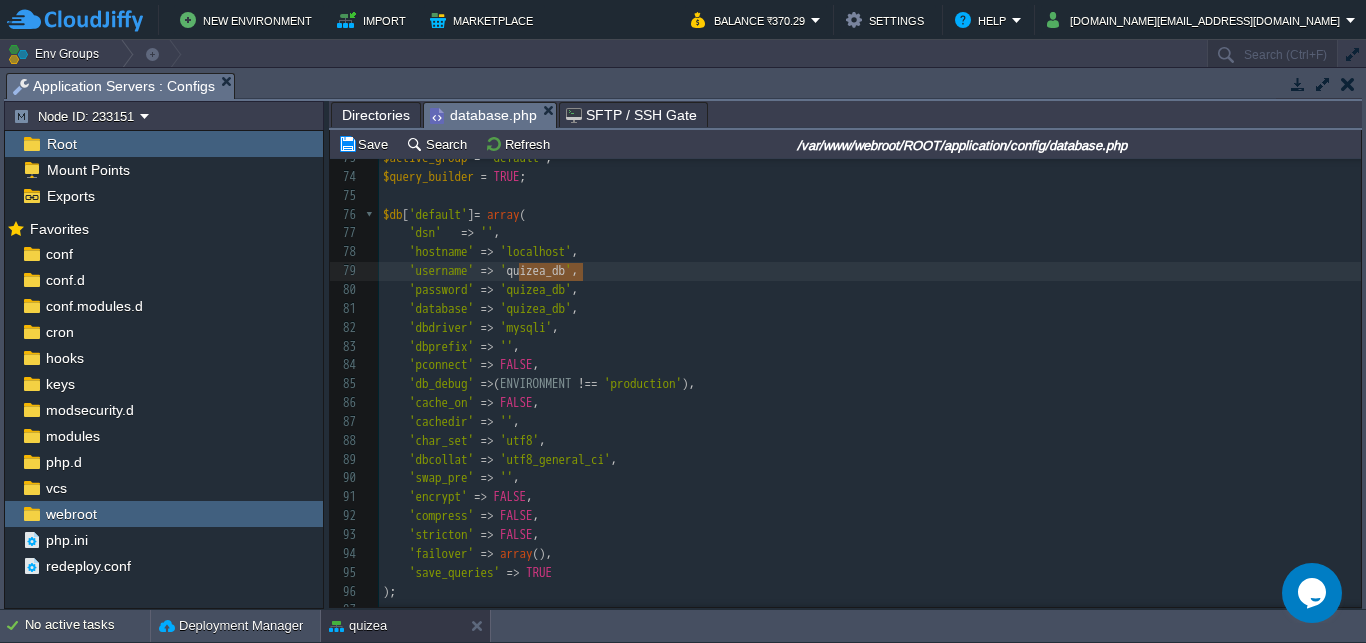 scroll, scrollTop: 0, scrollLeft: 64, axis: horizontal 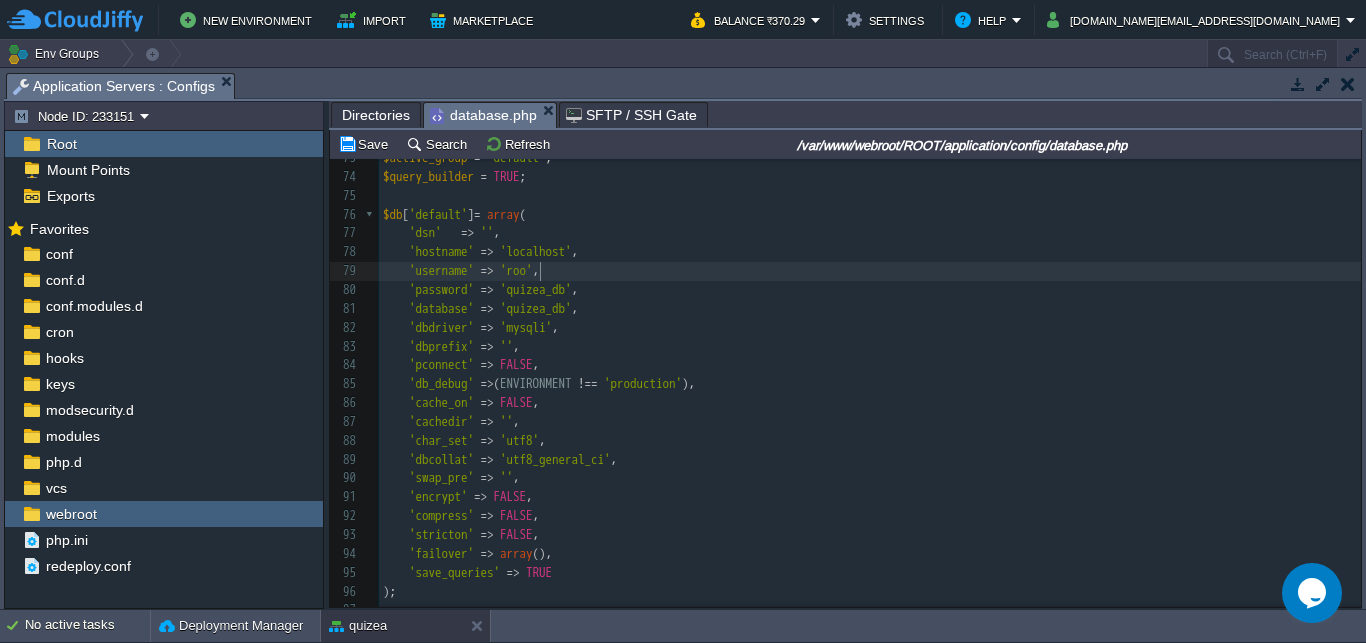 type on "root" 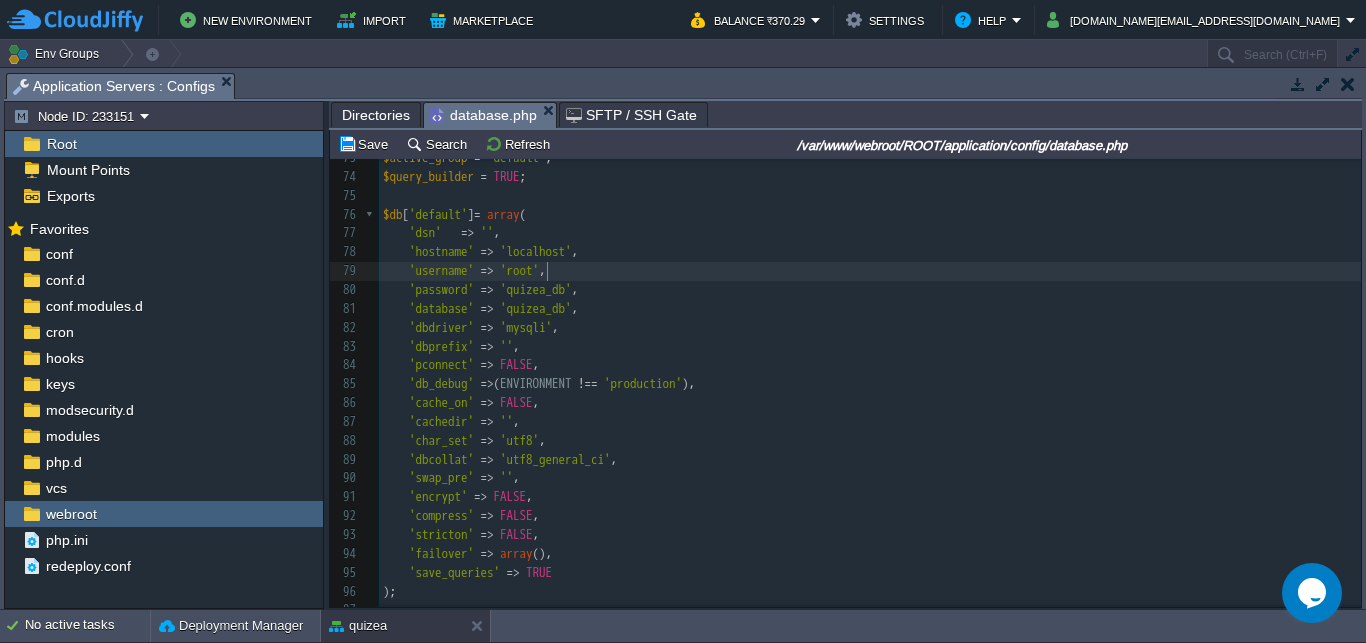 scroll, scrollTop: 0, scrollLeft: 29, axis: horizontal 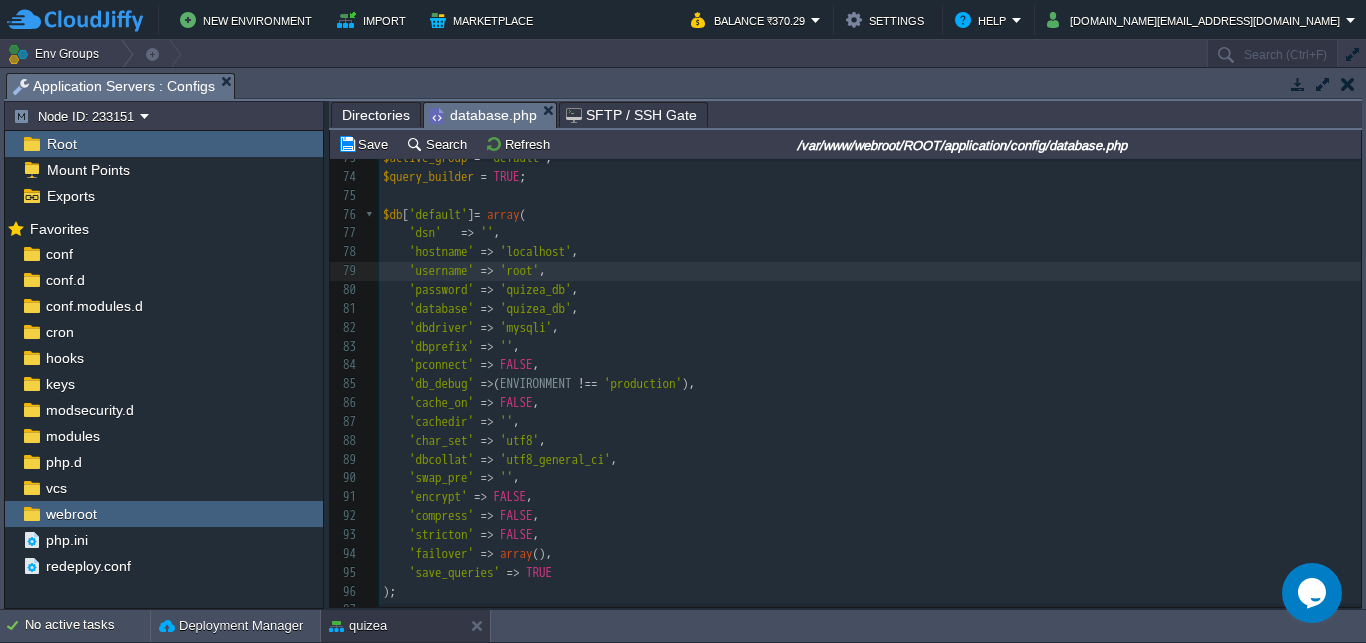 click on "'quizea_db'" at bounding box center [536, 289] 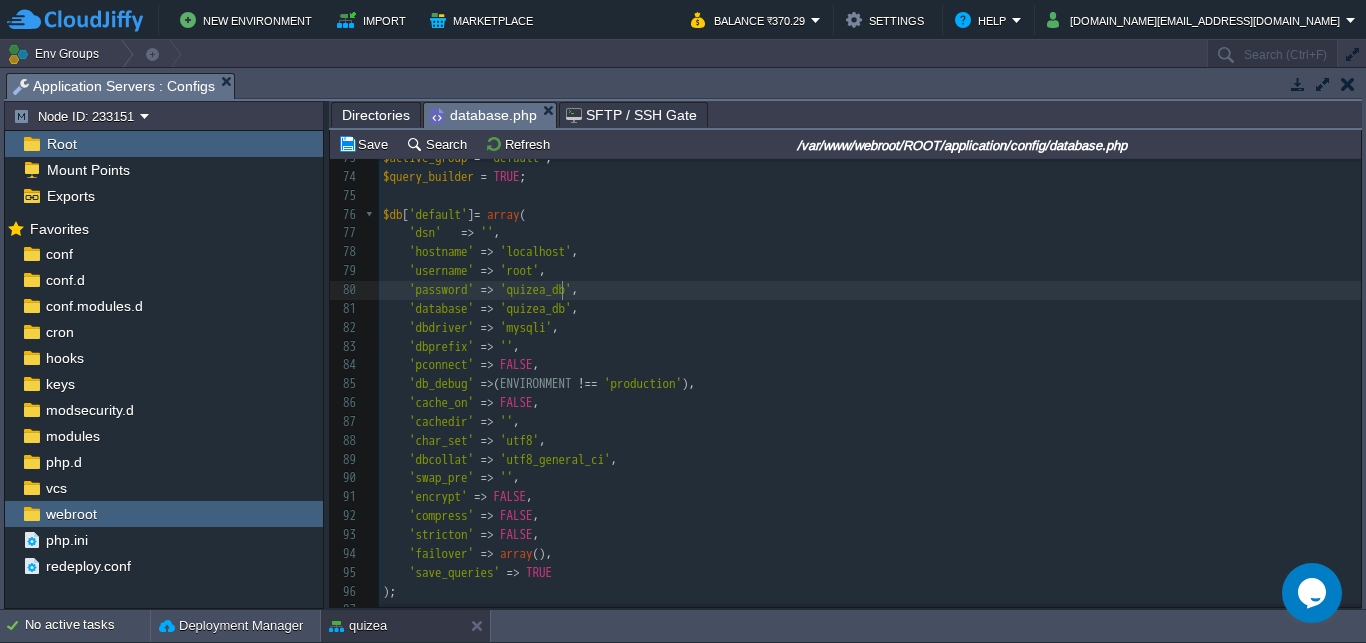 type on "quizea_db" 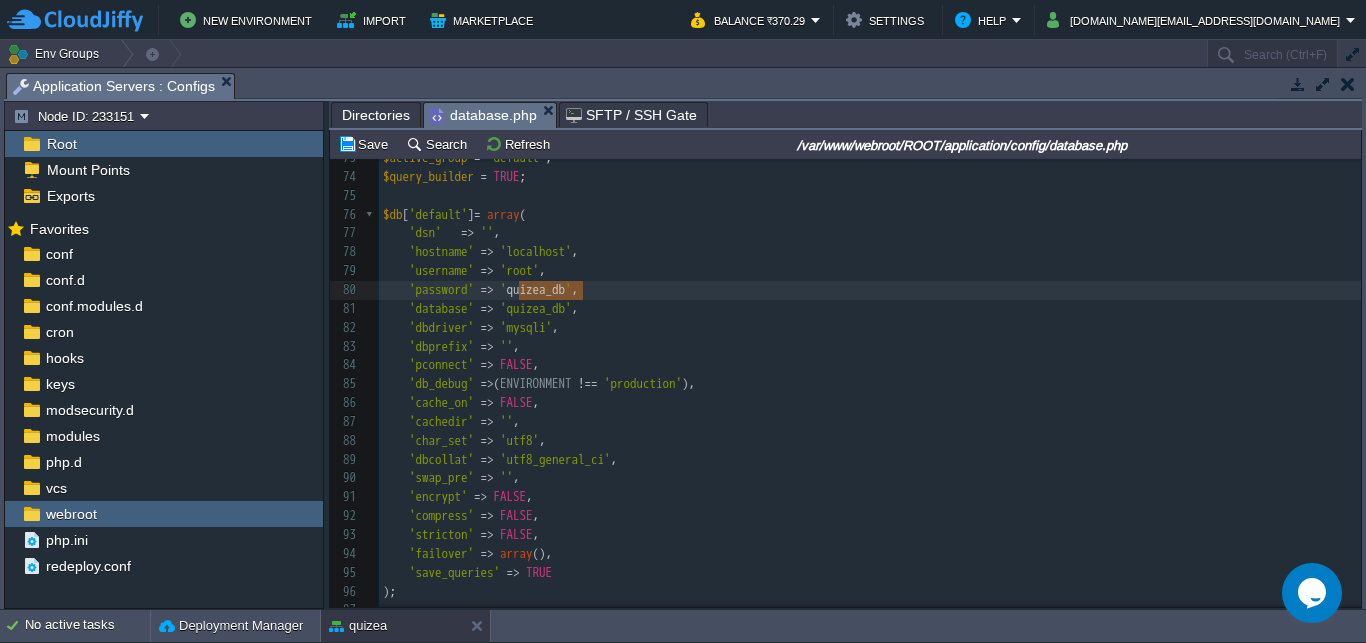 paste 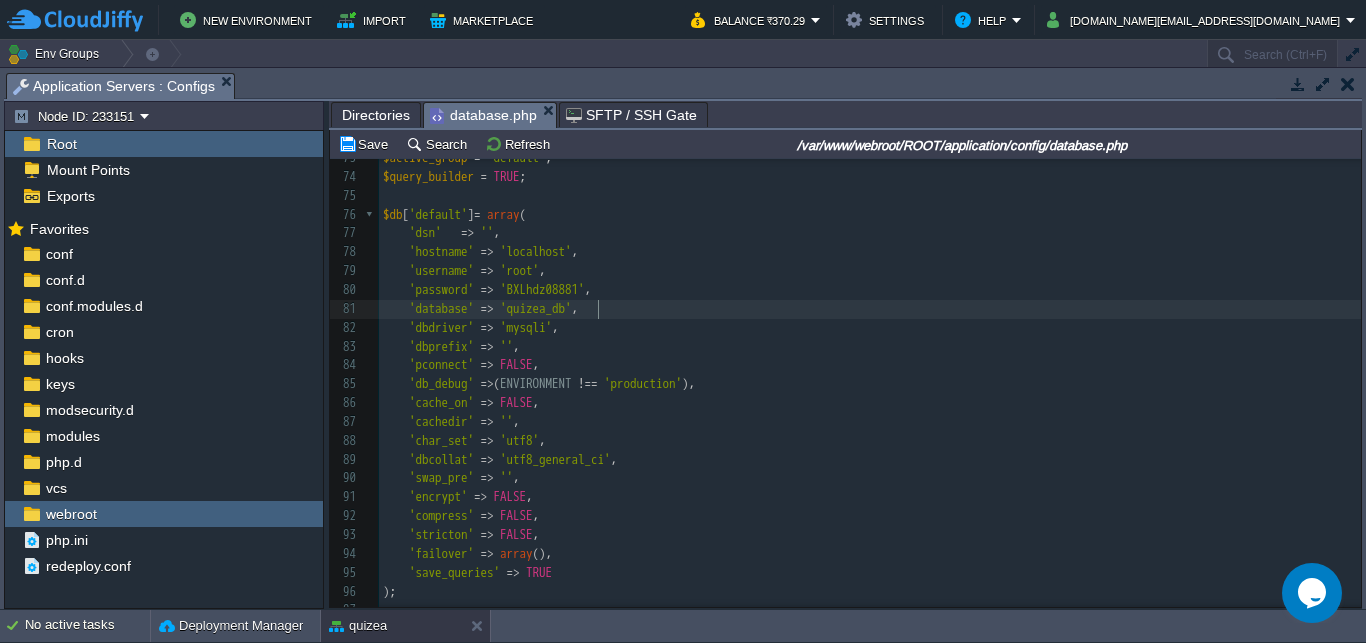 scroll, scrollTop: 0, scrollLeft: 0, axis: both 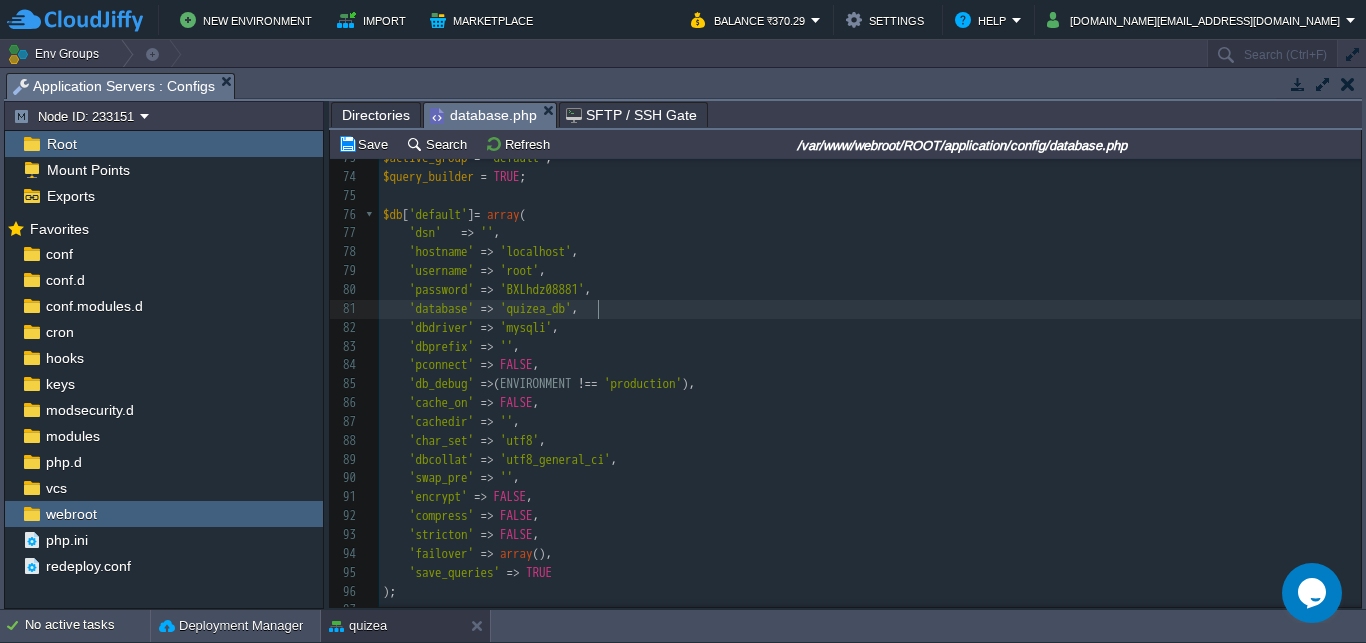 click on "'database'   =>   'quizea_db' ," at bounding box center [870, 309] 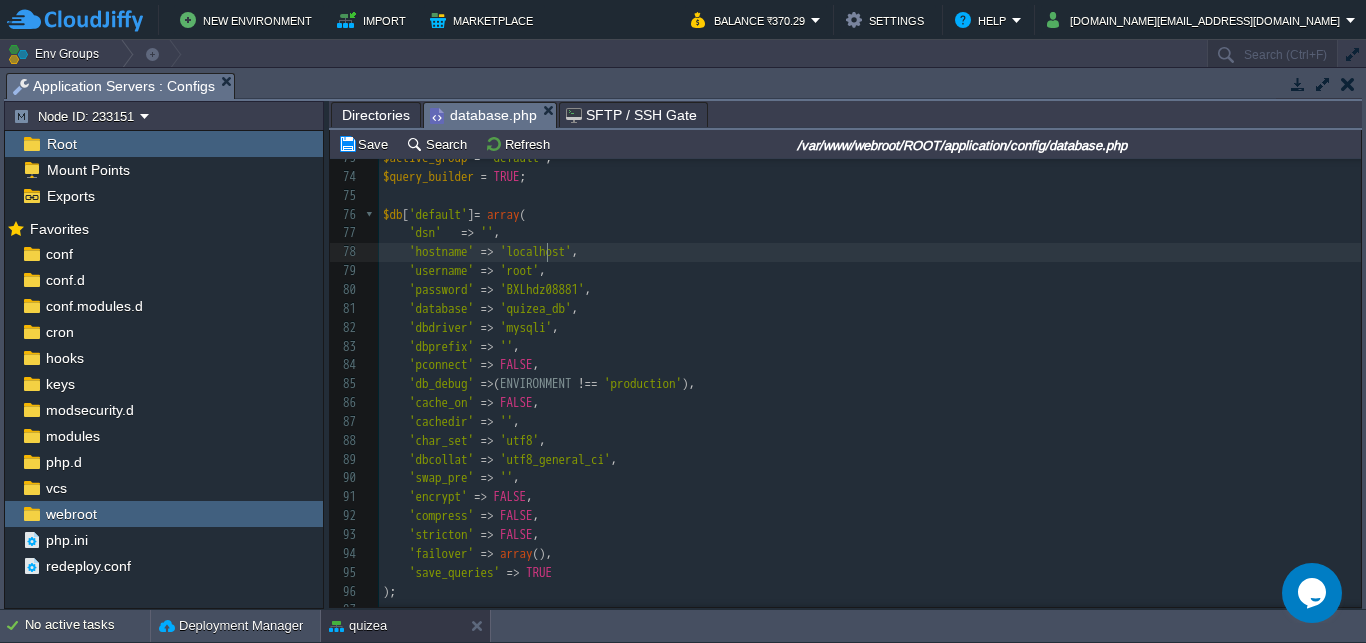 click on "'localhost'" at bounding box center (536, 251) 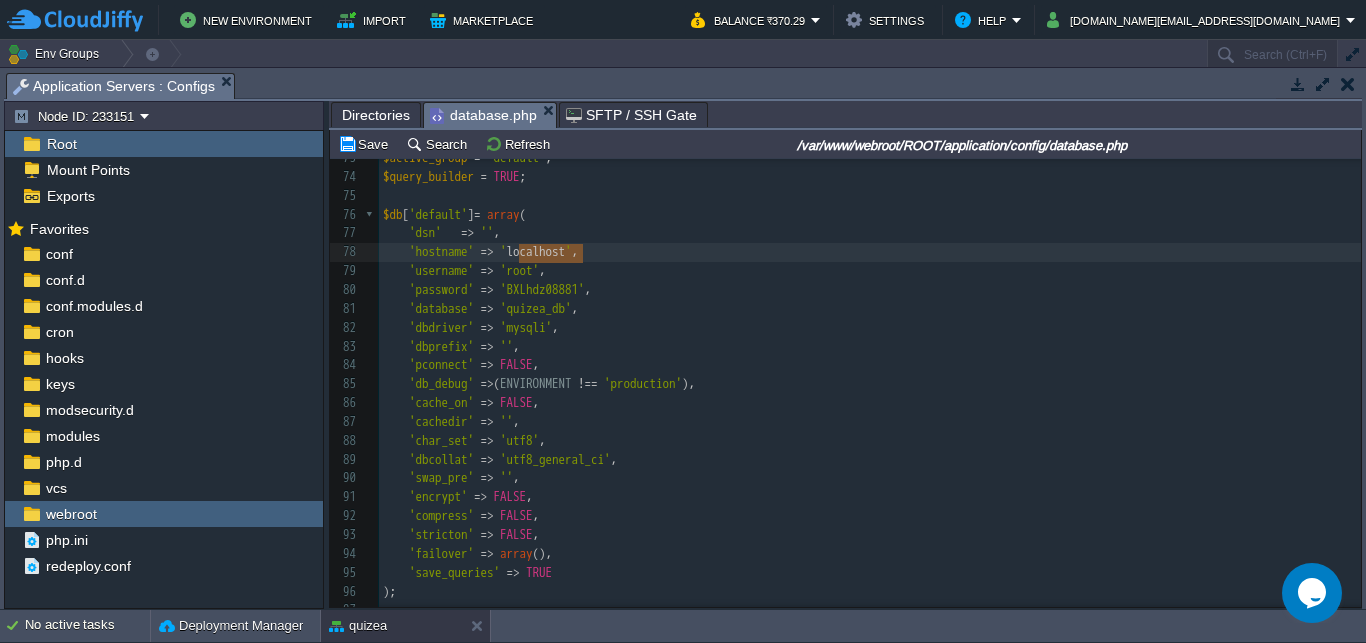 scroll, scrollTop: 0, scrollLeft: 64, axis: horizontal 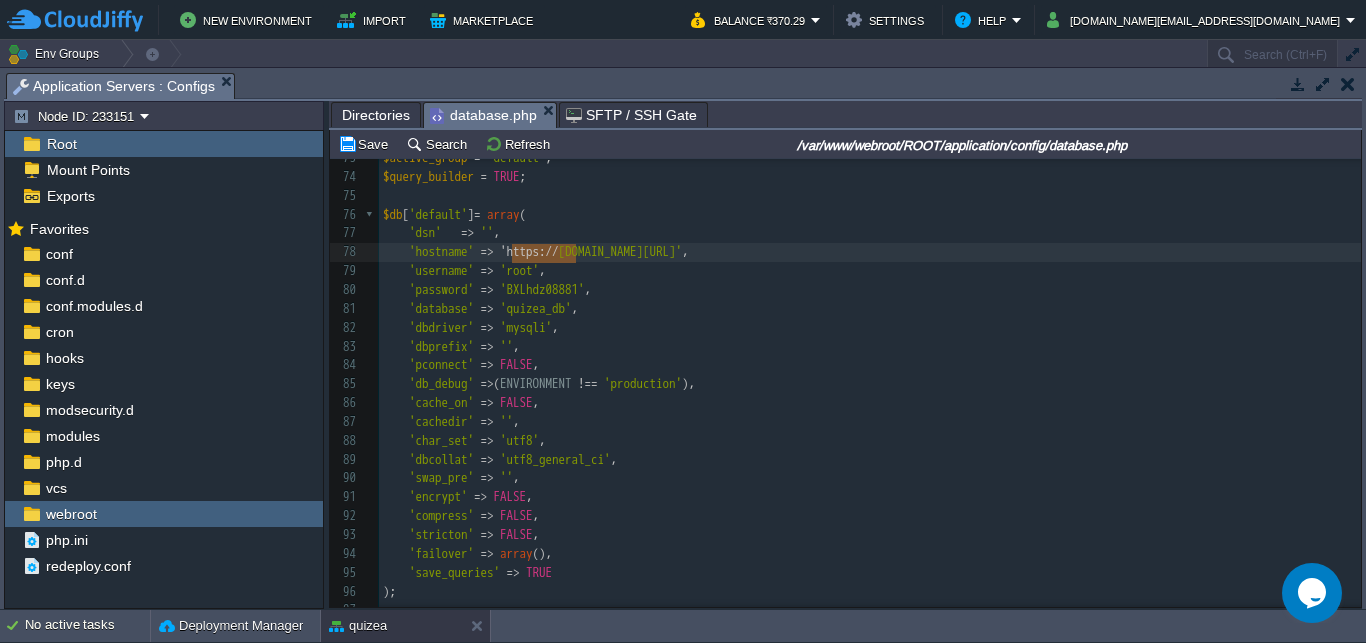 type on "https://" 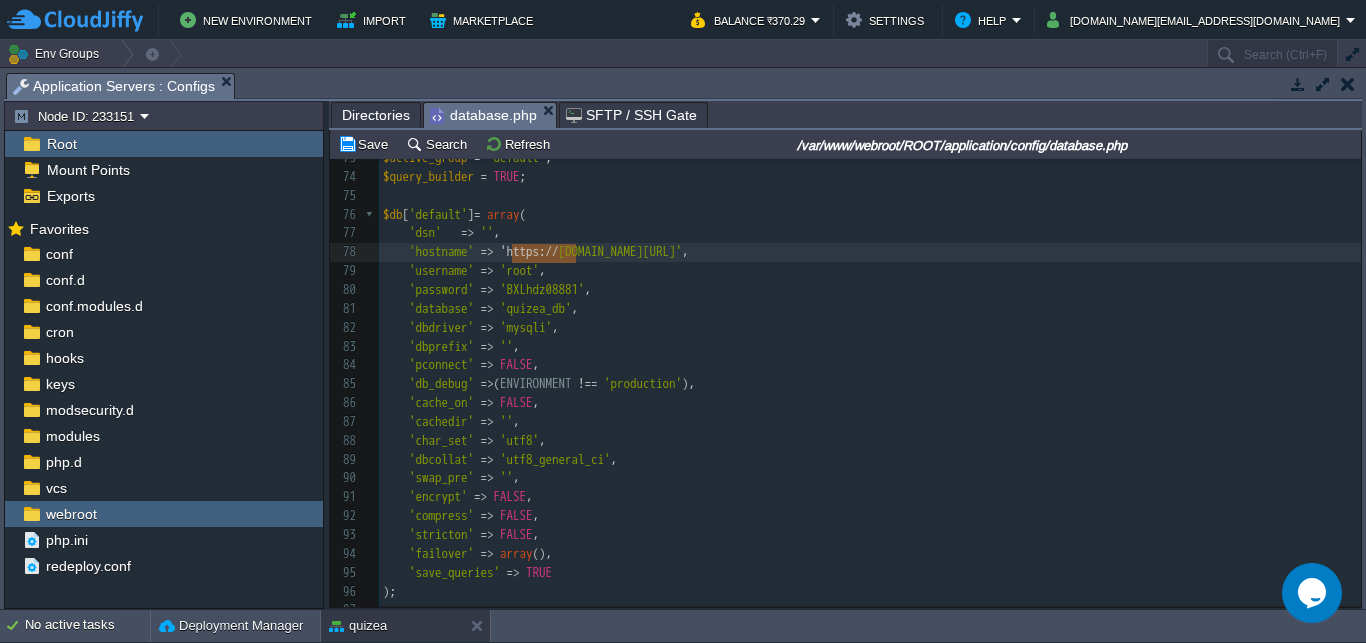 scroll, scrollTop: 0, scrollLeft: 57, axis: horizontal 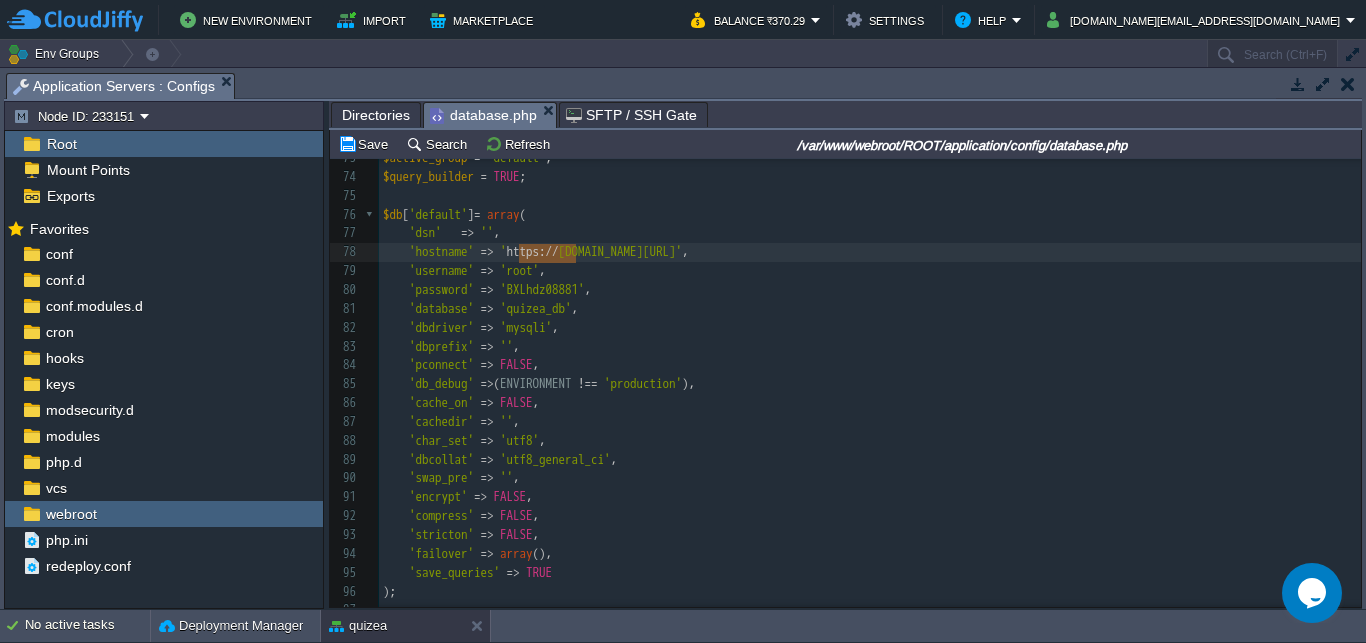 drag, startPoint x: 577, startPoint y: 235, endPoint x: 516, endPoint y: 237, distance: 61.03278 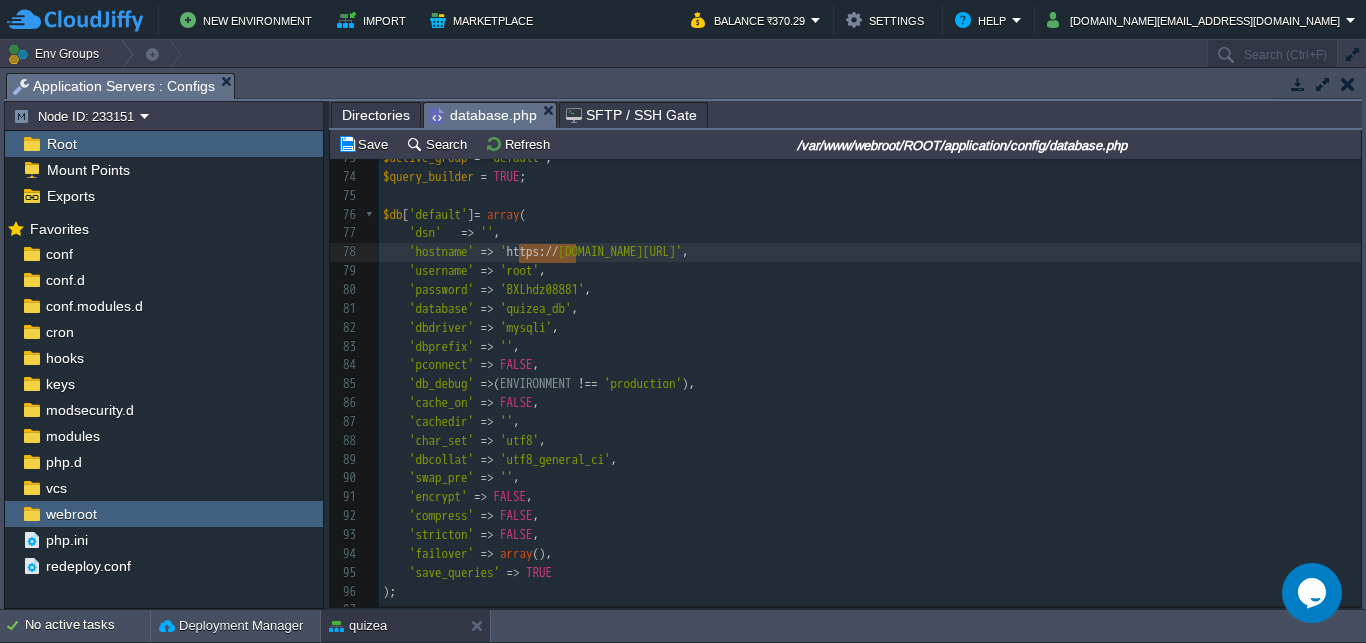 scroll, scrollTop: 0, scrollLeft: 0, axis: both 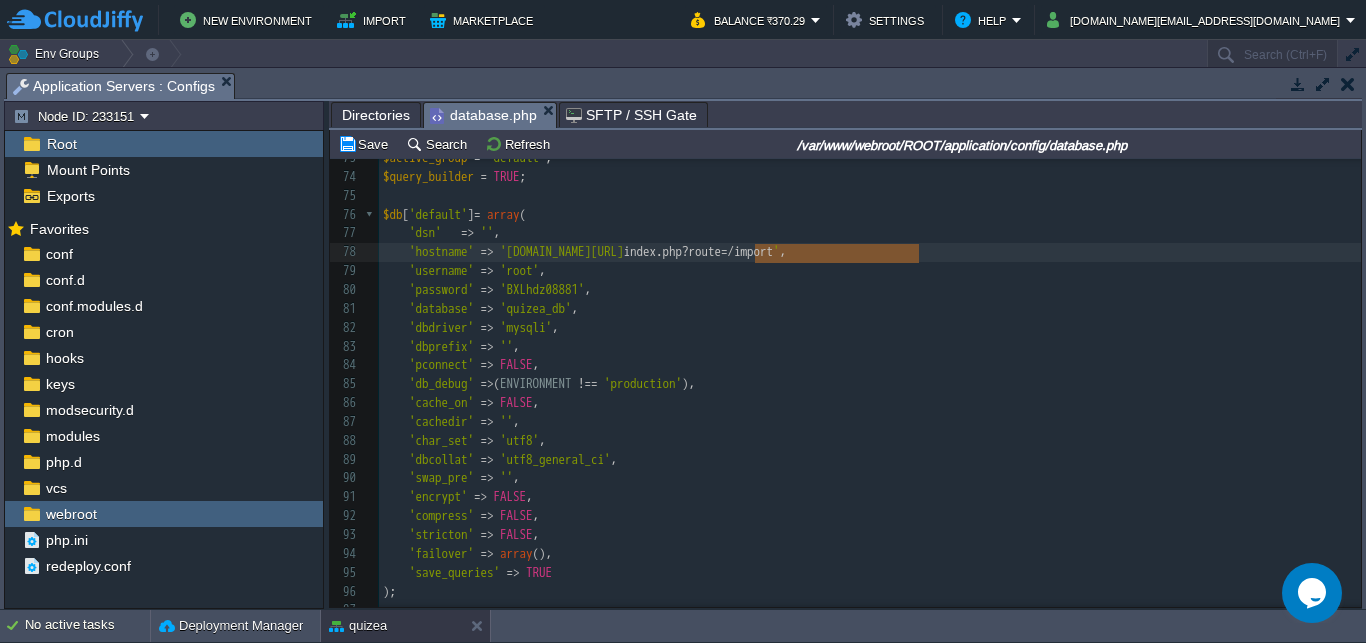 type on "/index.php?route=/import" 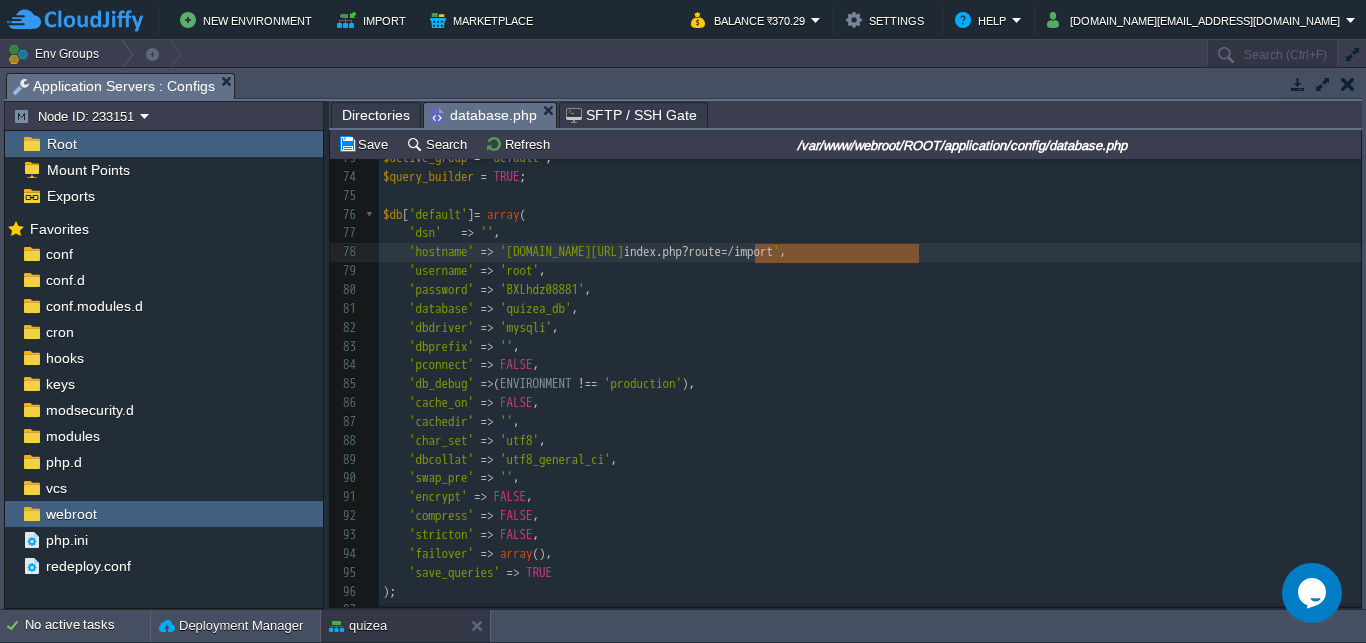 scroll, scrollTop: 0, scrollLeft: 171, axis: horizontal 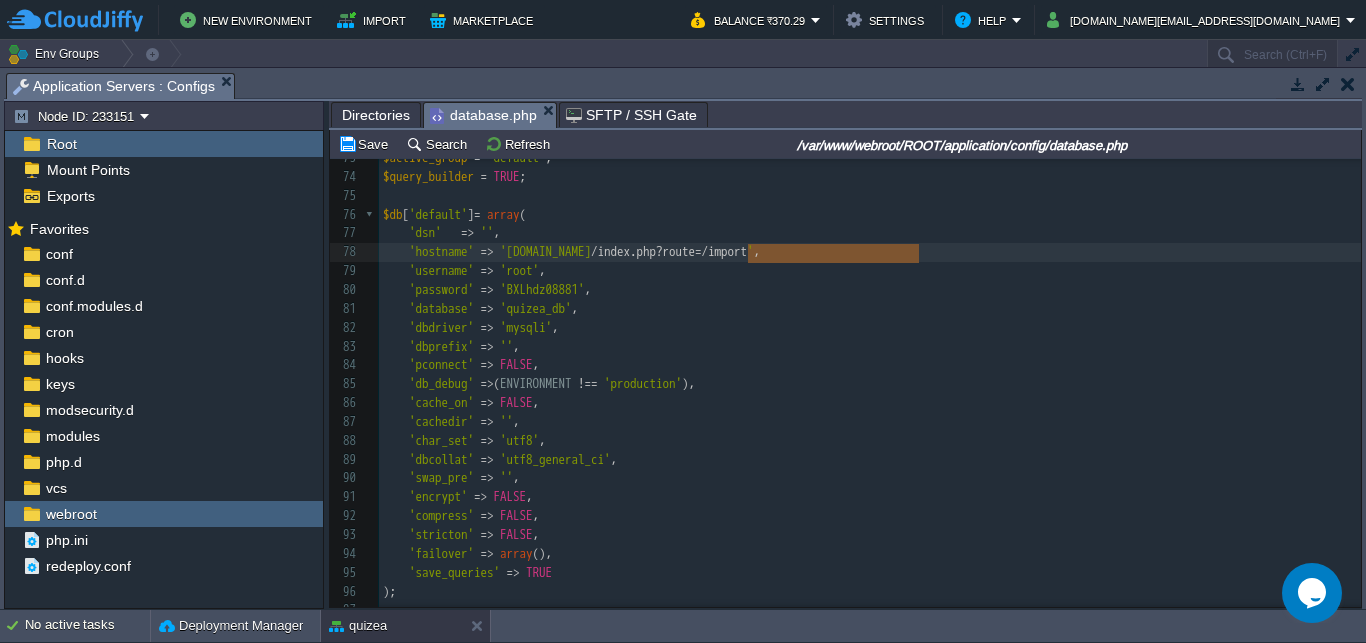 drag, startPoint x: 919, startPoint y: 232, endPoint x: 749, endPoint y: 239, distance: 170.14406 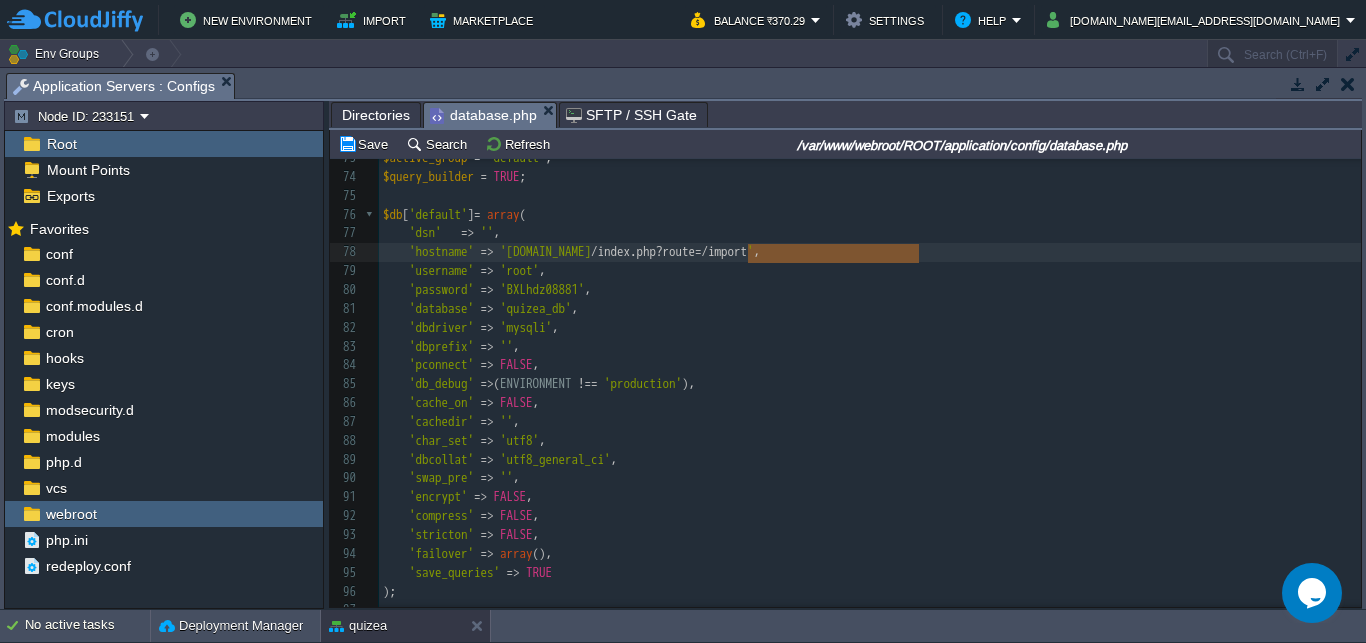 type 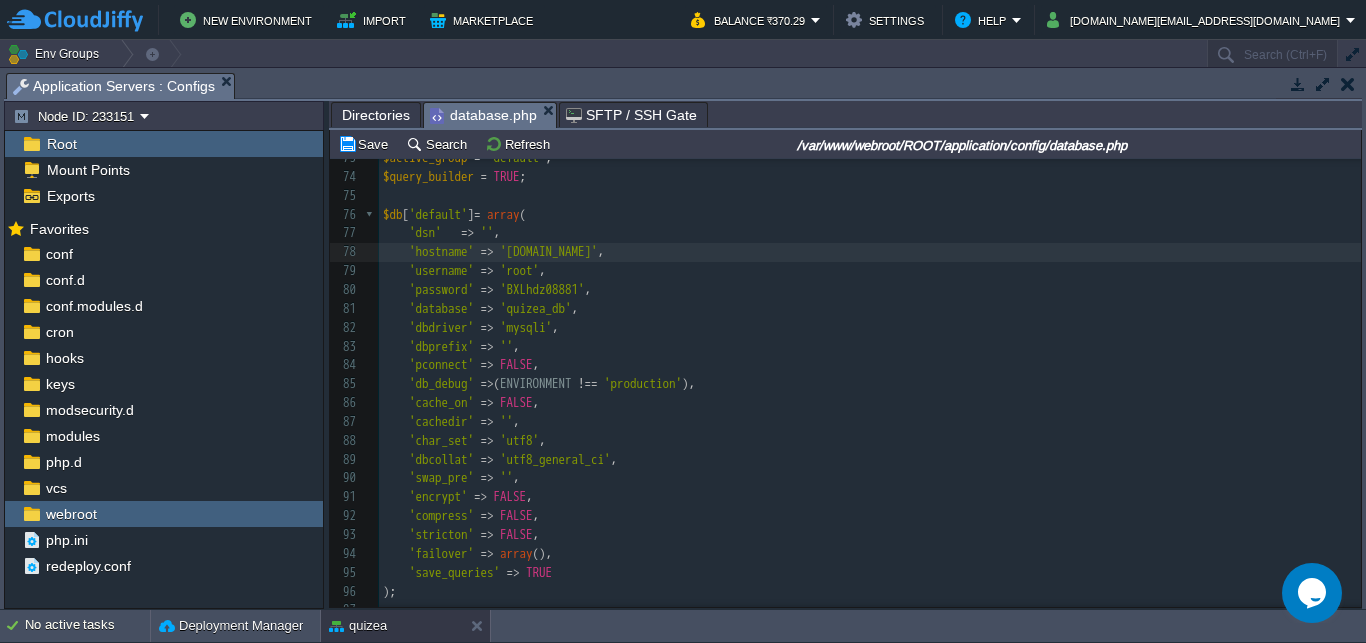click on "'username'   =>   'root' ," at bounding box center [870, 271] 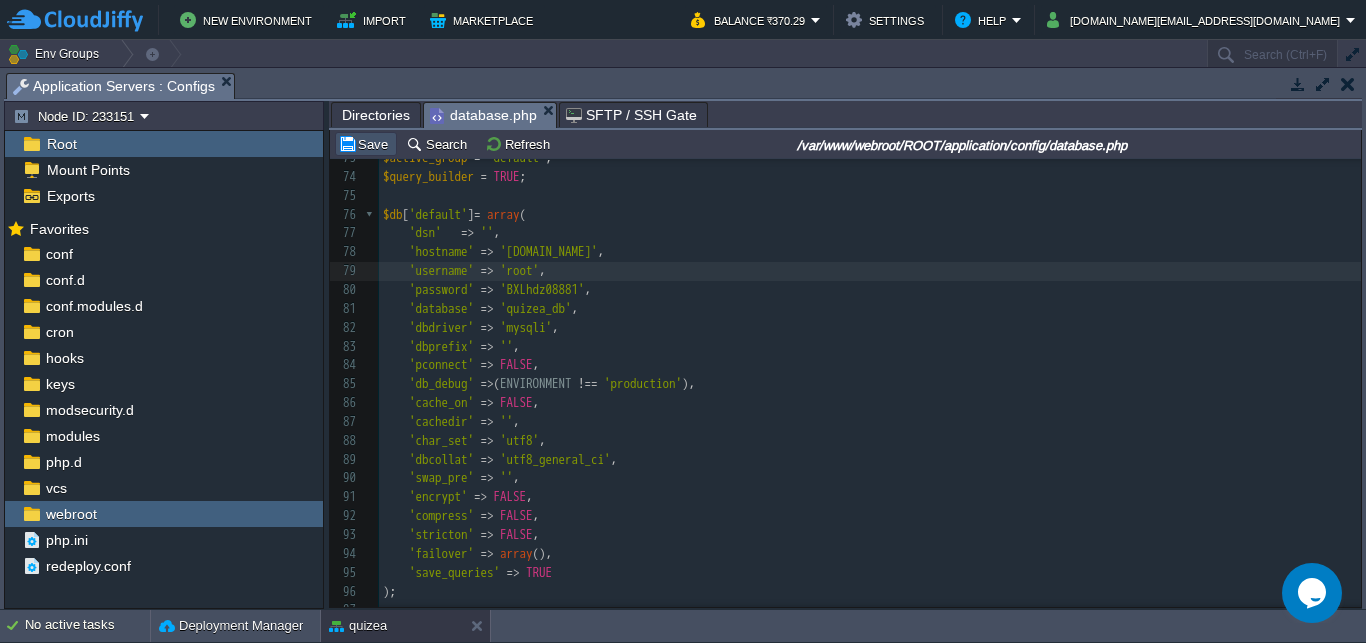 drag, startPoint x: 378, startPoint y: 151, endPoint x: 405, endPoint y: 155, distance: 27.294687 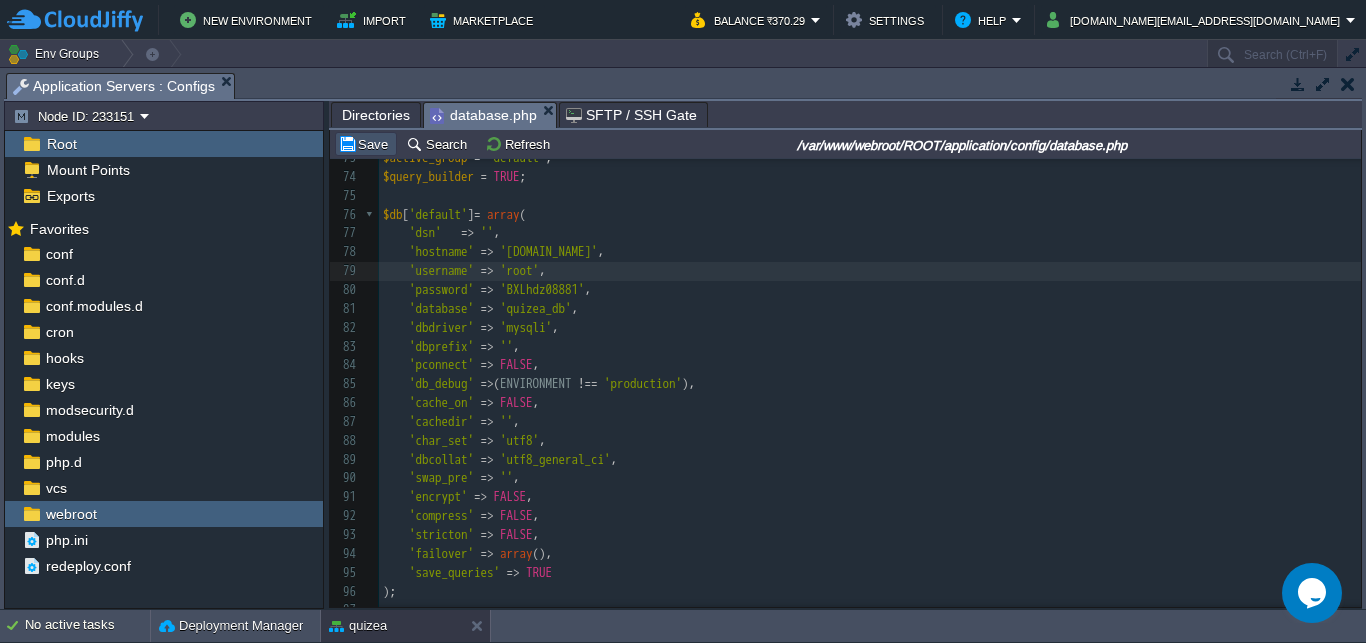 click on "Save" at bounding box center [366, 144] 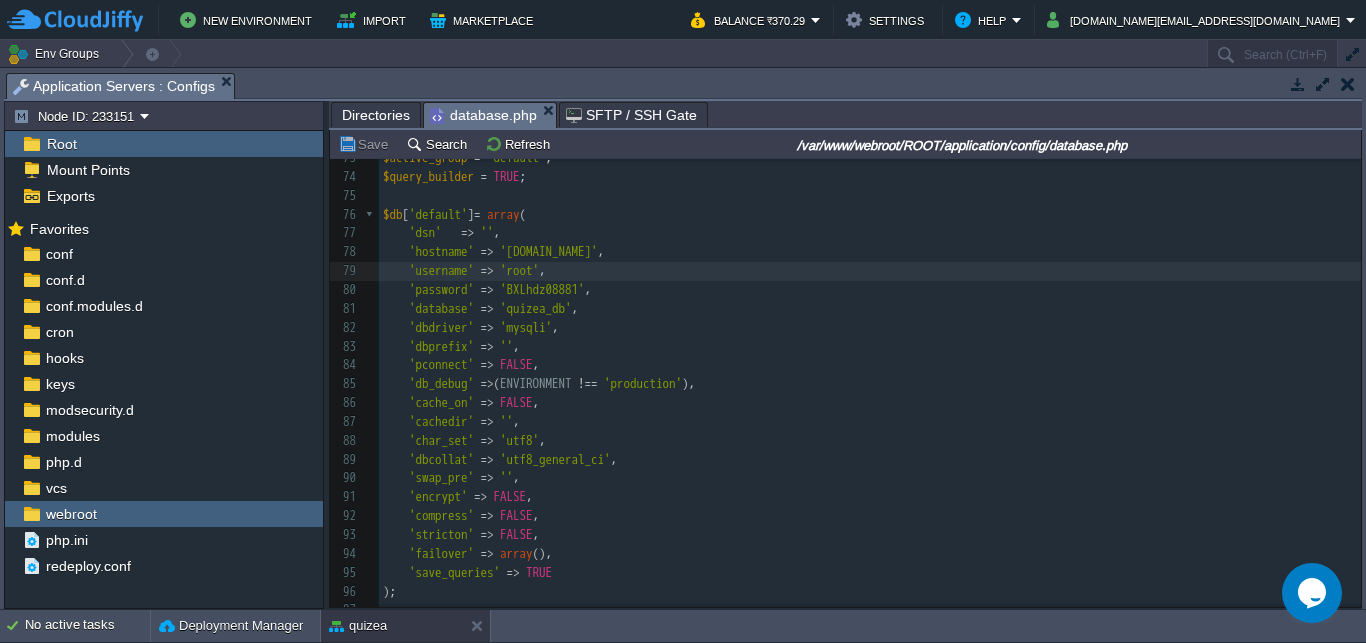 scroll, scrollTop: 1188, scrollLeft: 0, axis: vertical 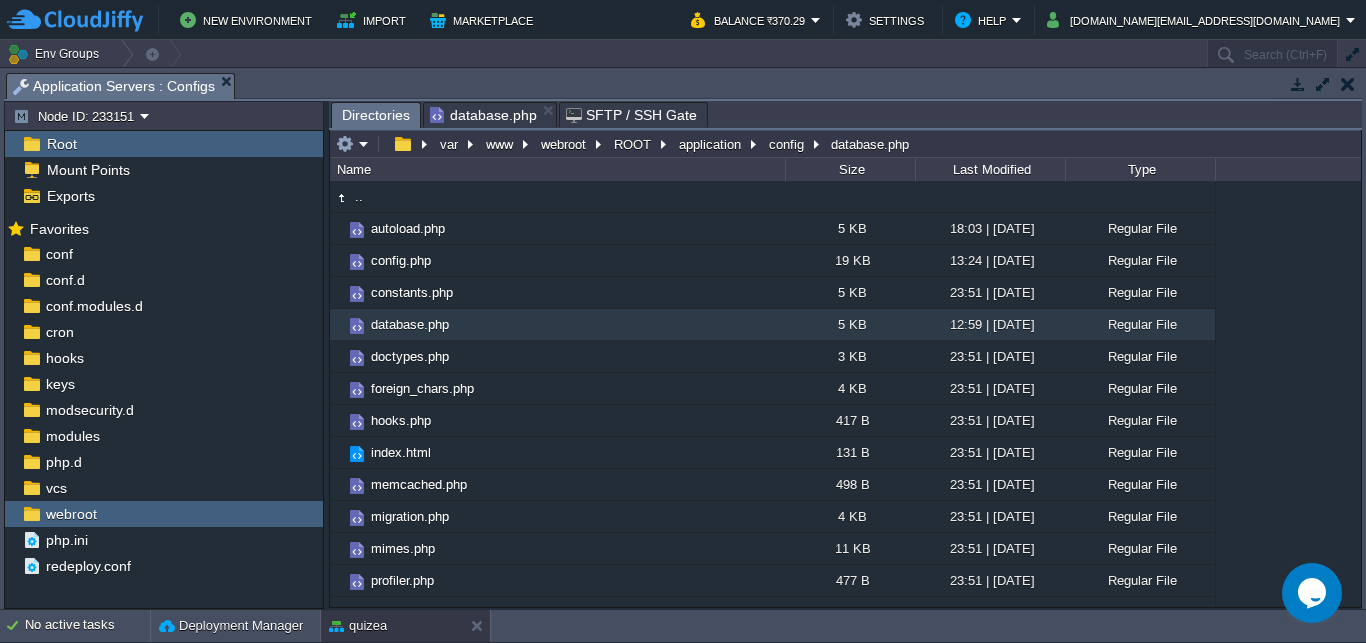 click on "Directories" at bounding box center [376, 115] 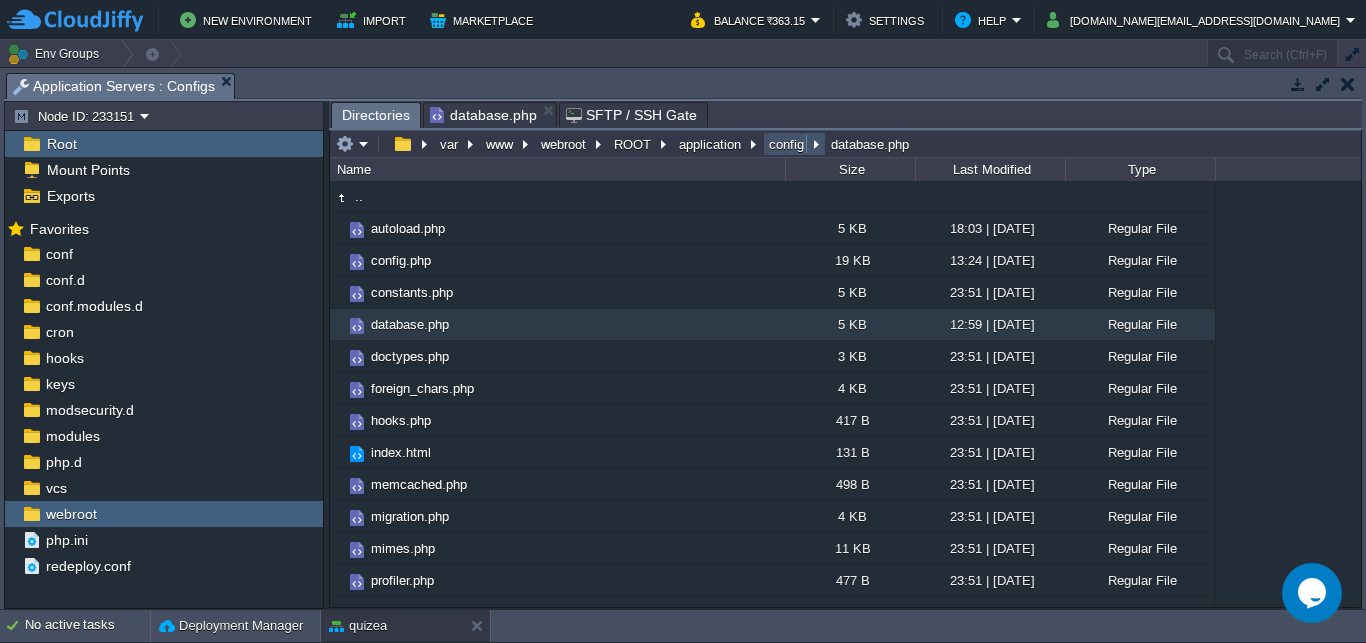 click on "config" at bounding box center (787, 144) 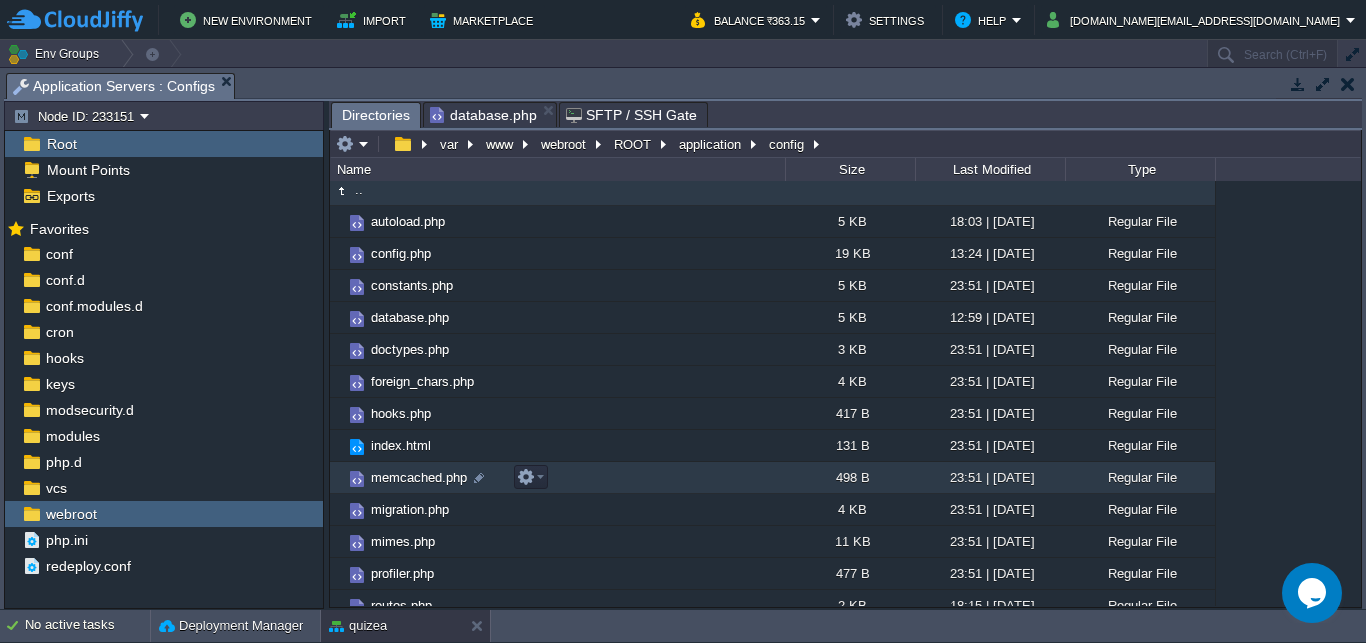 scroll, scrollTop: 0, scrollLeft: 0, axis: both 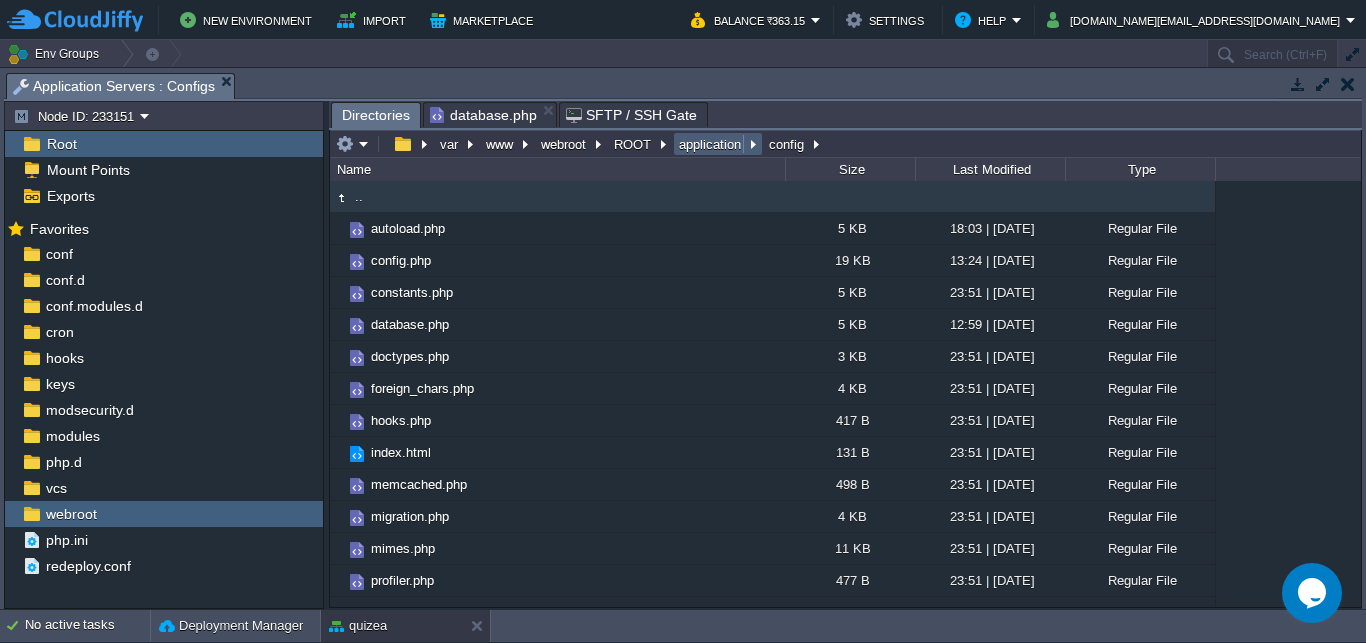 click on "application" at bounding box center (711, 144) 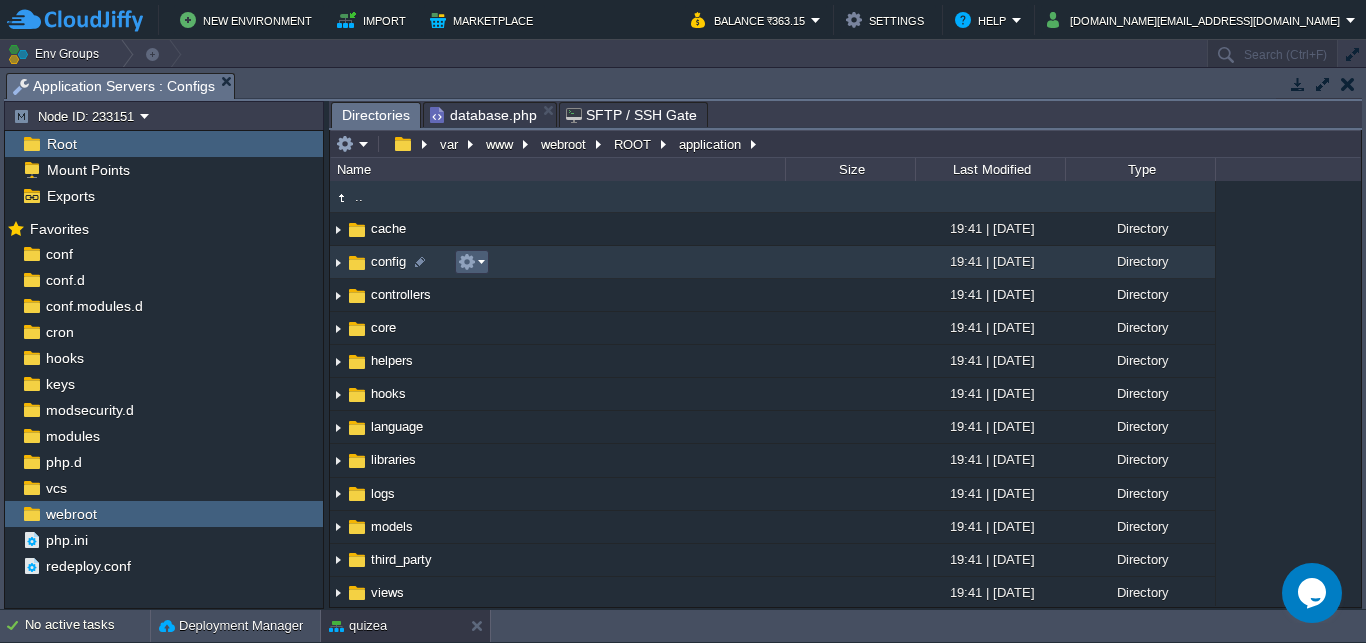 click at bounding box center (467, 262) 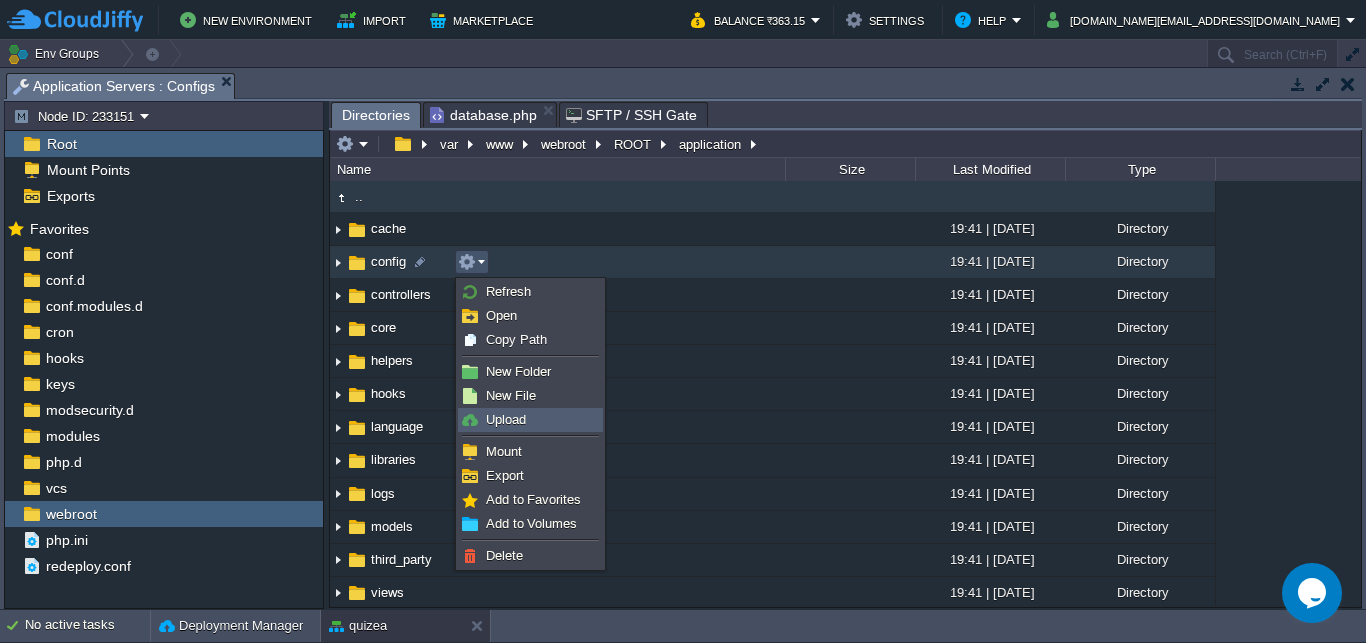 click on "Upload" at bounding box center (506, 419) 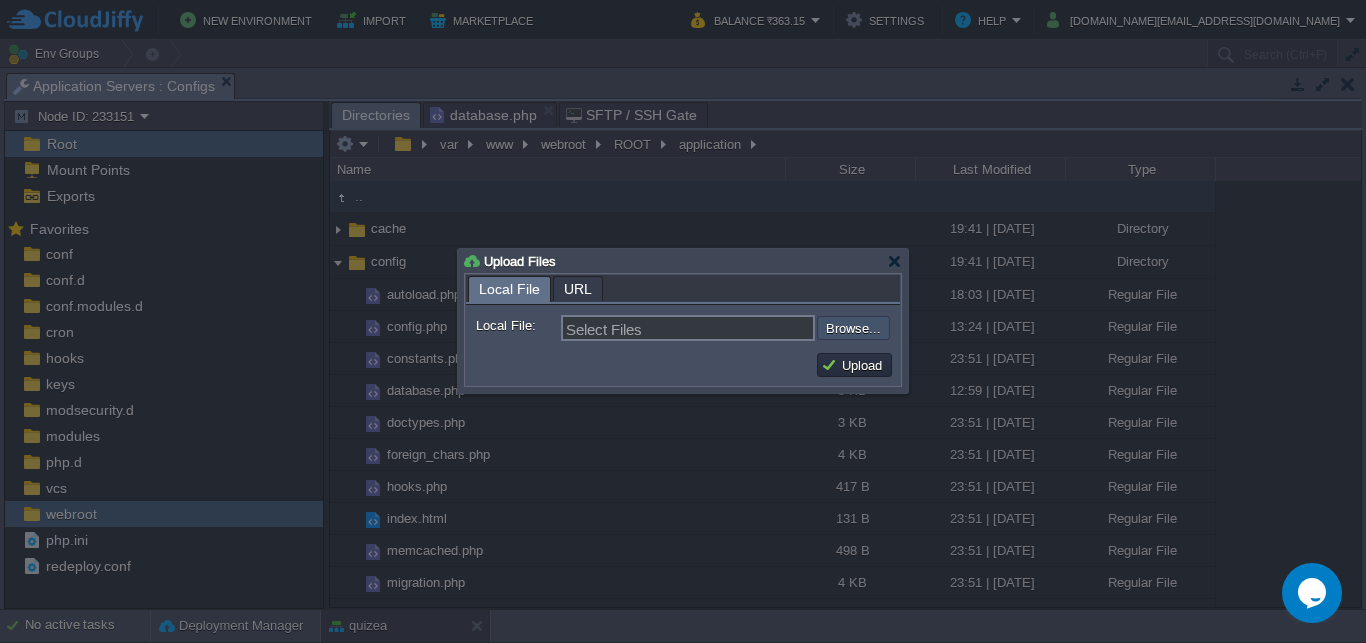 click at bounding box center [763, 328] 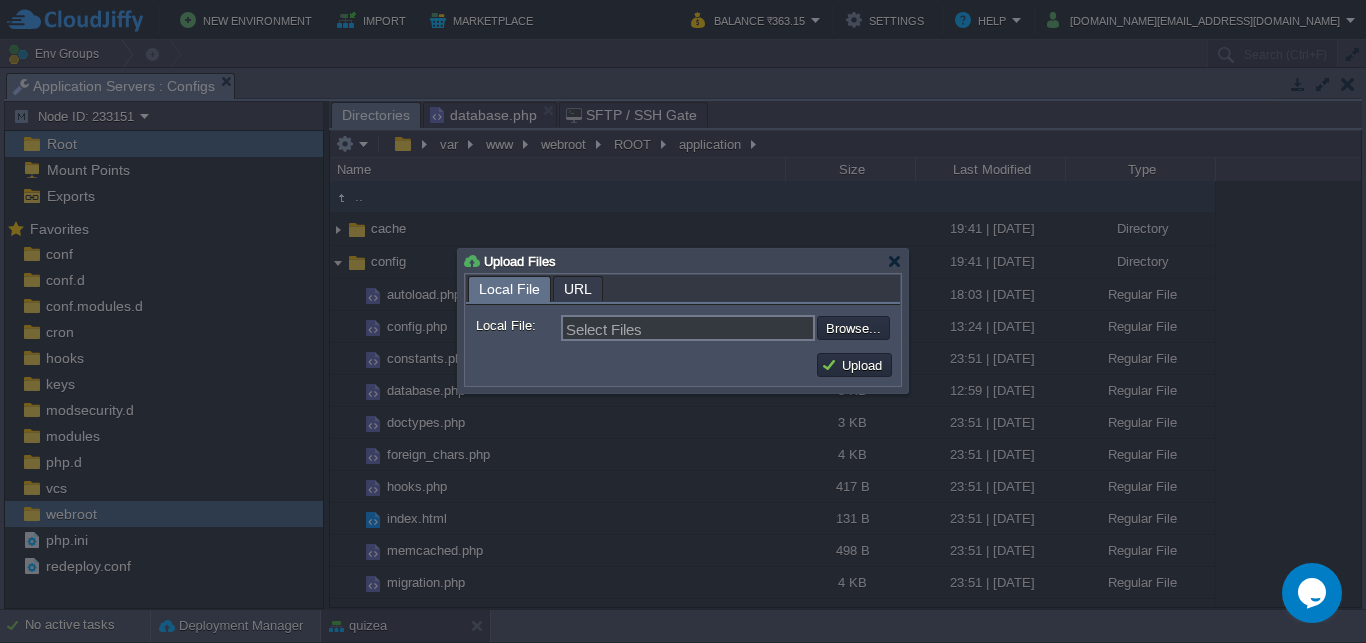 type on "C:\fakepath\mimes.php" 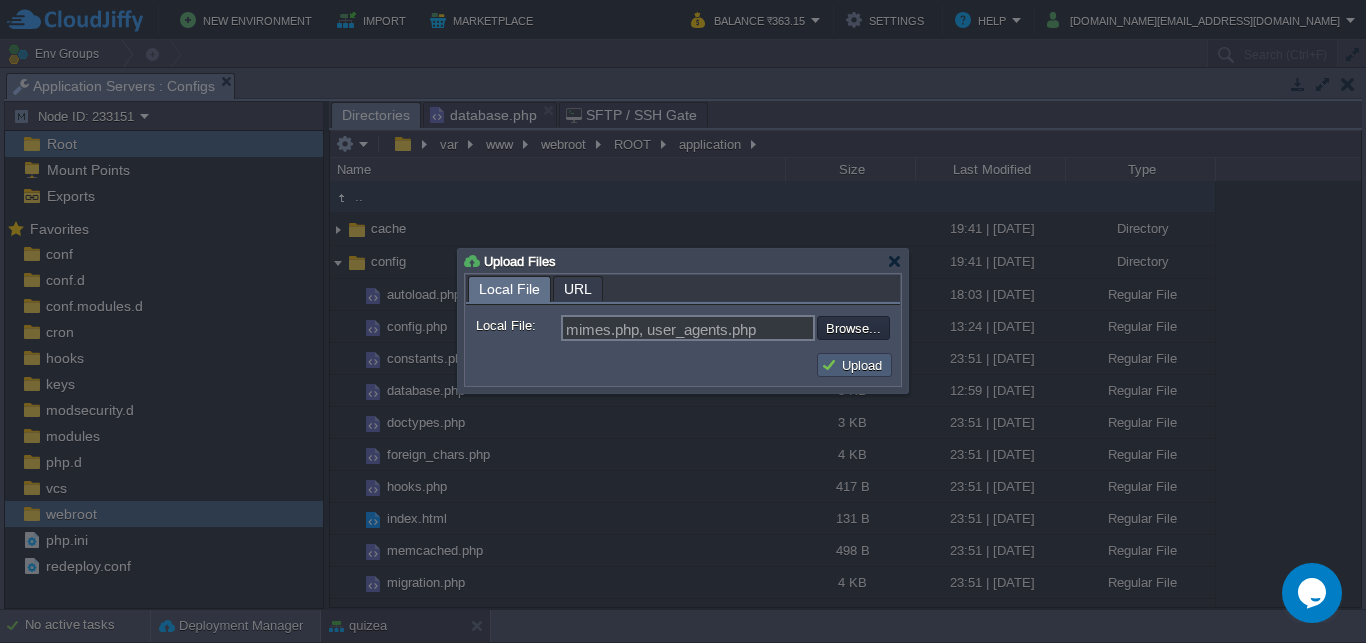 click on "Upload" at bounding box center (854, 365) 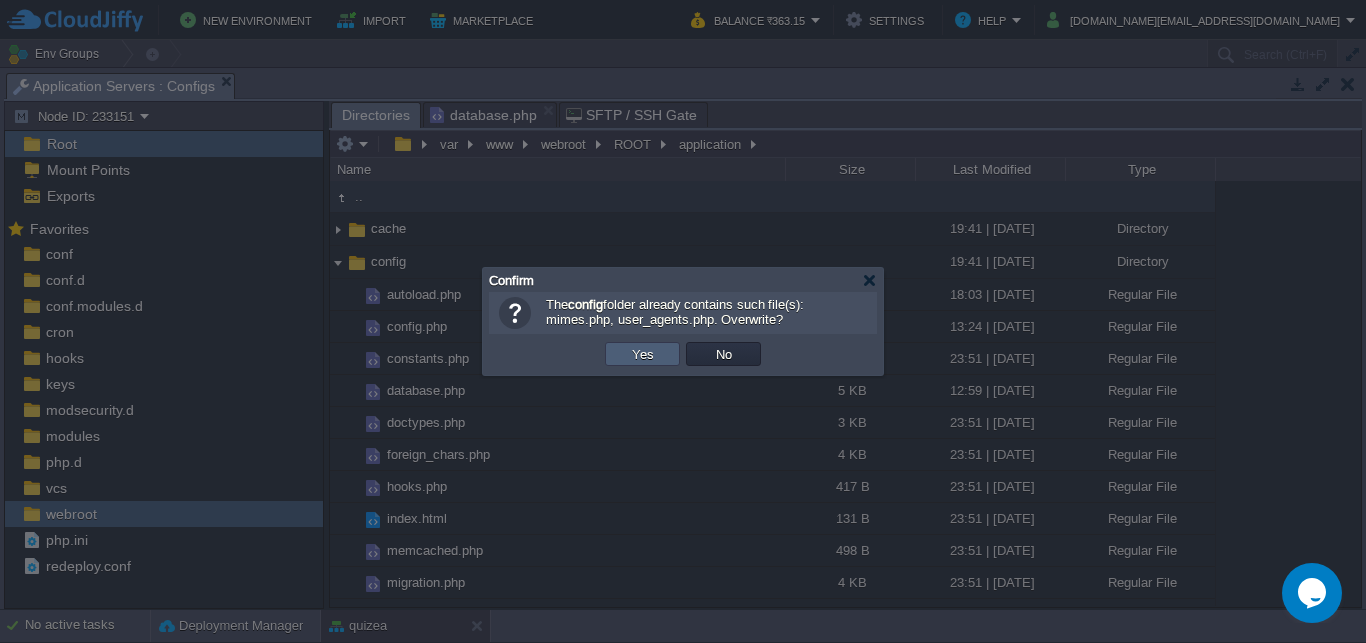 click on "Yes" at bounding box center (643, 354) 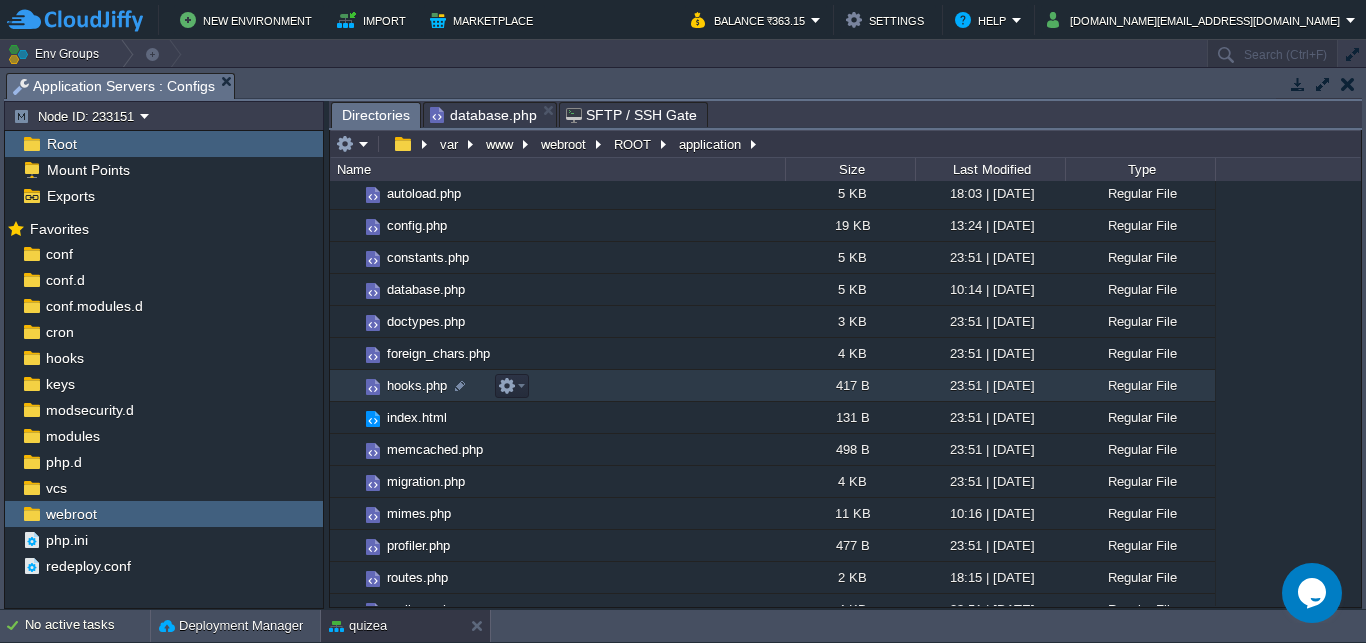 scroll, scrollTop: 0, scrollLeft: 0, axis: both 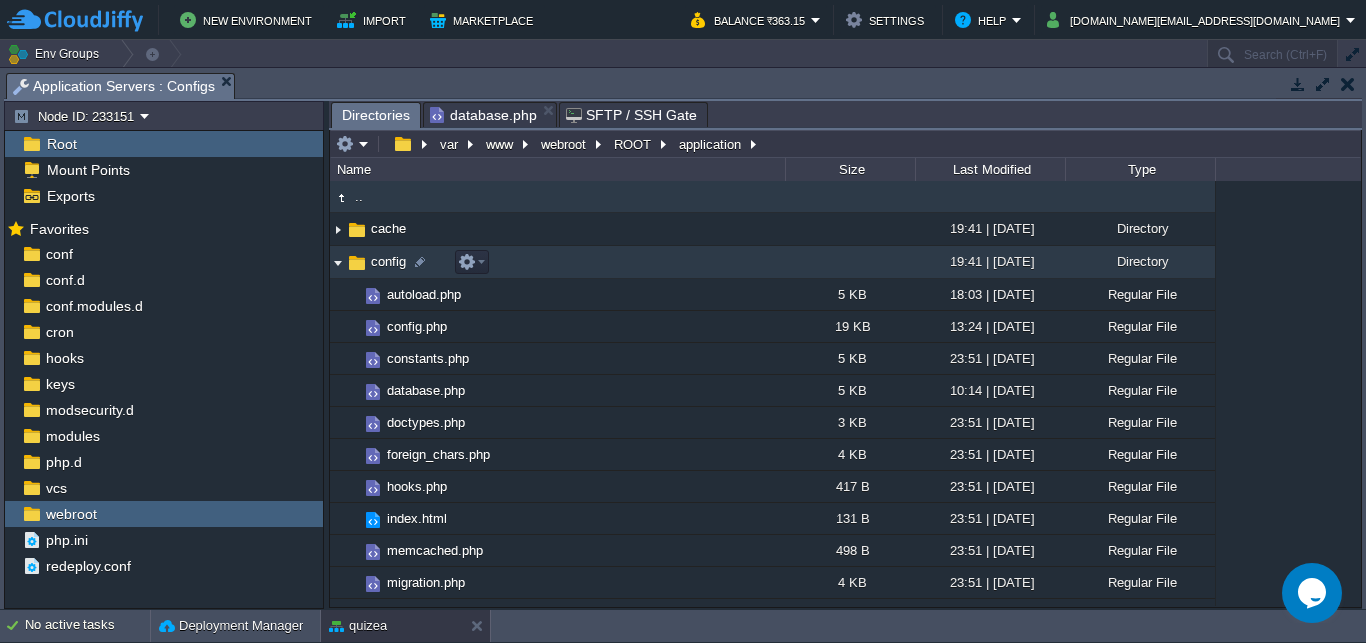 click at bounding box center [338, 262] 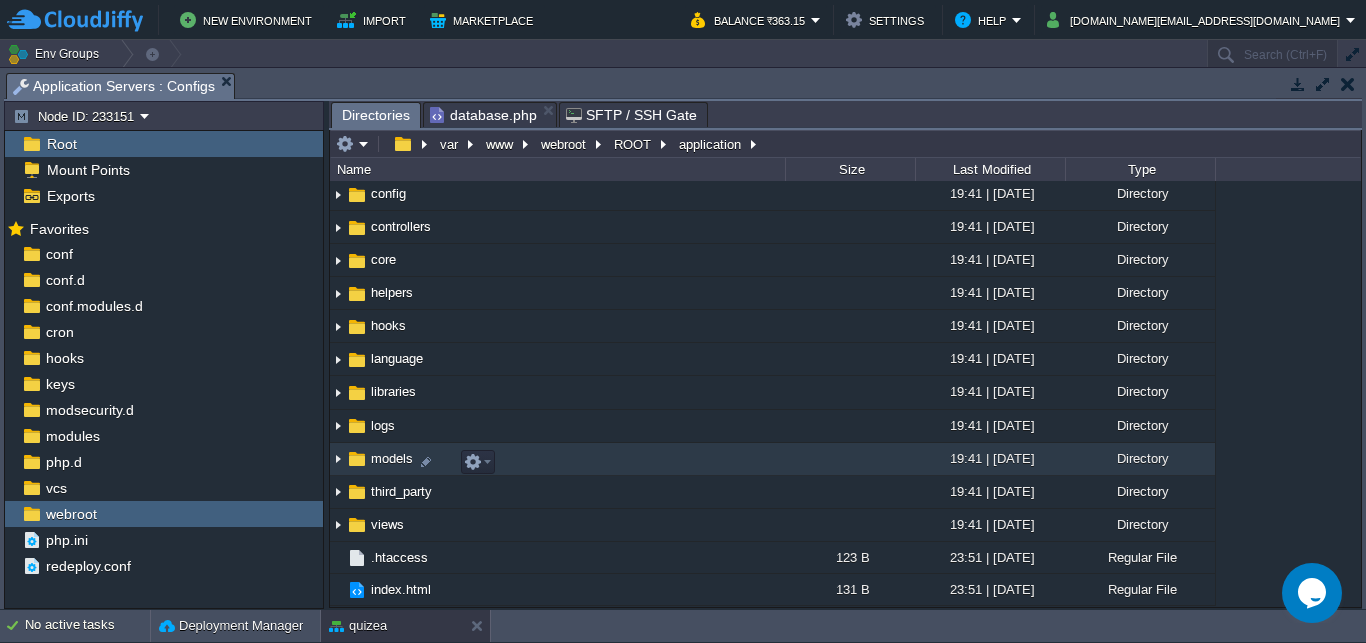 scroll, scrollTop: 0, scrollLeft: 0, axis: both 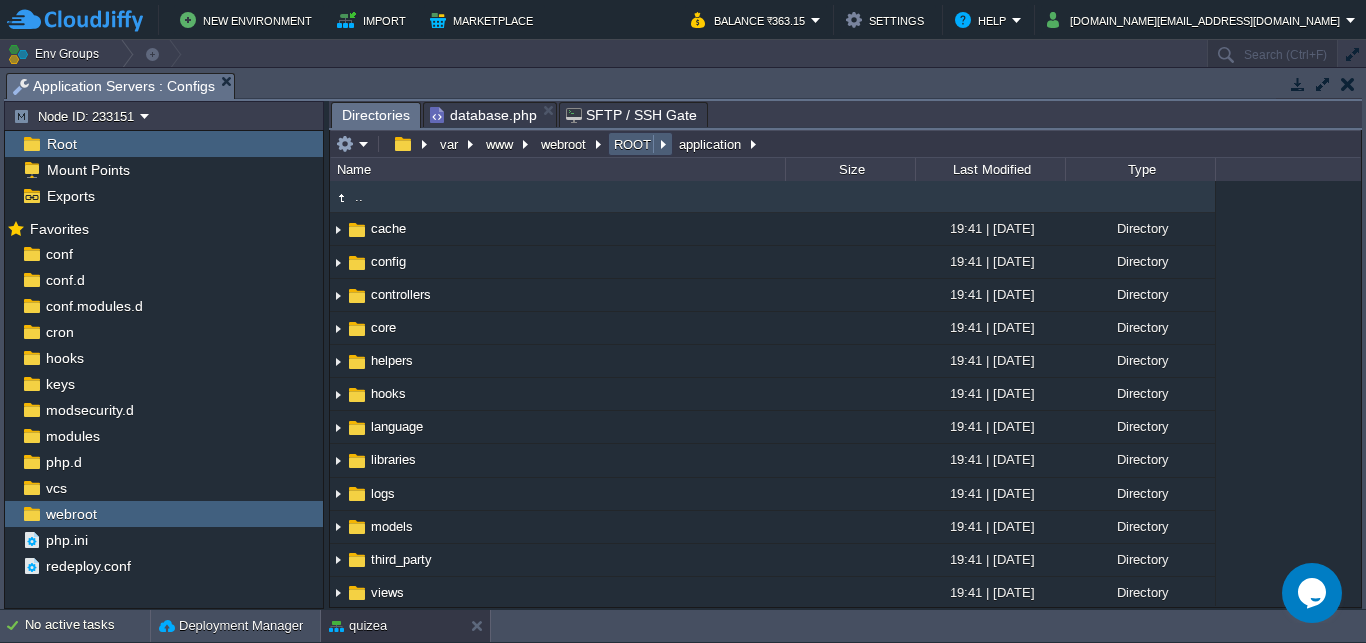 click on "ROOT" at bounding box center [633, 144] 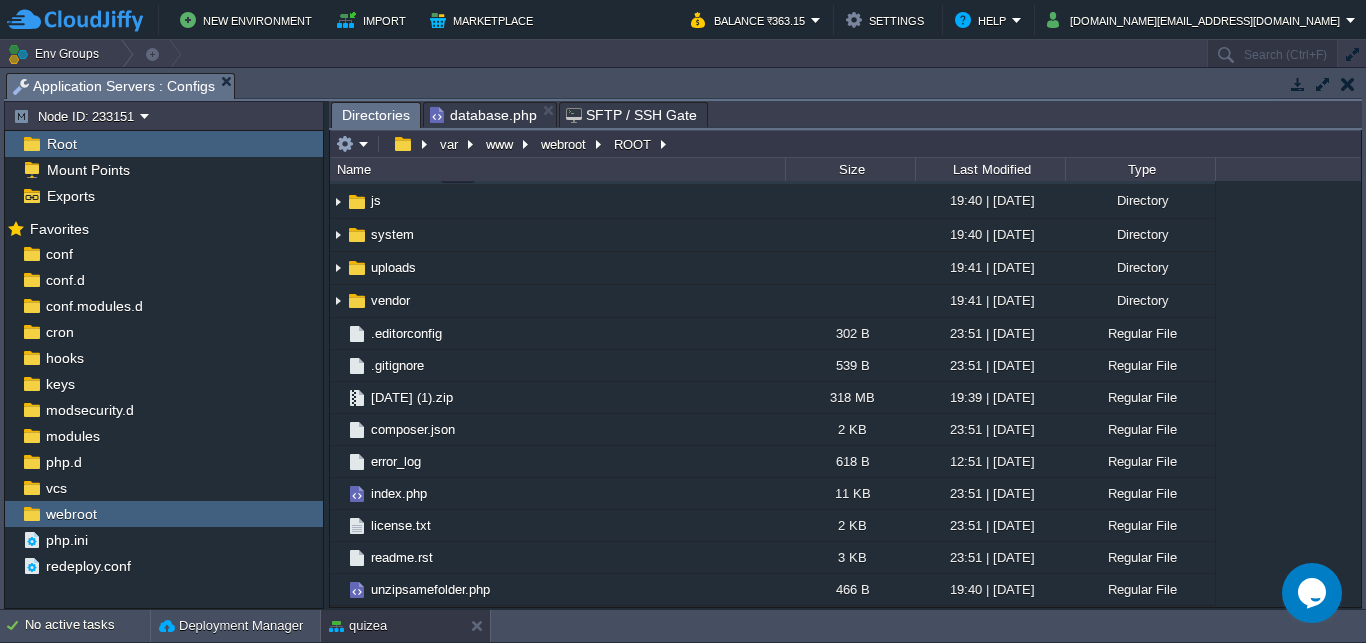 scroll, scrollTop: 0, scrollLeft: 0, axis: both 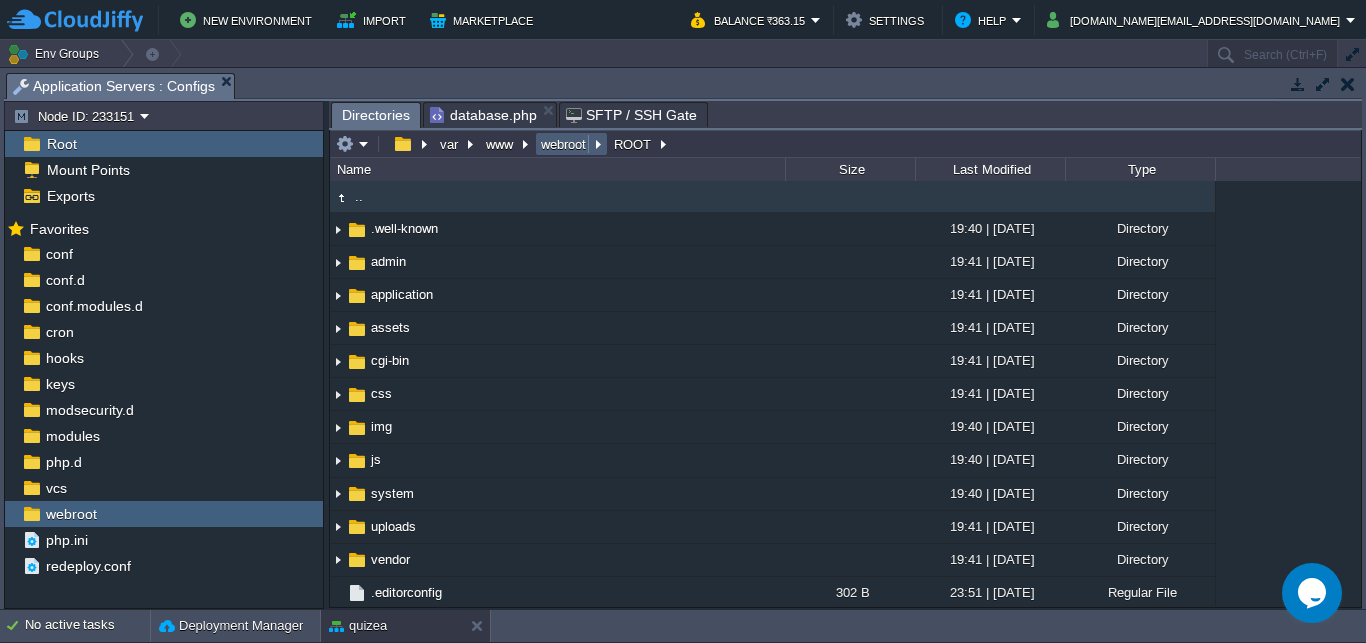 click on "webroot" at bounding box center [564, 144] 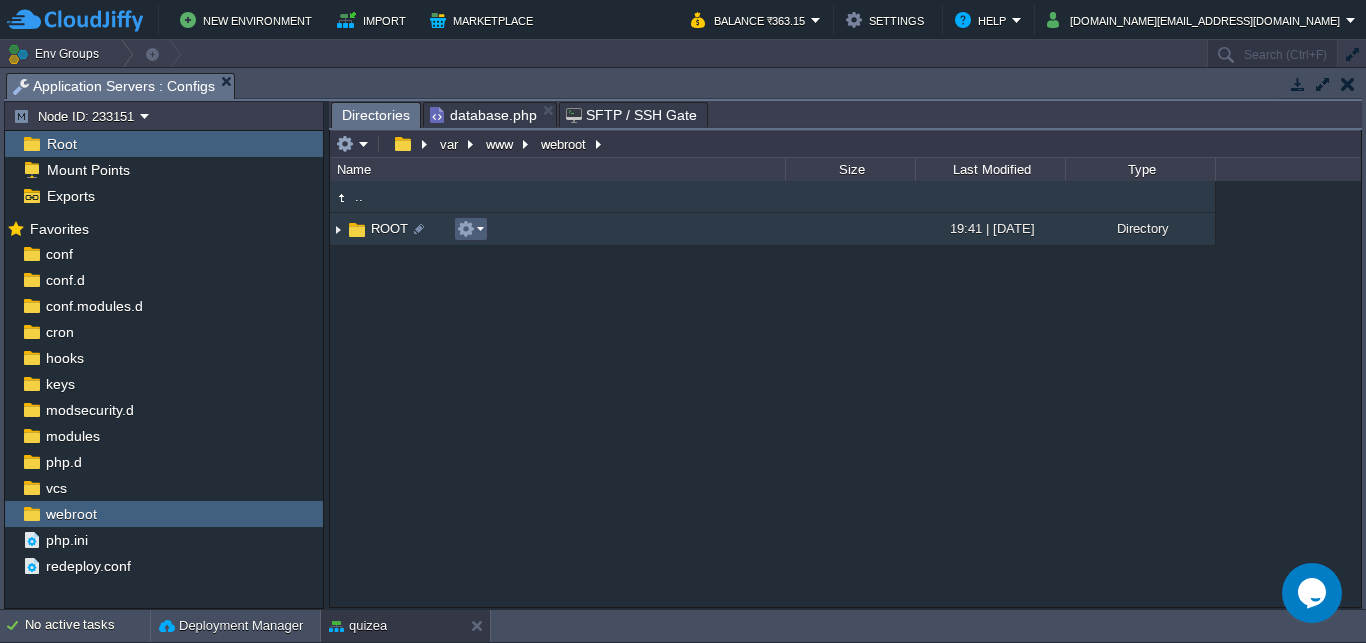 click at bounding box center [470, 229] 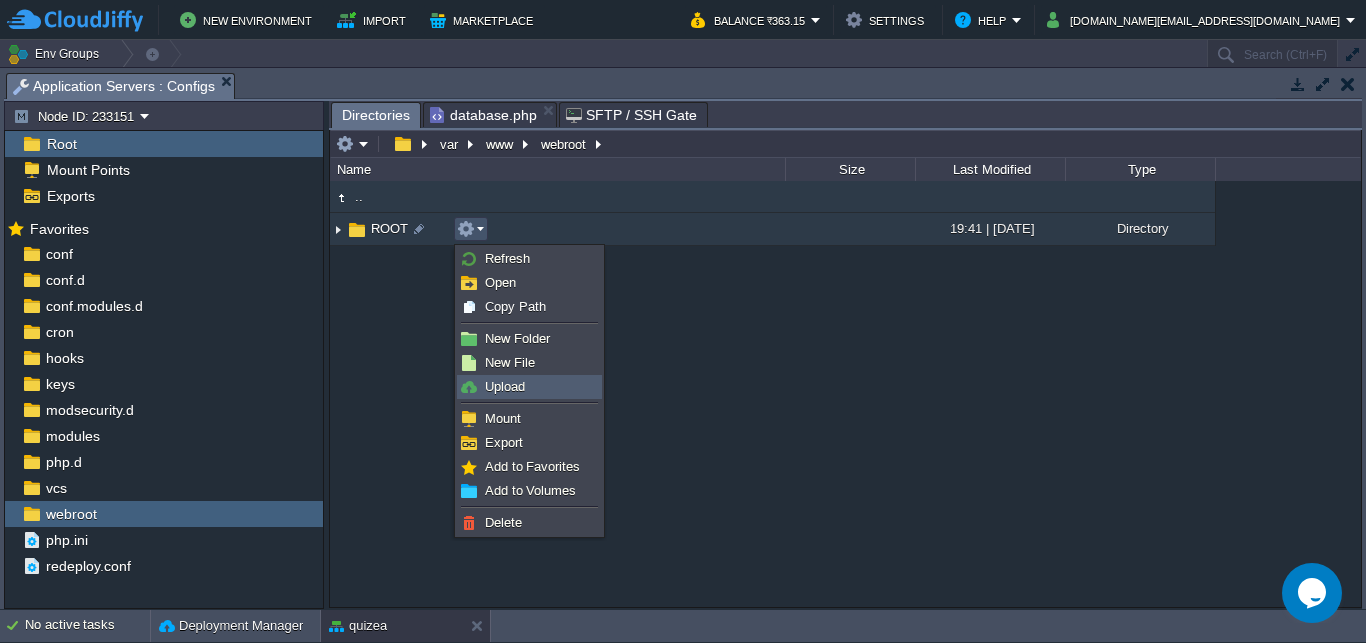 click on "Upload" at bounding box center [505, 386] 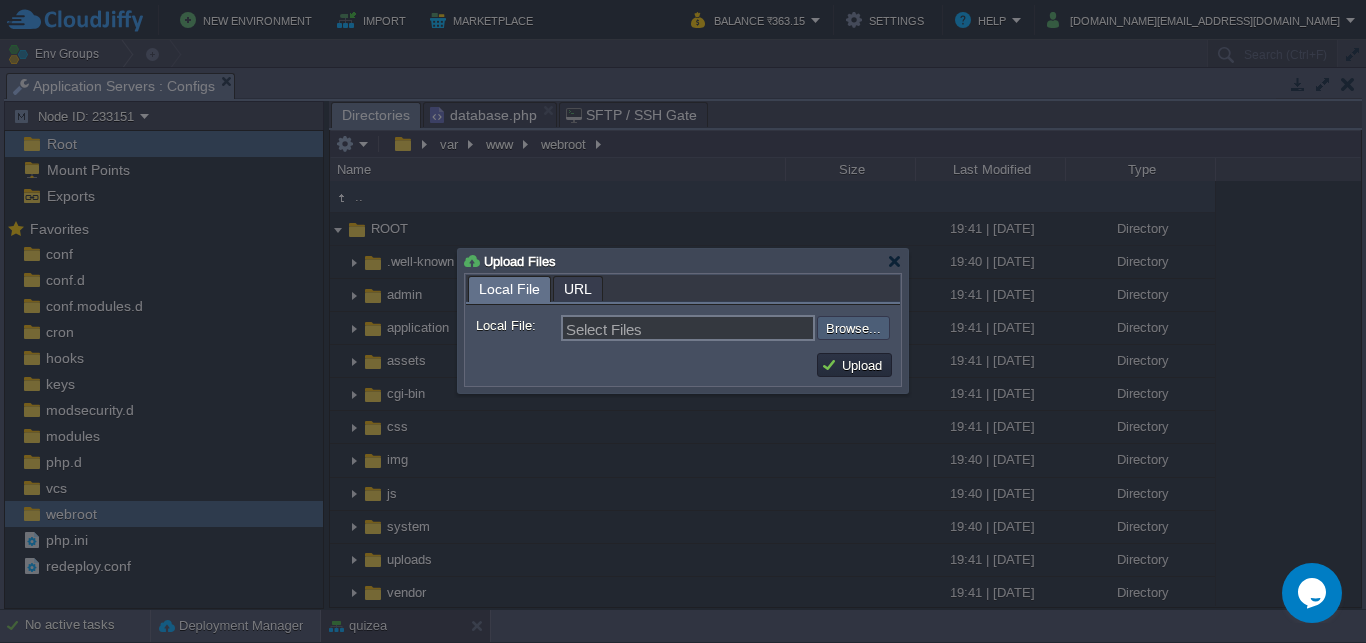 click at bounding box center [763, 328] 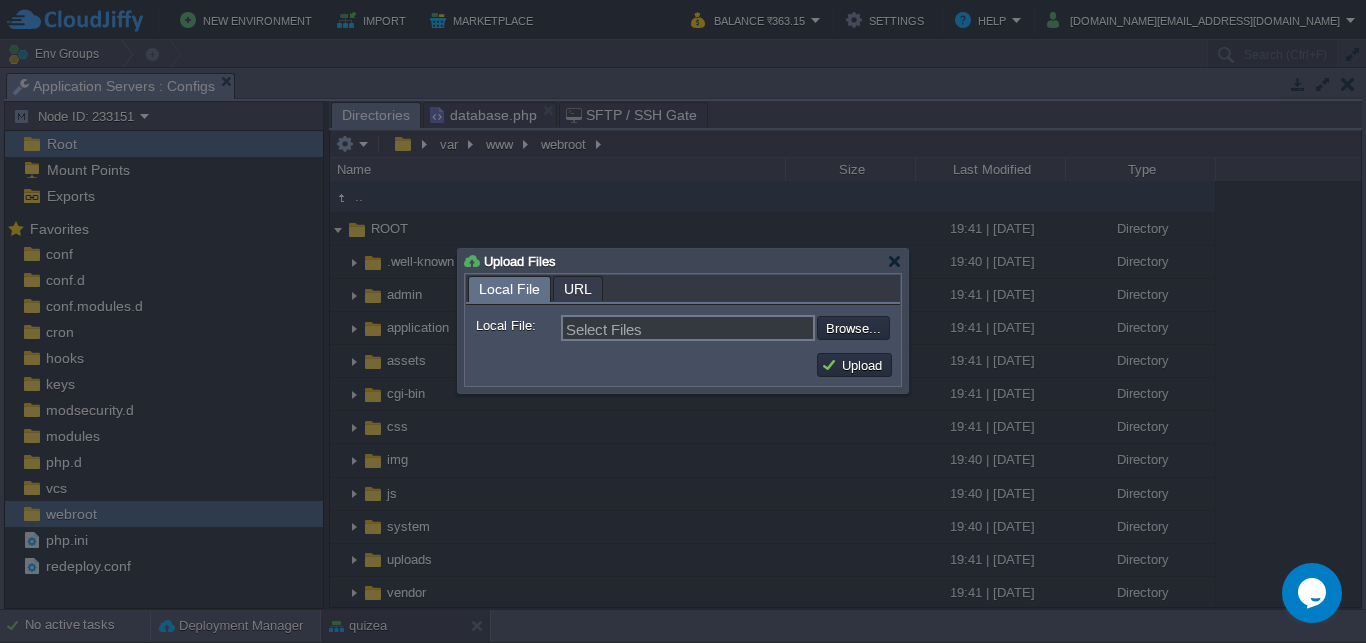 type on "C:\fakepath\system.zip" 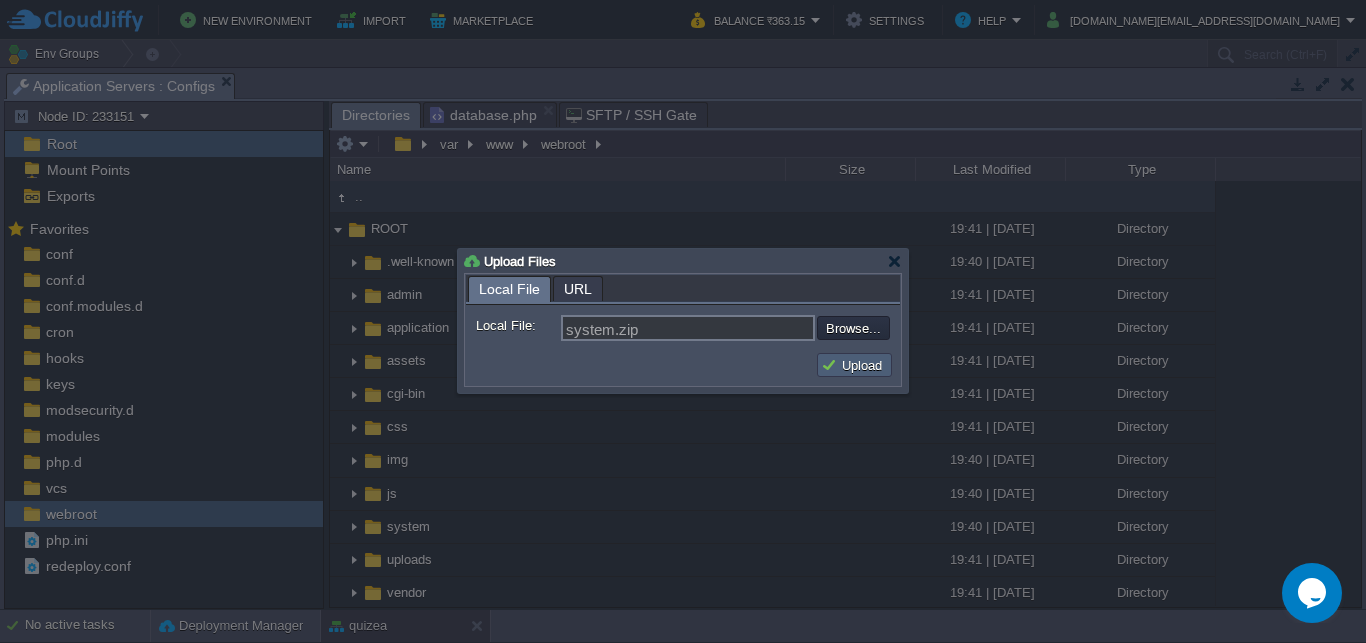 click on "Upload" at bounding box center [854, 365] 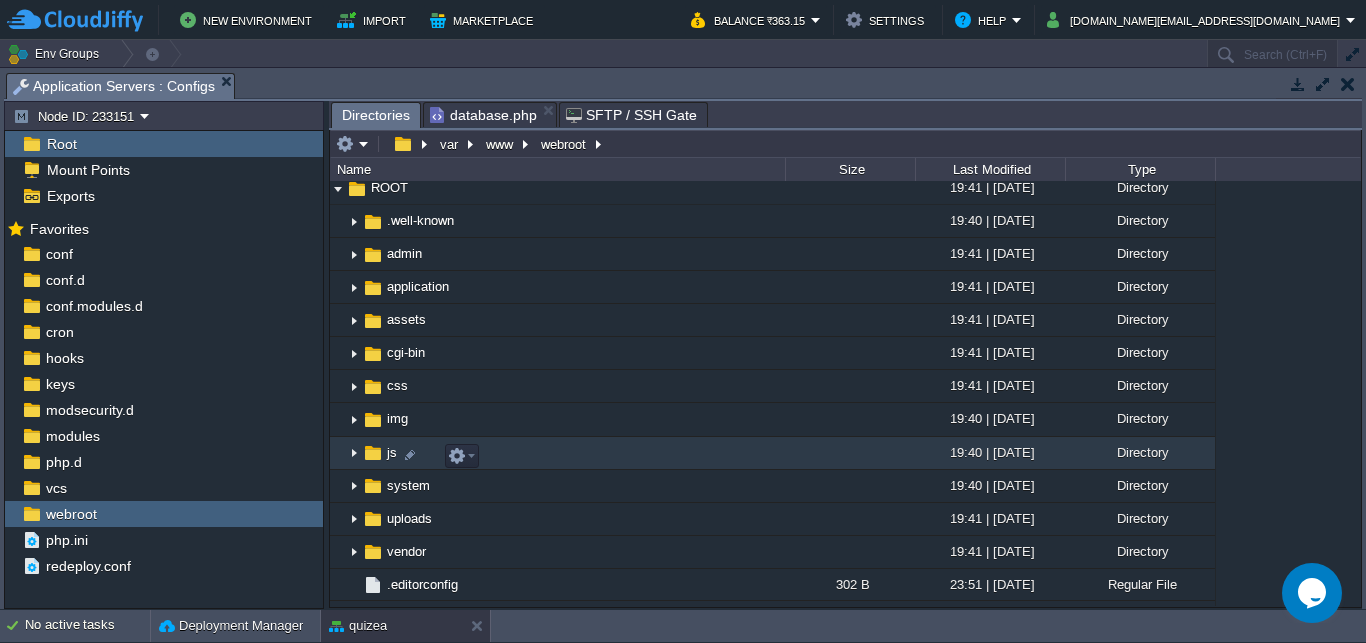 scroll, scrollTop: 329, scrollLeft: 0, axis: vertical 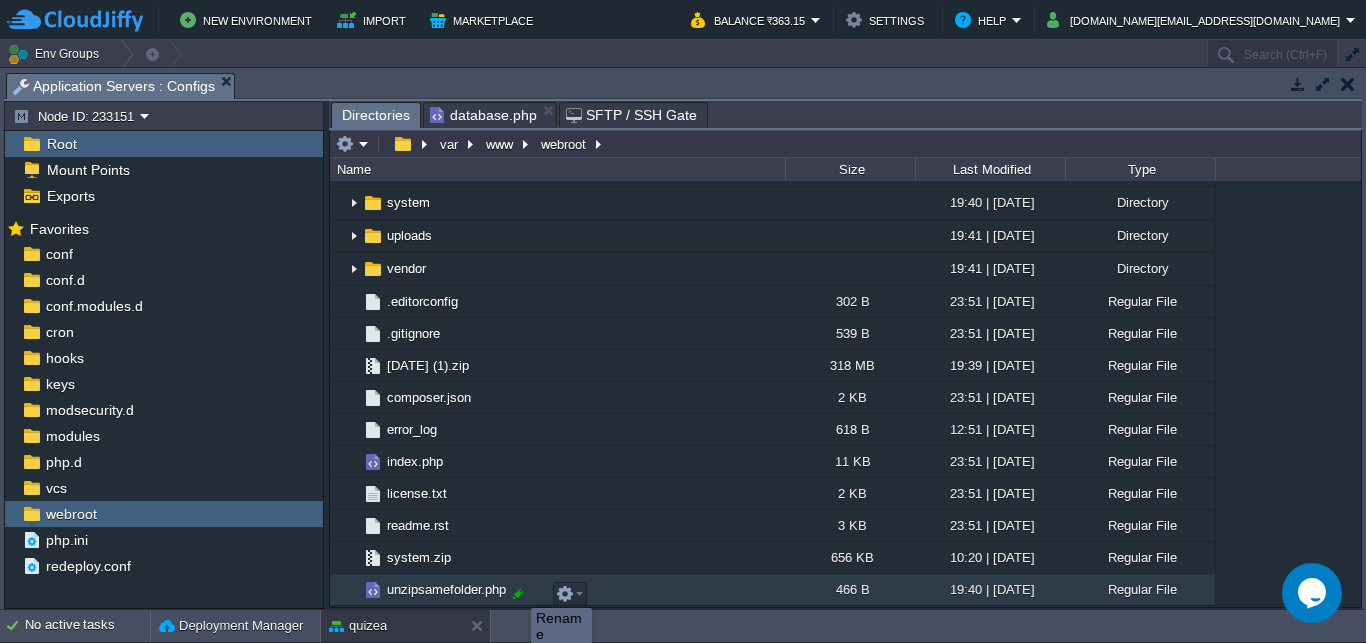 click at bounding box center [518, 594] 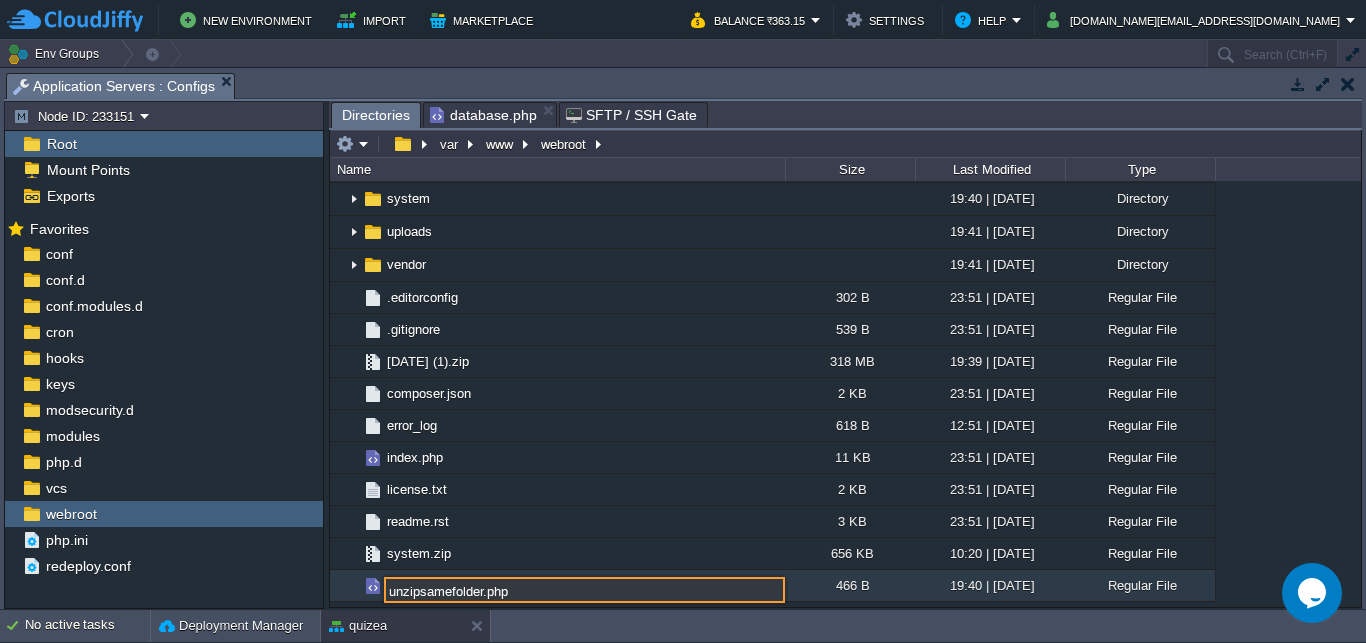 click on "466 B" at bounding box center (850, 585) 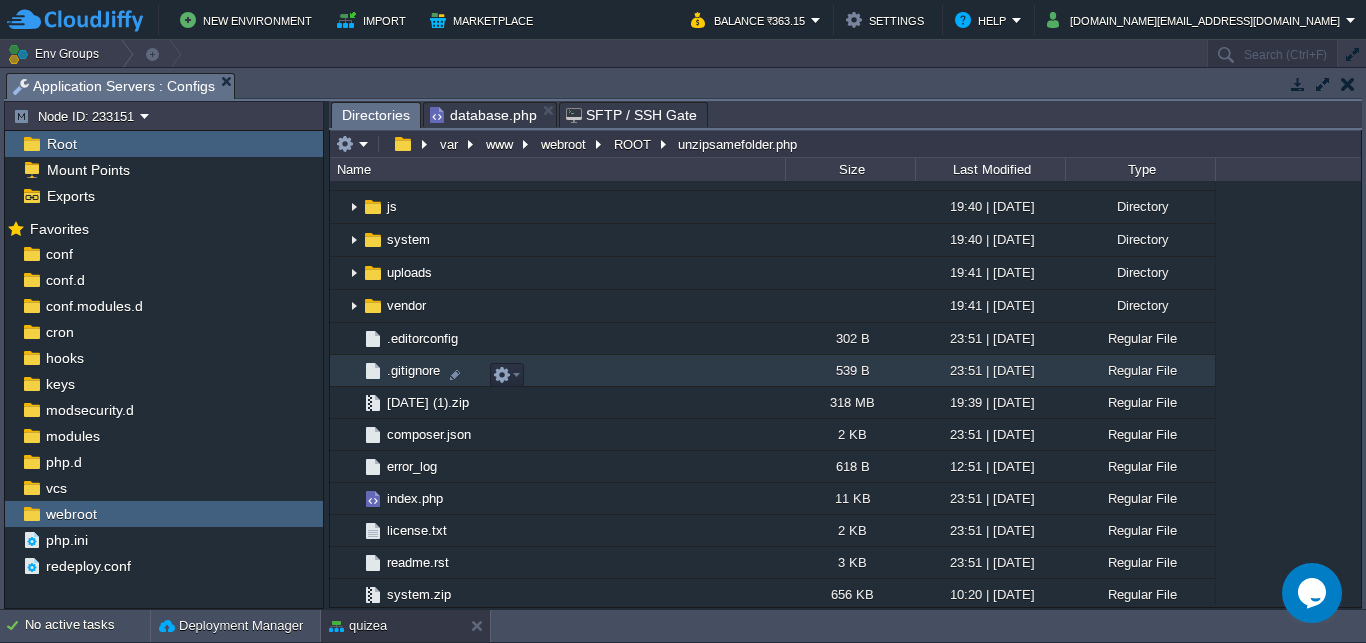 scroll, scrollTop: 329, scrollLeft: 0, axis: vertical 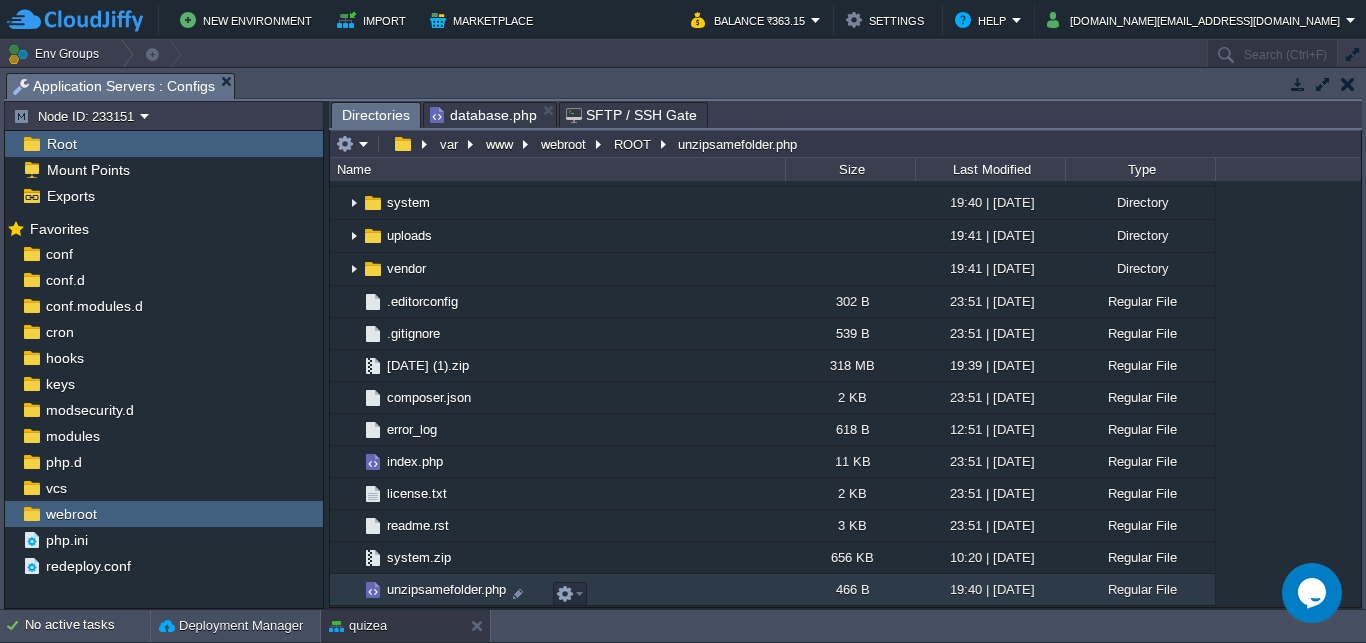 click on "unzipsamefolder.php" at bounding box center [446, 589] 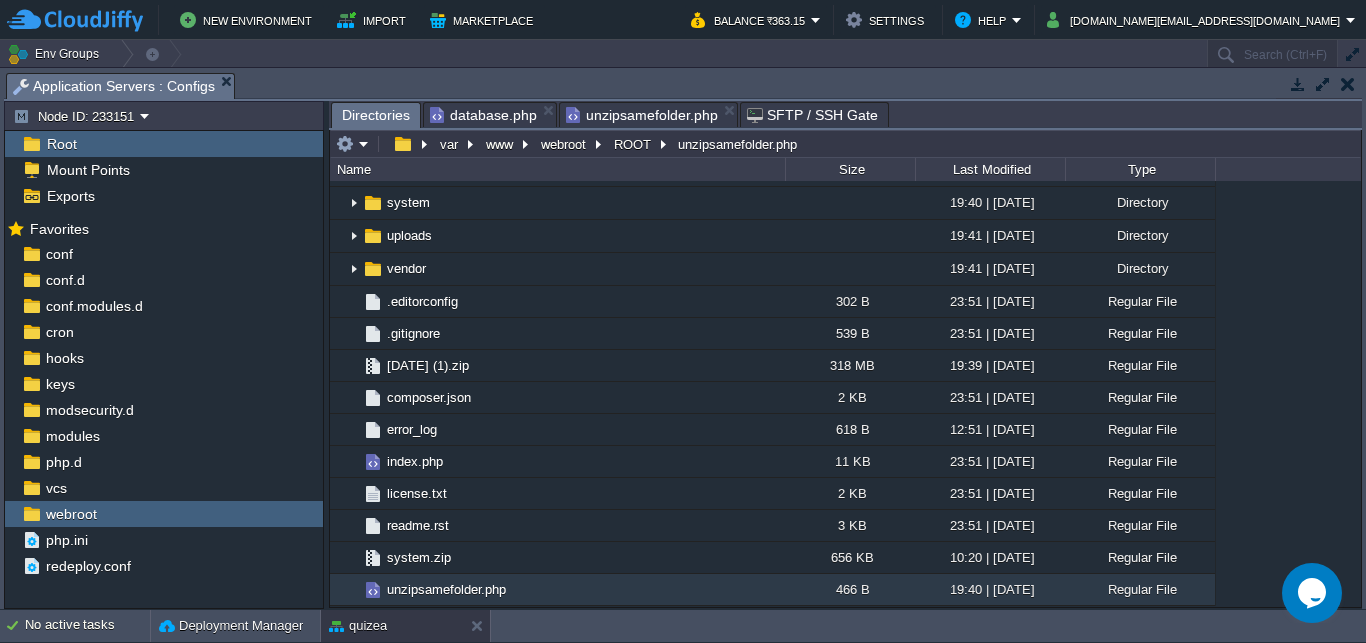 scroll, scrollTop: 329, scrollLeft: 0, axis: vertical 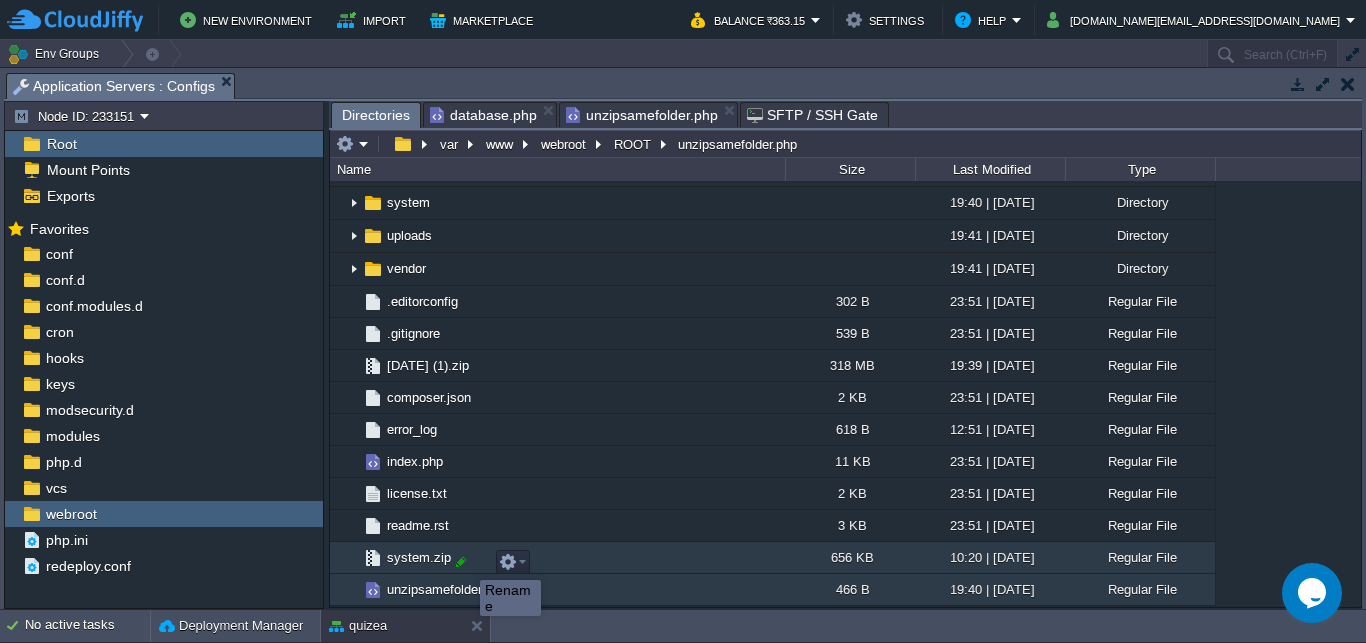 click at bounding box center (461, 562) 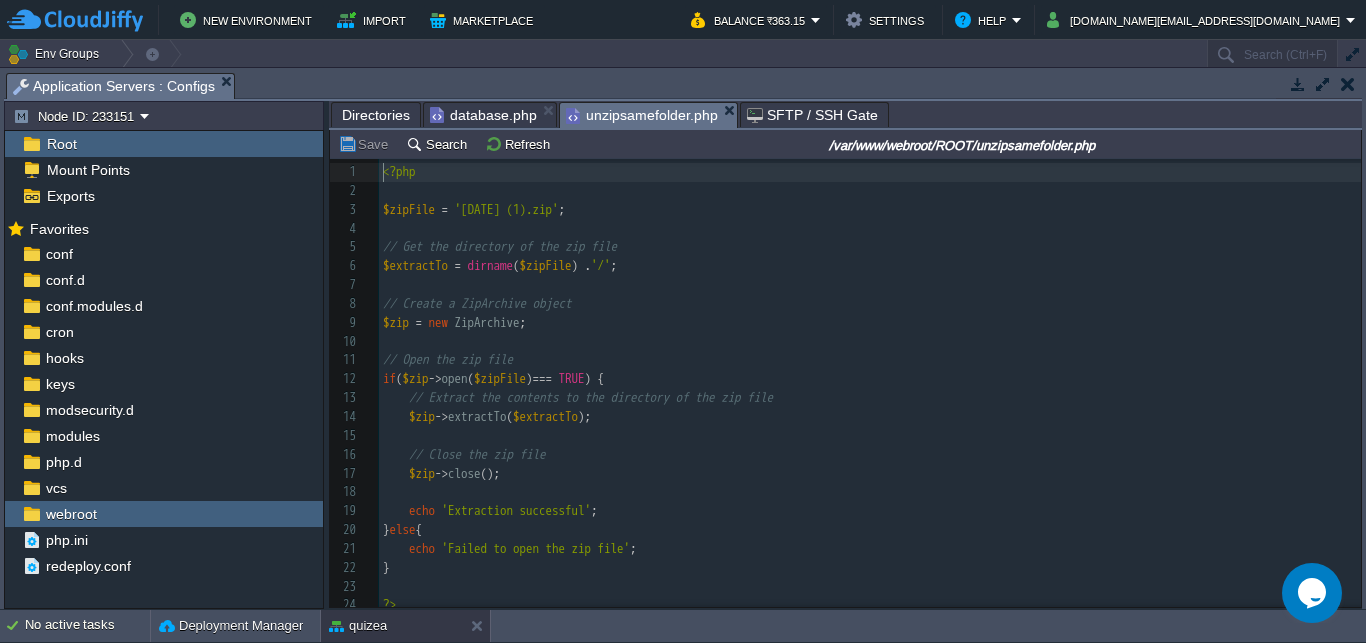 click on "unzipsamefolder.php" at bounding box center (642, 115) 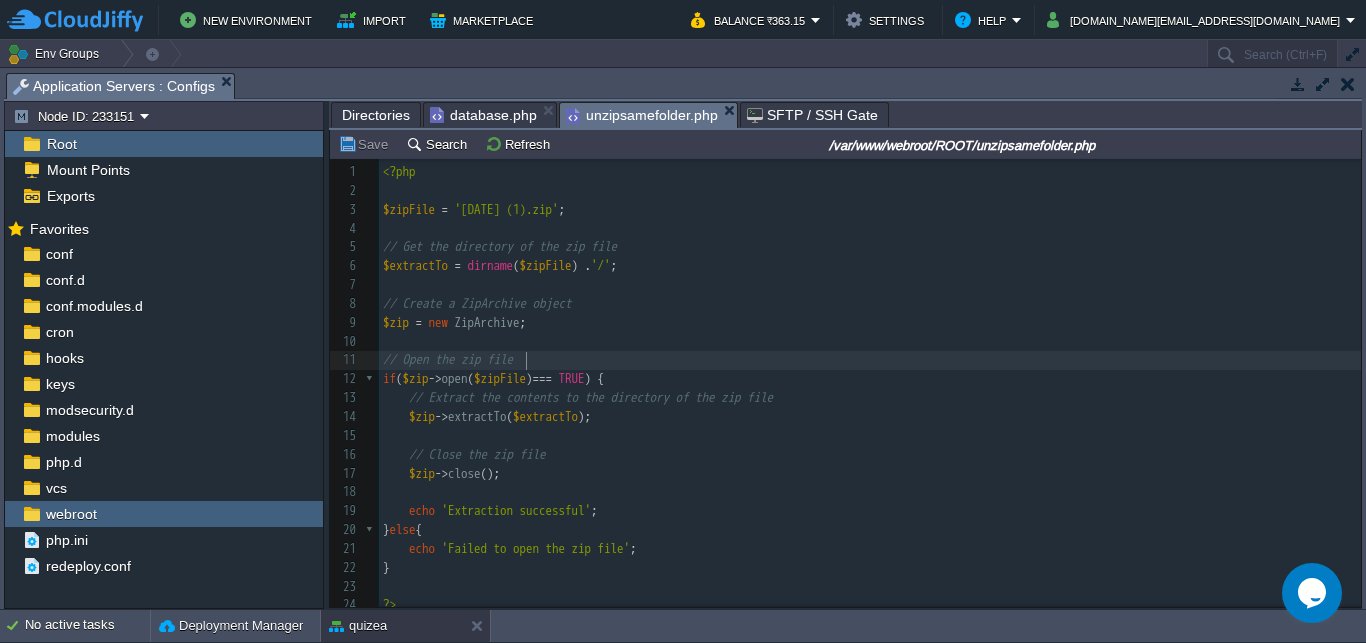 click on "// Open the zip file" at bounding box center (870, 360) 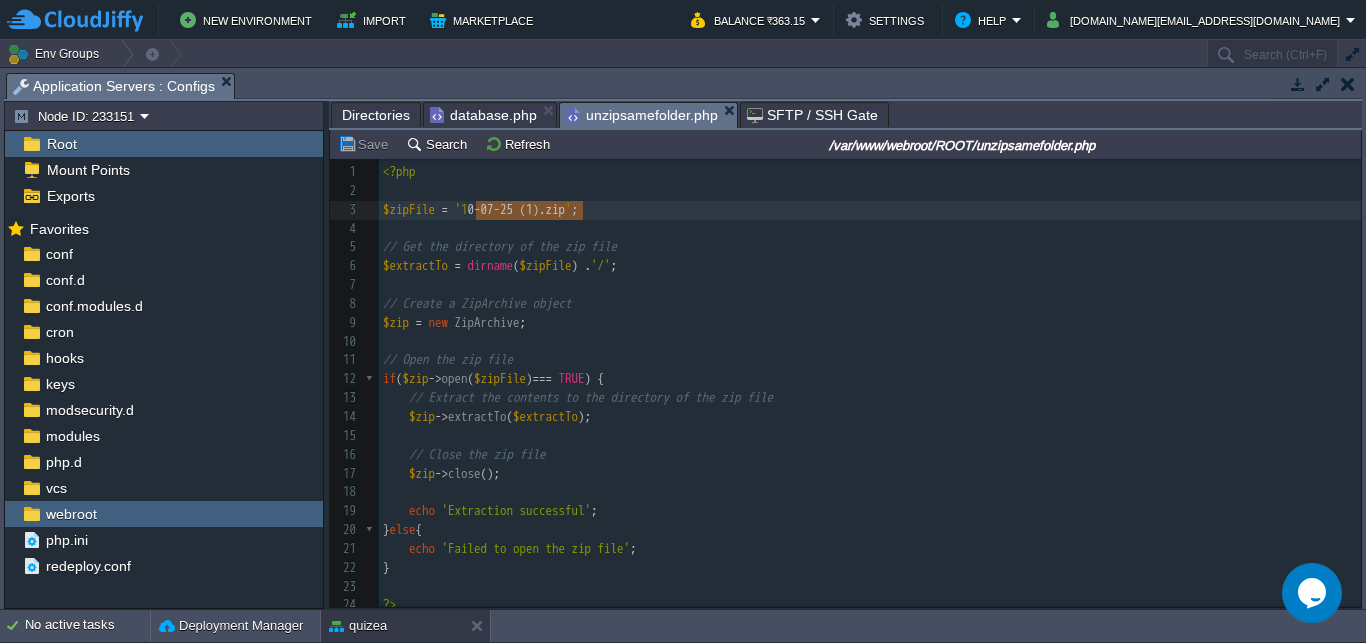 type on "[DATE] (1).zip" 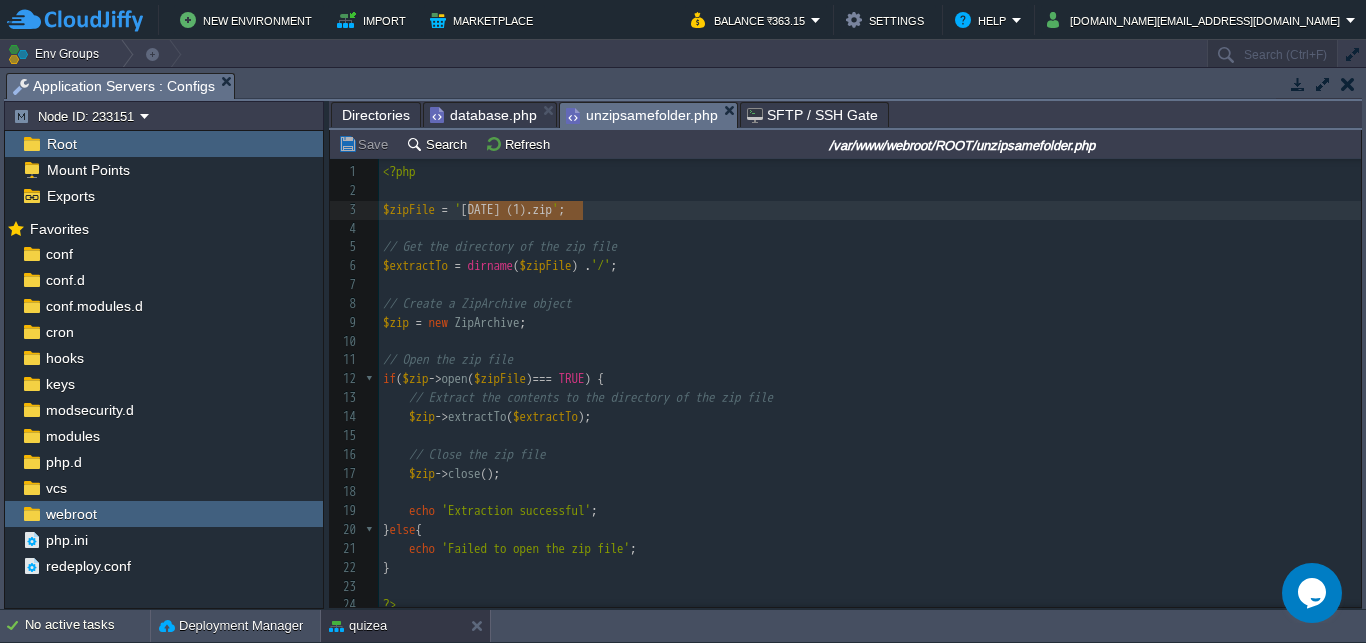 scroll, scrollTop: 0, scrollLeft: 114, axis: horizontal 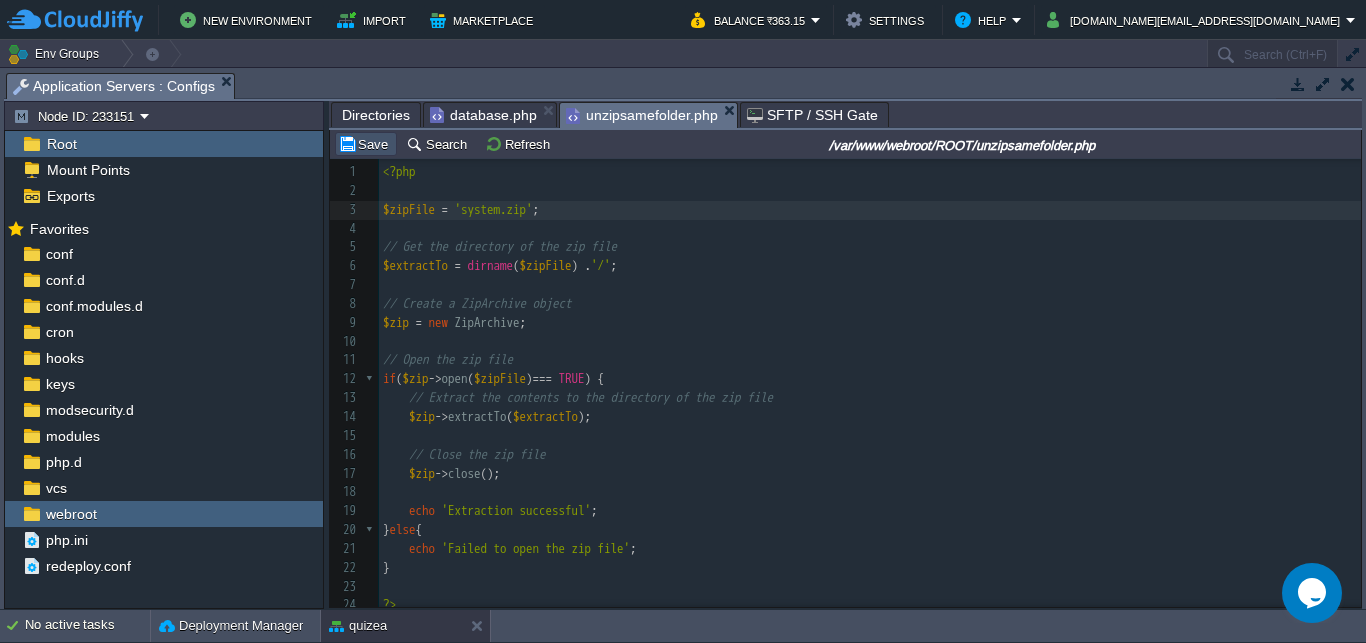 click on "Save" at bounding box center (366, 144) 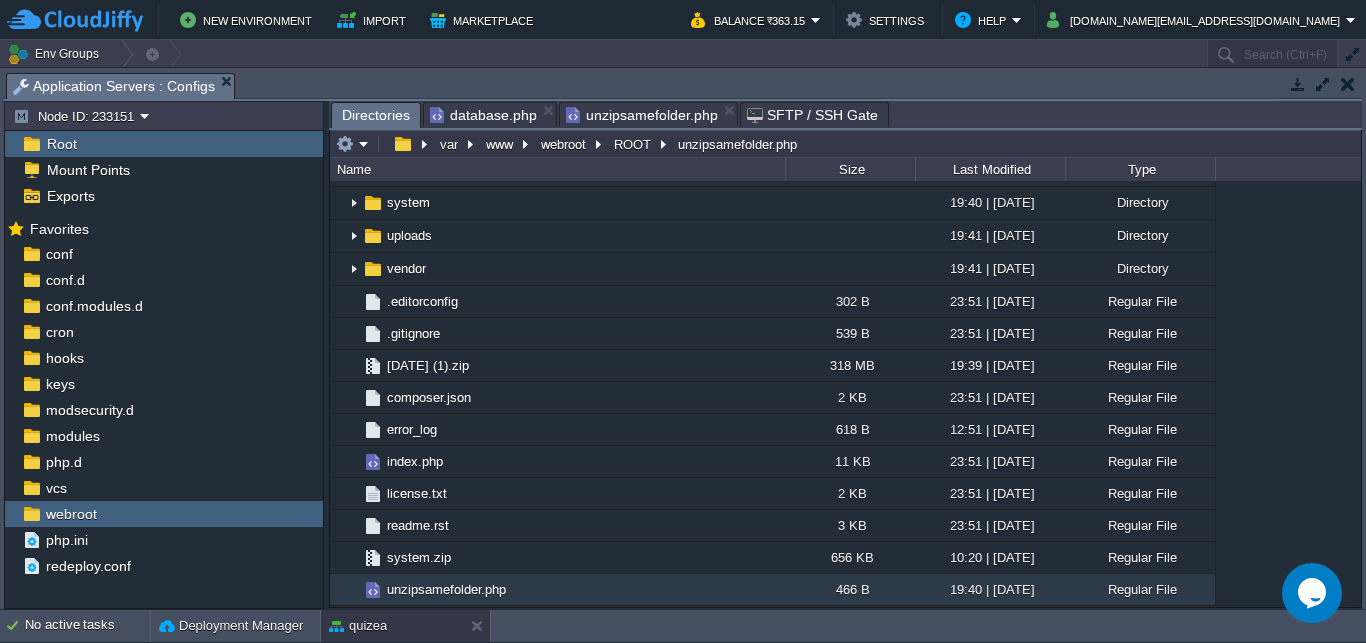 scroll, scrollTop: 329, scrollLeft: 0, axis: vertical 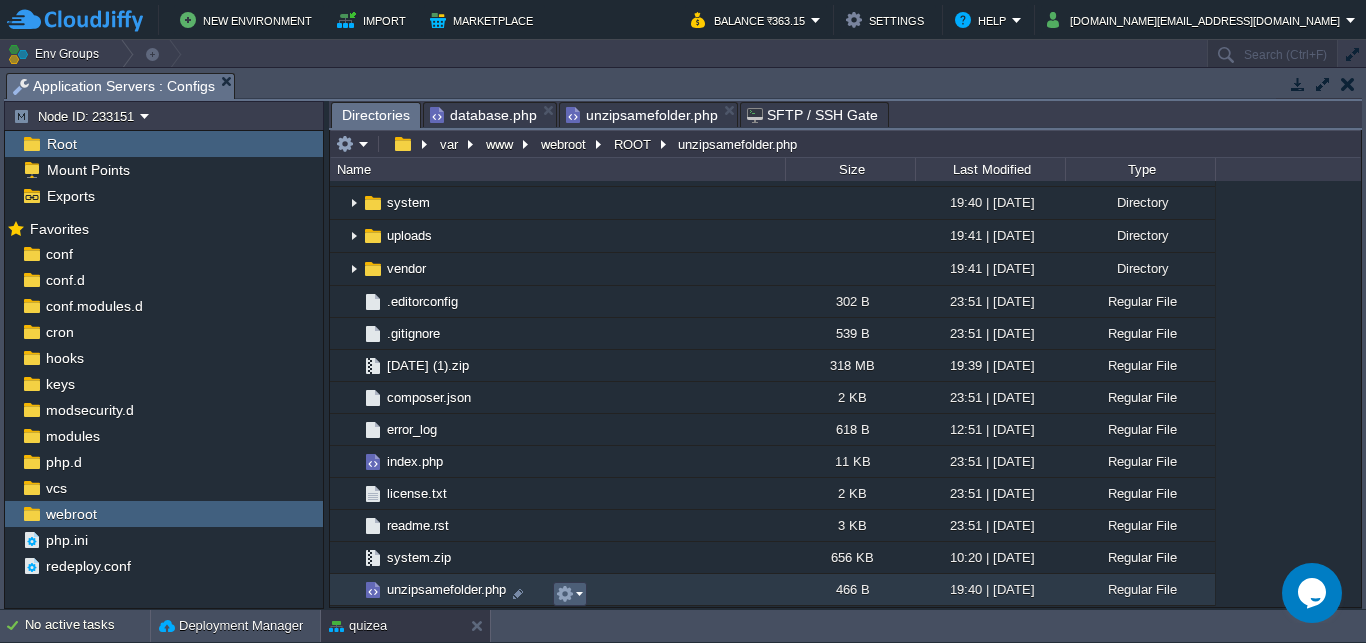 click at bounding box center [569, 594] 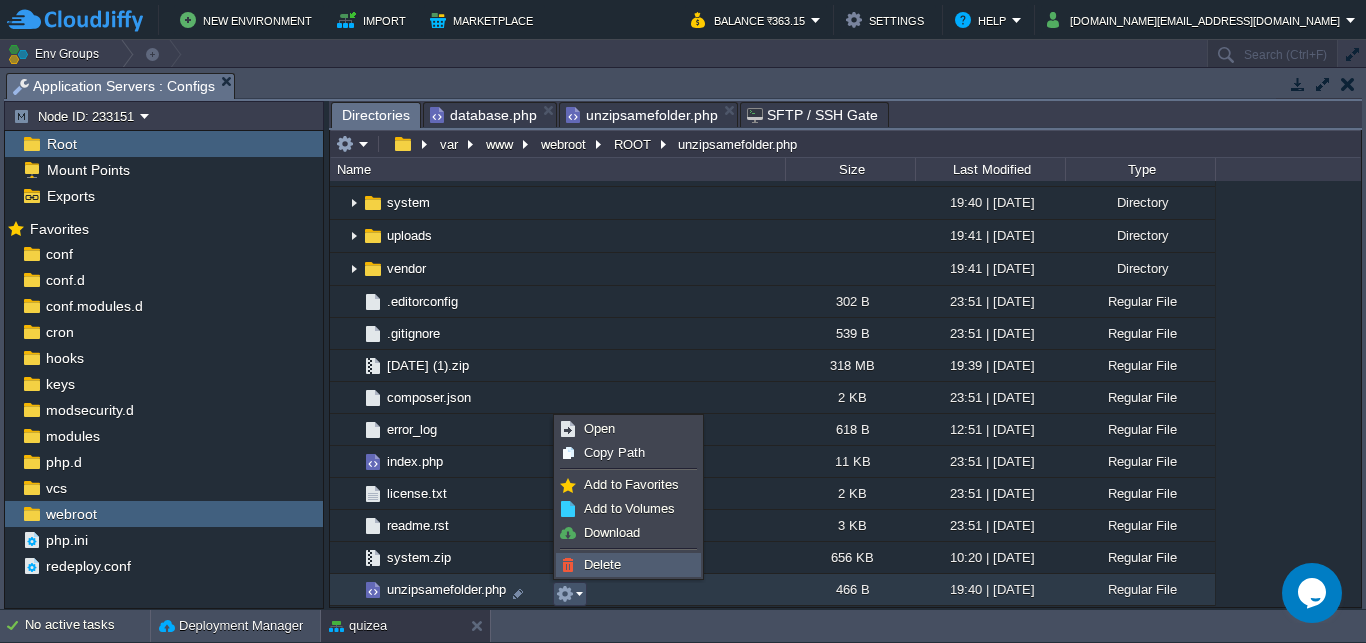 click on "Delete" at bounding box center [628, 565] 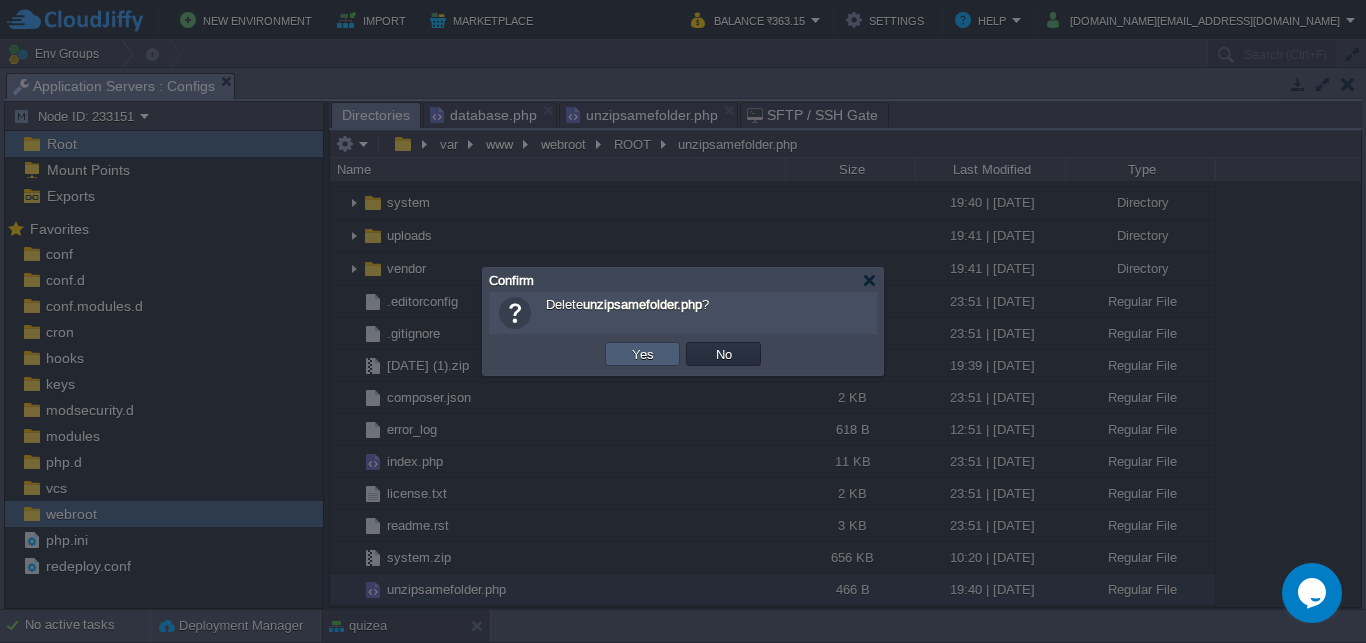 drag, startPoint x: 624, startPoint y: 347, endPoint x: 643, endPoint y: 351, distance: 19.416489 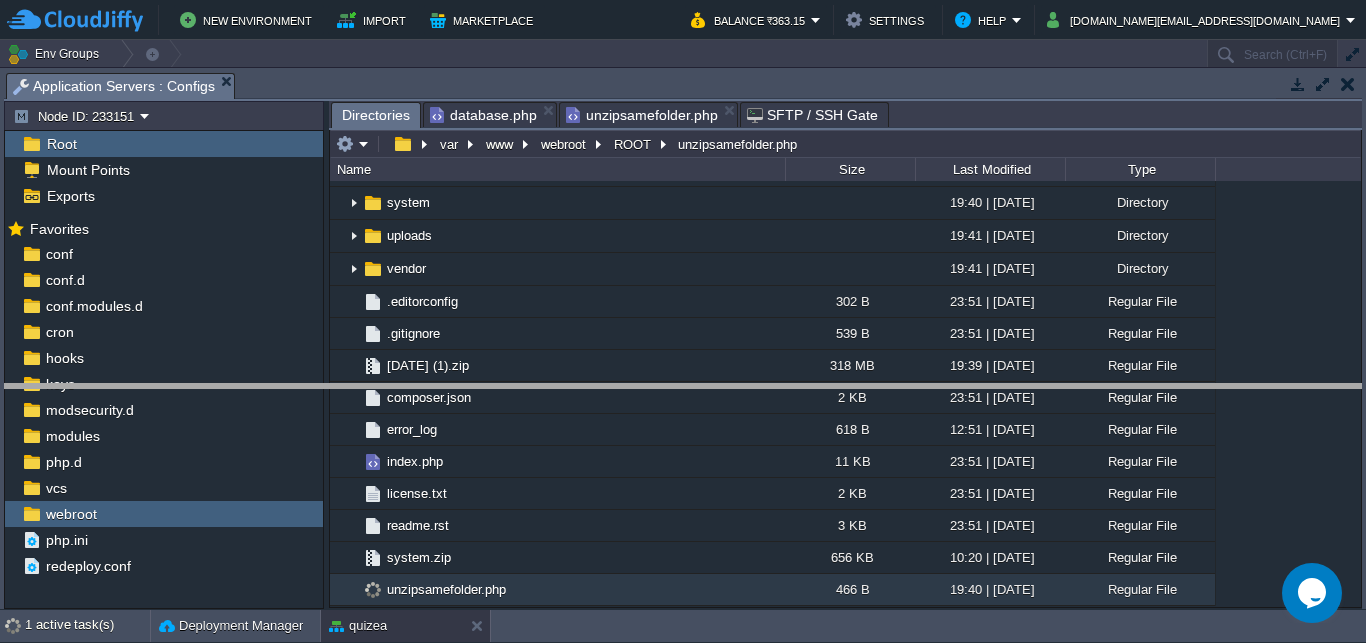 drag, startPoint x: 784, startPoint y: 86, endPoint x: 786, endPoint y: 397, distance: 311.00644 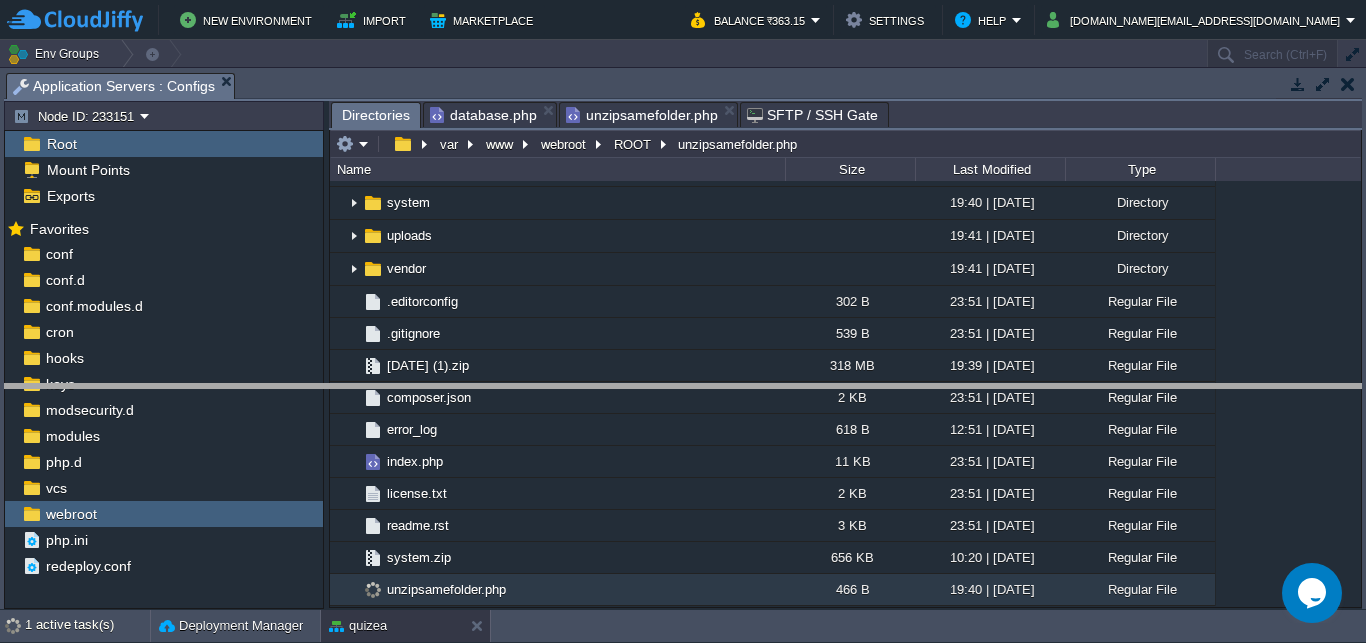 click on "New Environment Import Marketplace Bonus ₹0.00 Upgrade Account Balance ₹363.15 Settings Help [DOMAIN_NAME][EMAIL_ADDRESS][DOMAIN_NAME]       Env Groups                     Search (Ctrl+F)         auto-gen Name Status Tags Usage amit-college [DOMAIN_NAME] Running                                 + Add to Env Group                                                                                                                                                            RAM                 38%                                         CPU                 0%                             3 / 4                    3%       capitalengineeringcollege [DOMAIN_NAME] Running                                 + Add to Env Group                                                                                                                                                            RAM                 23%                                         CPU                 1%" at bounding box center [683, 321] 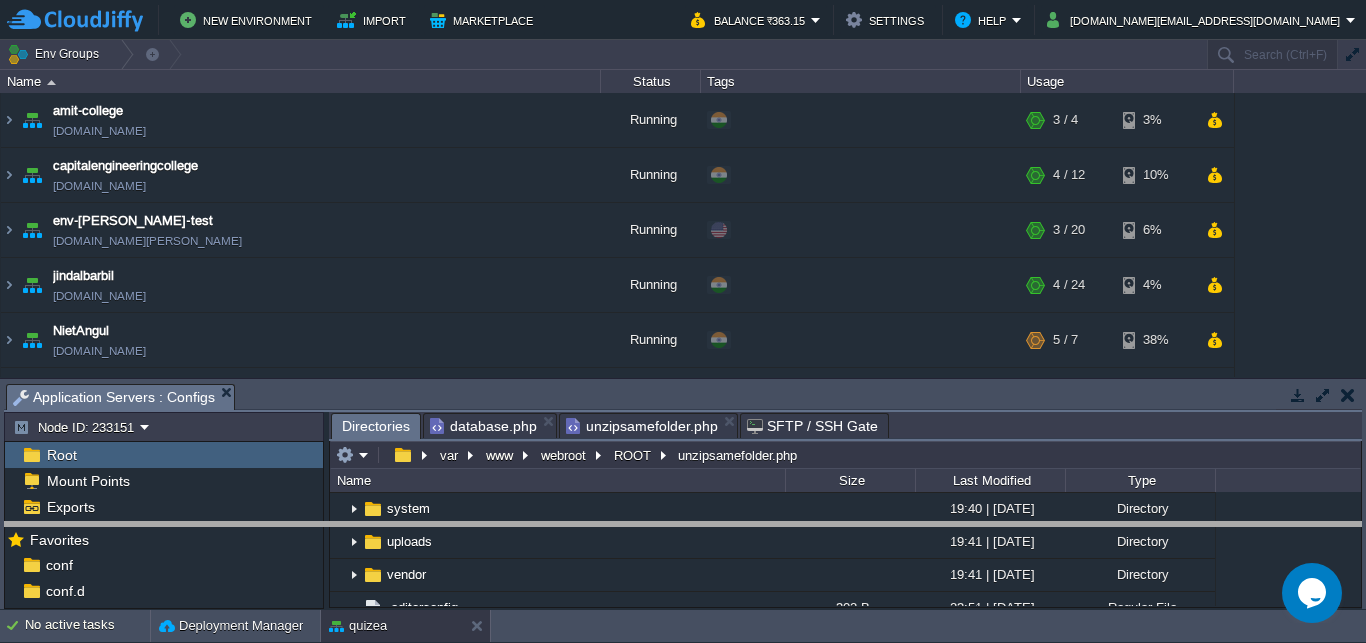 drag, startPoint x: 641, startPoint y: 398, endPoint x: 617, endPoint y: 506, distance: 110.63454 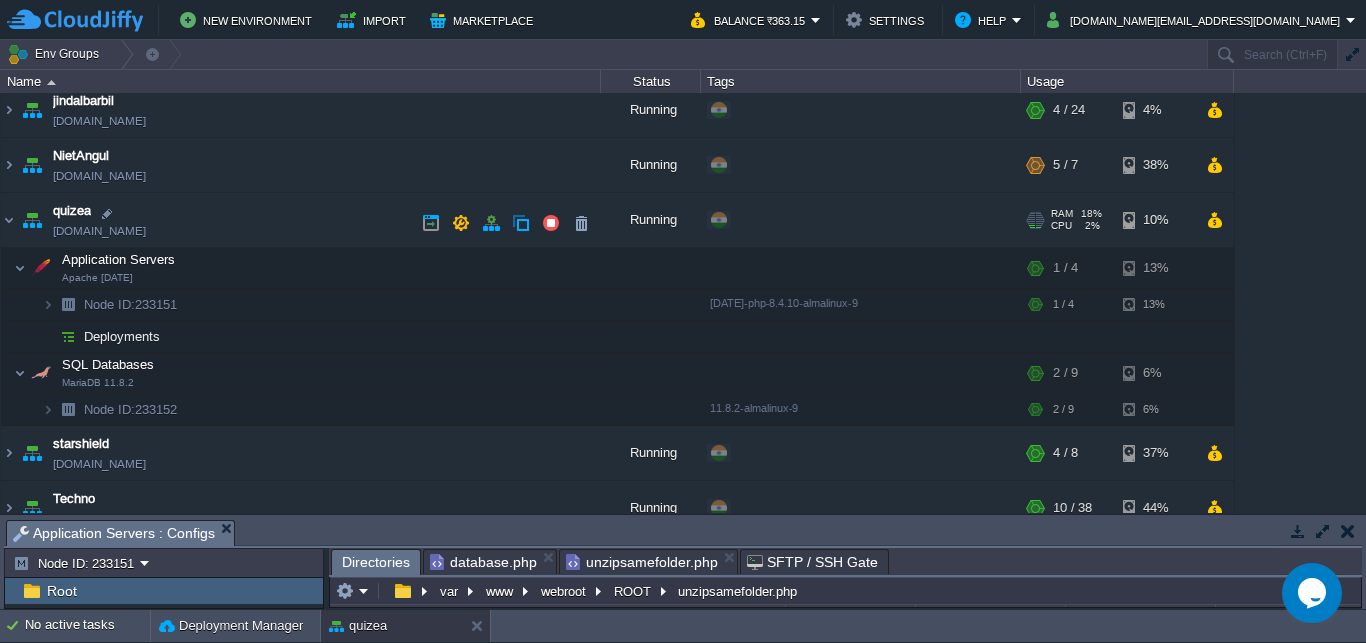 scroll, scrollTop: 192, scrollLeft: 0, axis: vertical 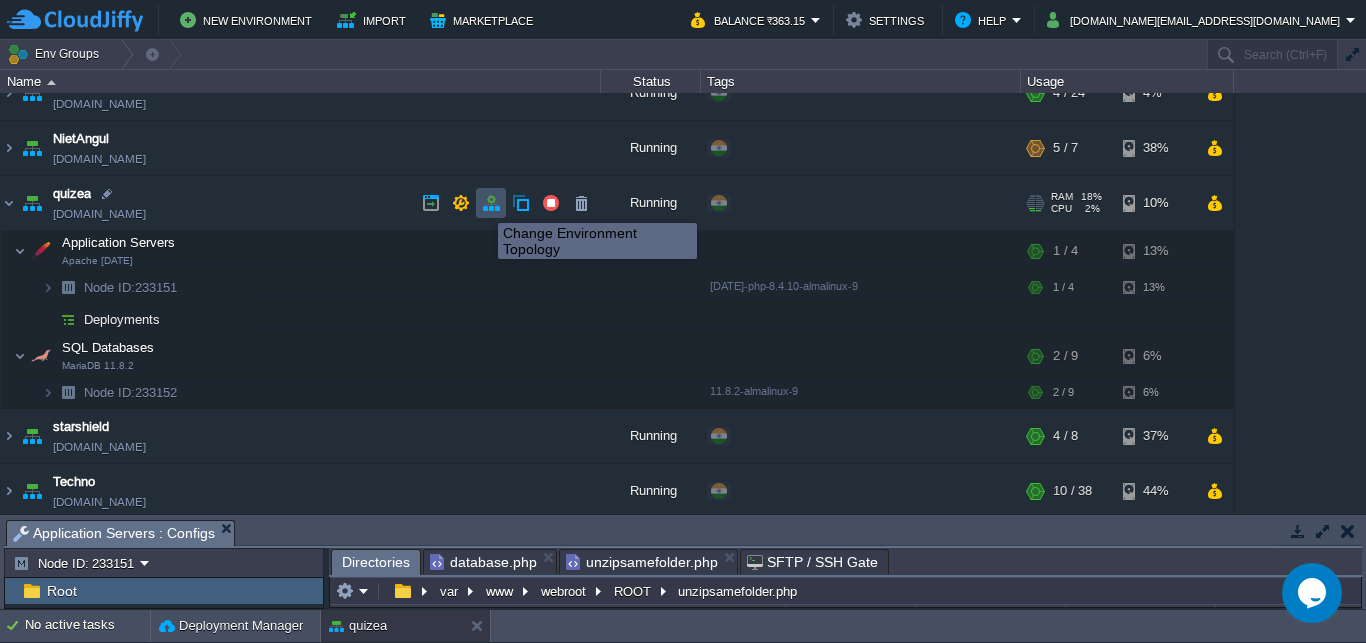 click at bounding box center (491, 203) 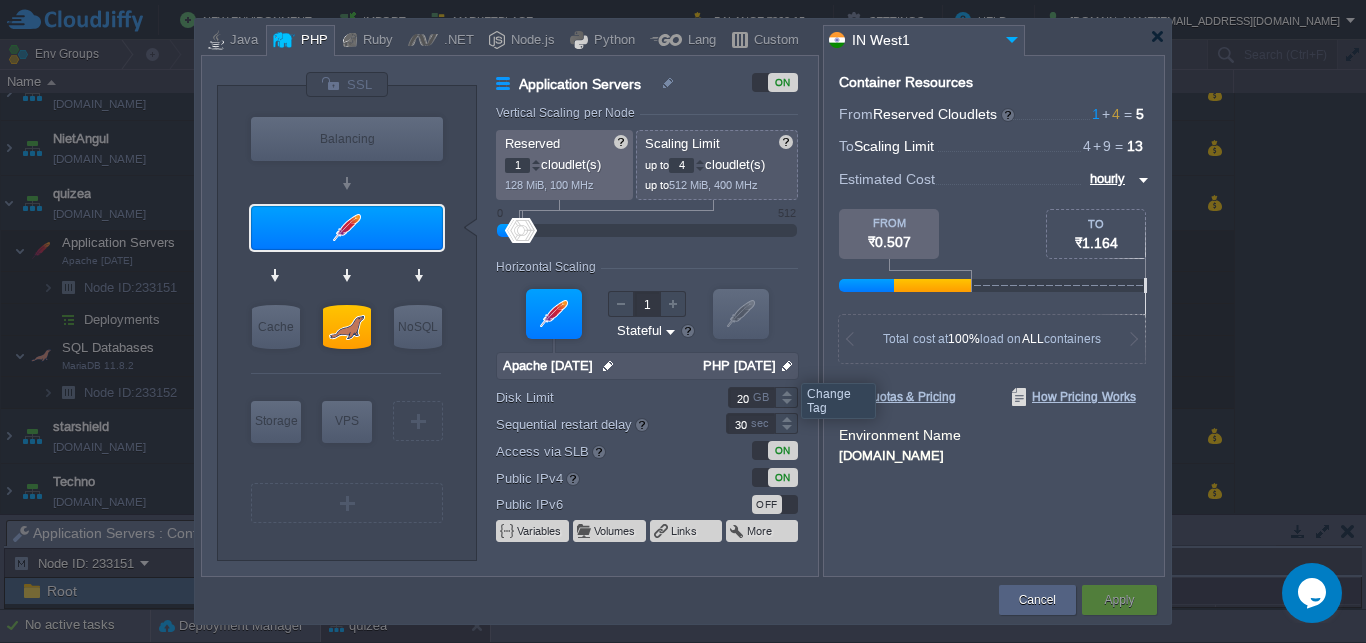 click at bounding box center (787, 366) 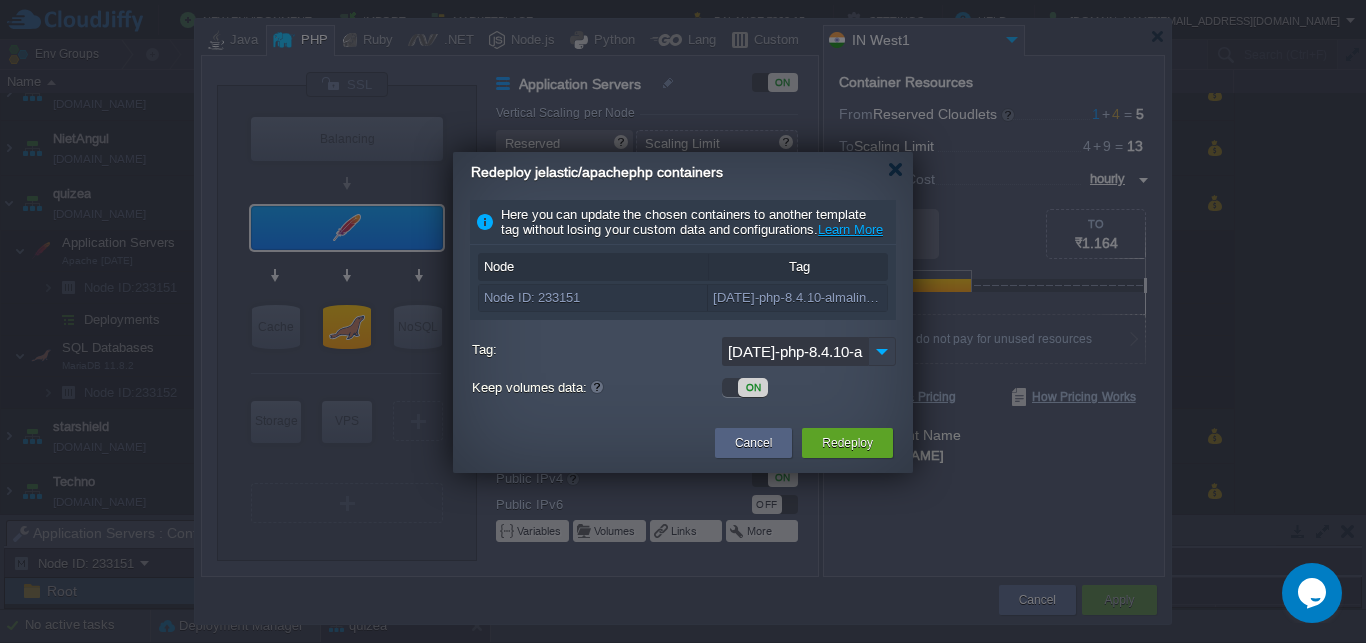 click at bounding box center (882, 351) 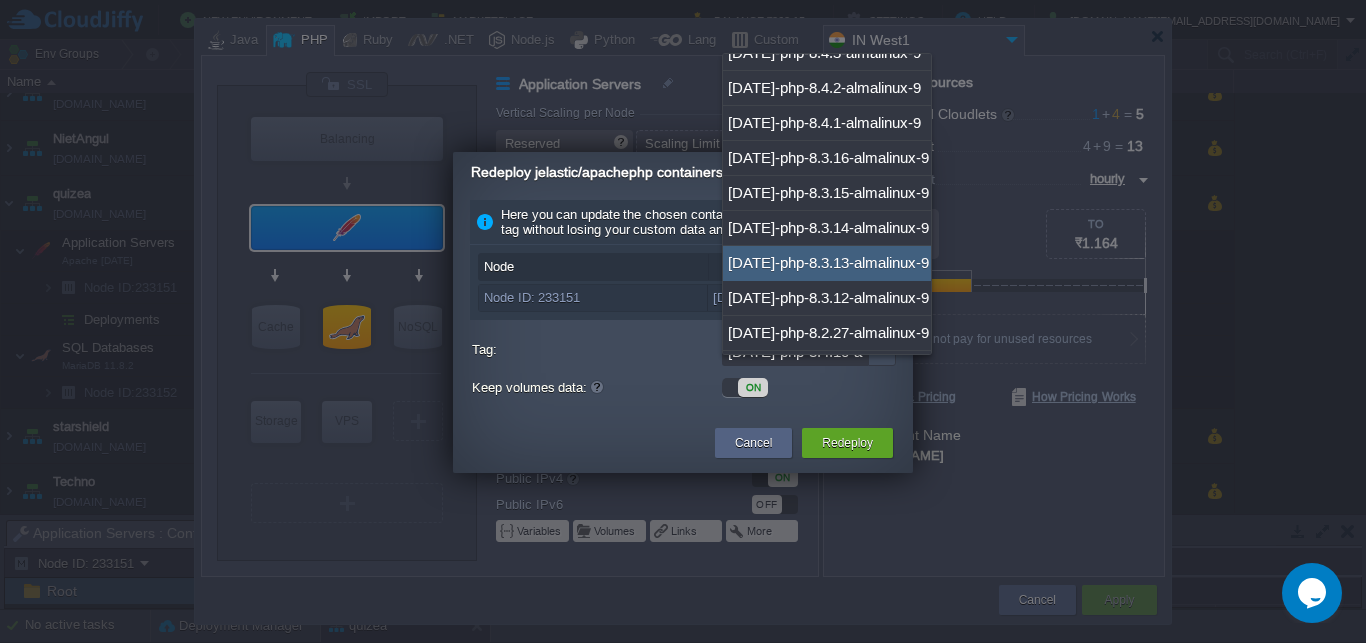 scroll, scrollTop: 784, scrollLeft: 0, axis: vertical 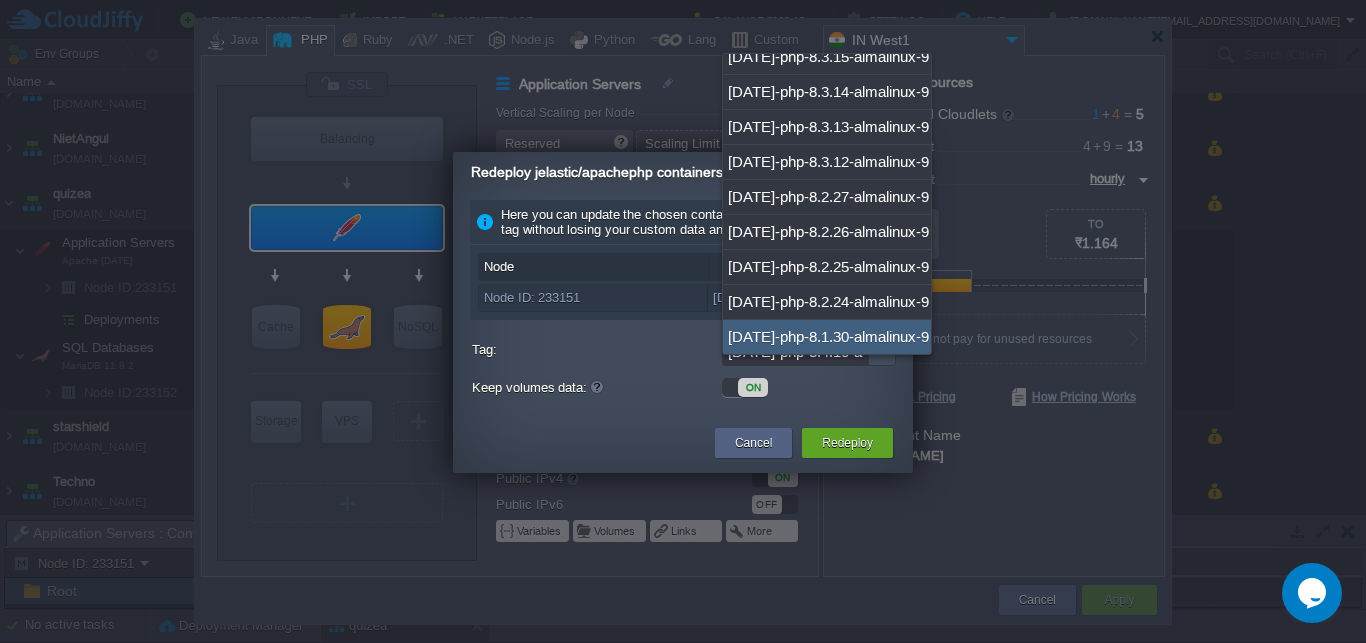 click on "[DATE]-php-8.1.30-almalinux-9" at bounding box center [827, 337] 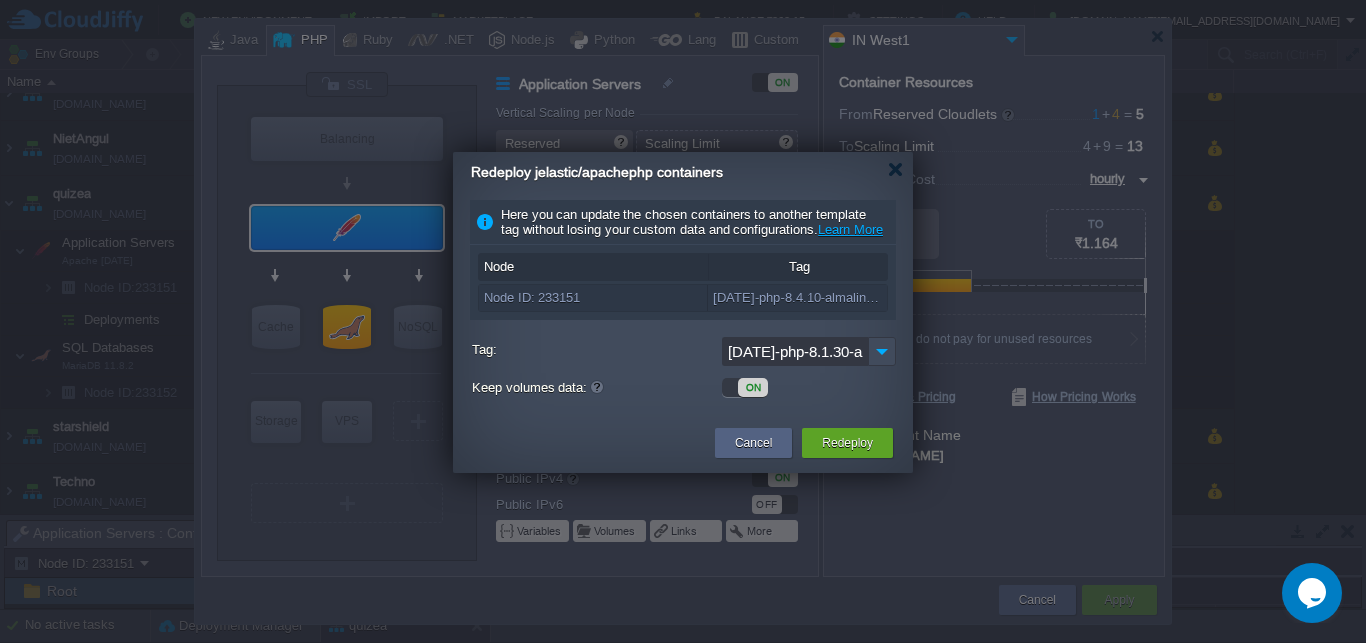 scroll, scrollTop: 0, scrollLeft: 66, axis: horizontal 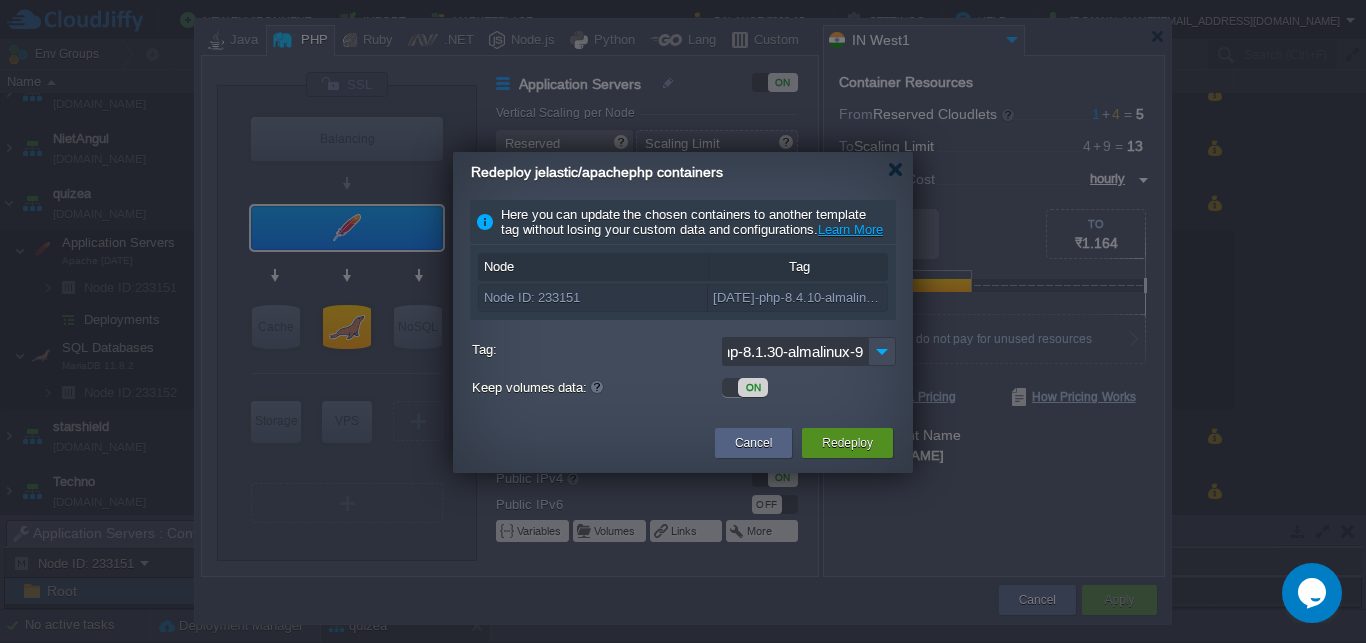 click on "Redeploy" at bounding box center [847, 443] 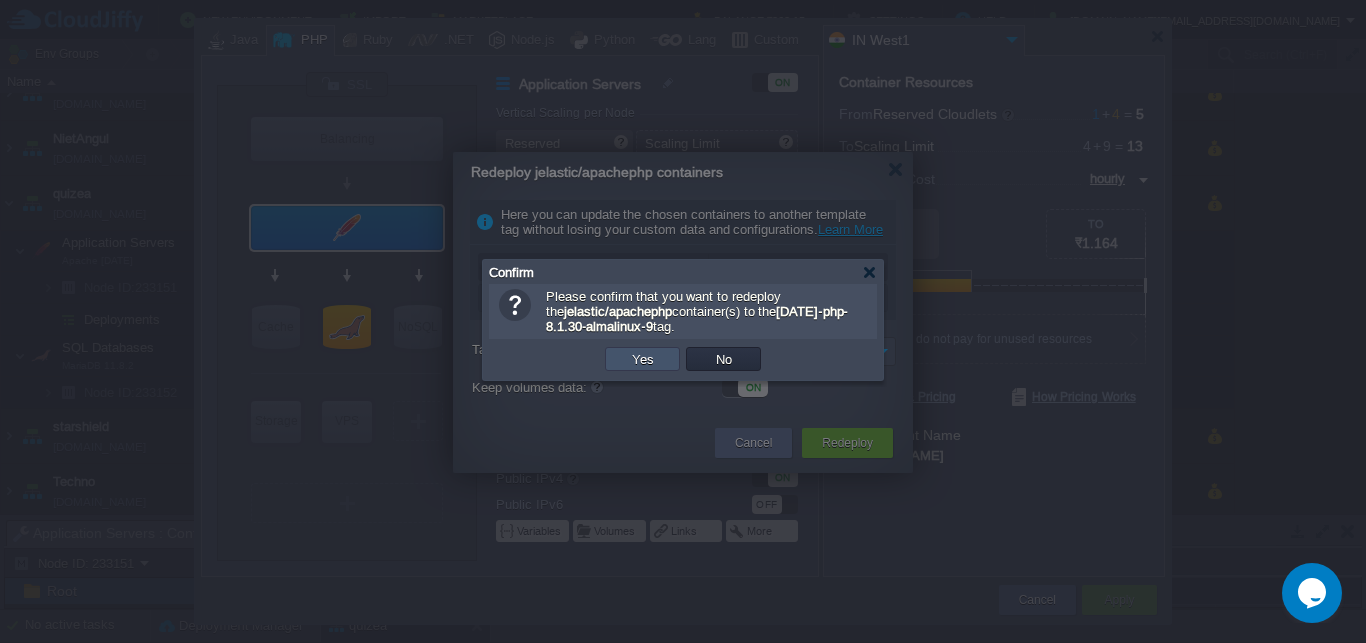 click on "Yes" at bounding box center (643, 359) 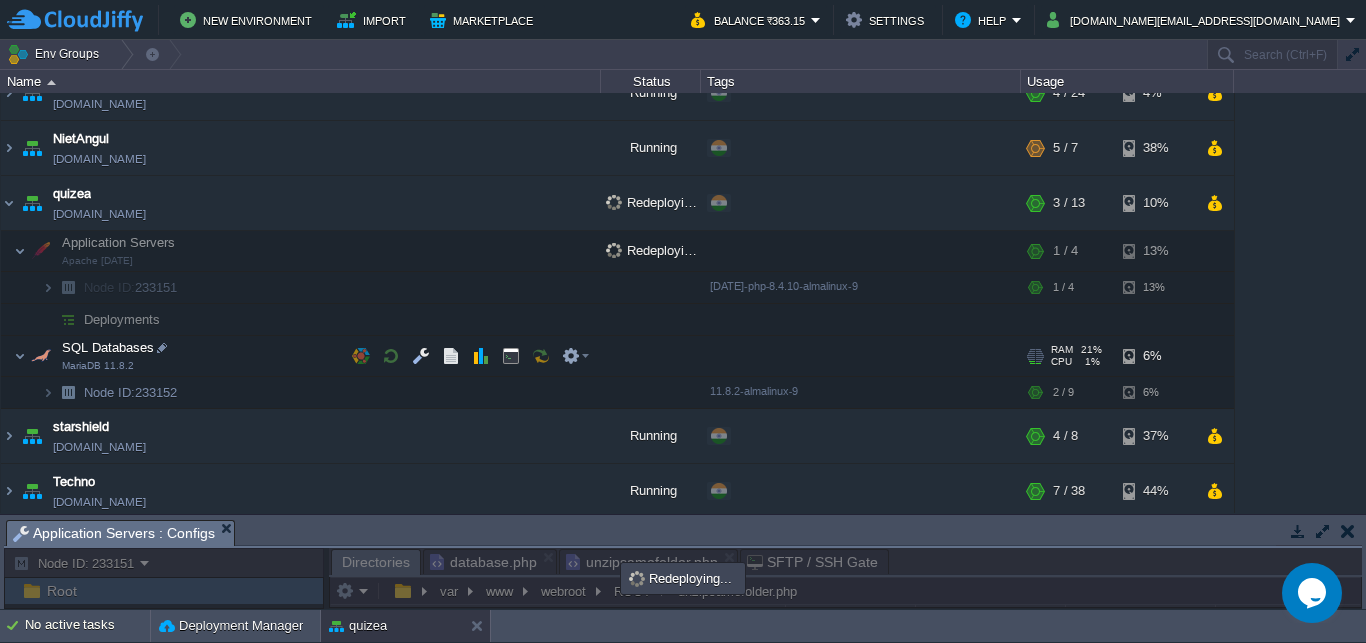 scroll, scrollTop: 329, scrollLeft: 0, axis: vertical 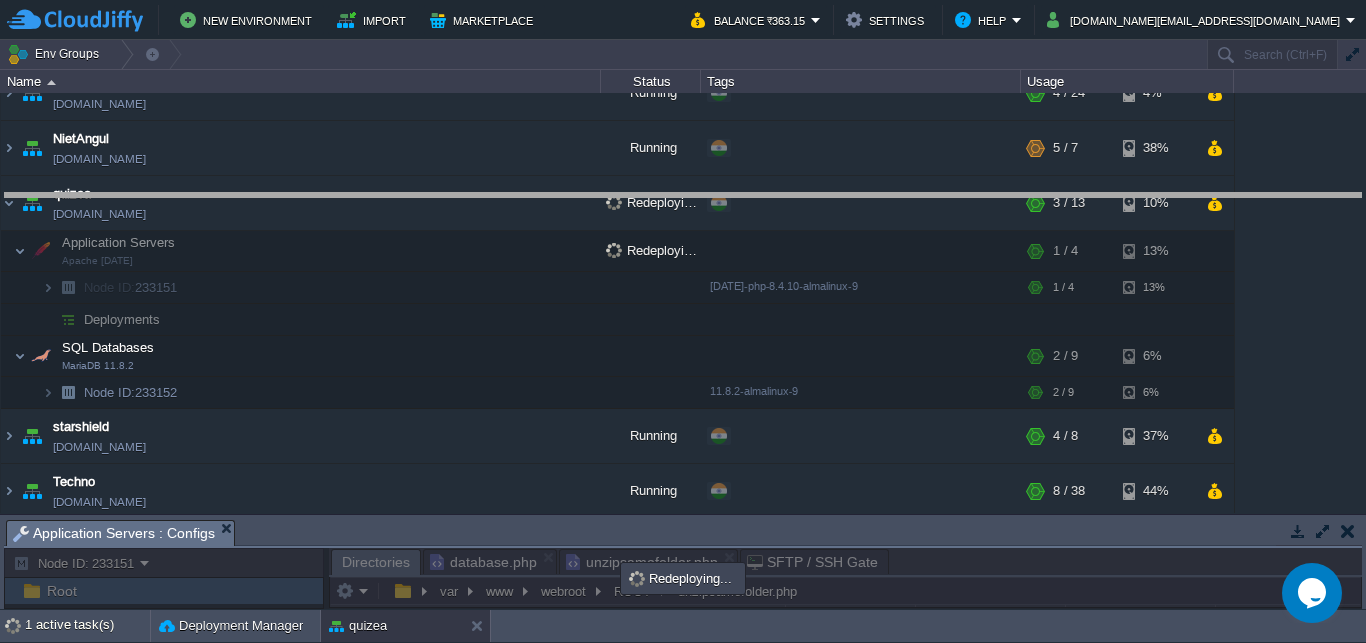click on "New Environment Import Marketplace Bonus ₹0.00 Upgrade Account Balance ₹363.15 Settings Help [DOMAIN_NAME][EMAIL_ADDRESS][DOMAIN_NAME]       Env Groups                     Search (Ctrl+F)         auto-gen Name Status Tags Usage amit-college [DOMAIN_NAME] Running                                 + Add to Env Group                                                                                                                                                            RAM                 38%                                         CPU                 1%                             3 / 4                    3%       capitalengineeringcollege [DOMAIN_NAME] Running                                 + Add to Env Group                                                                                                                                                            RAM                 25%                                         CPU                 2%" at bounding box center [683, 321] 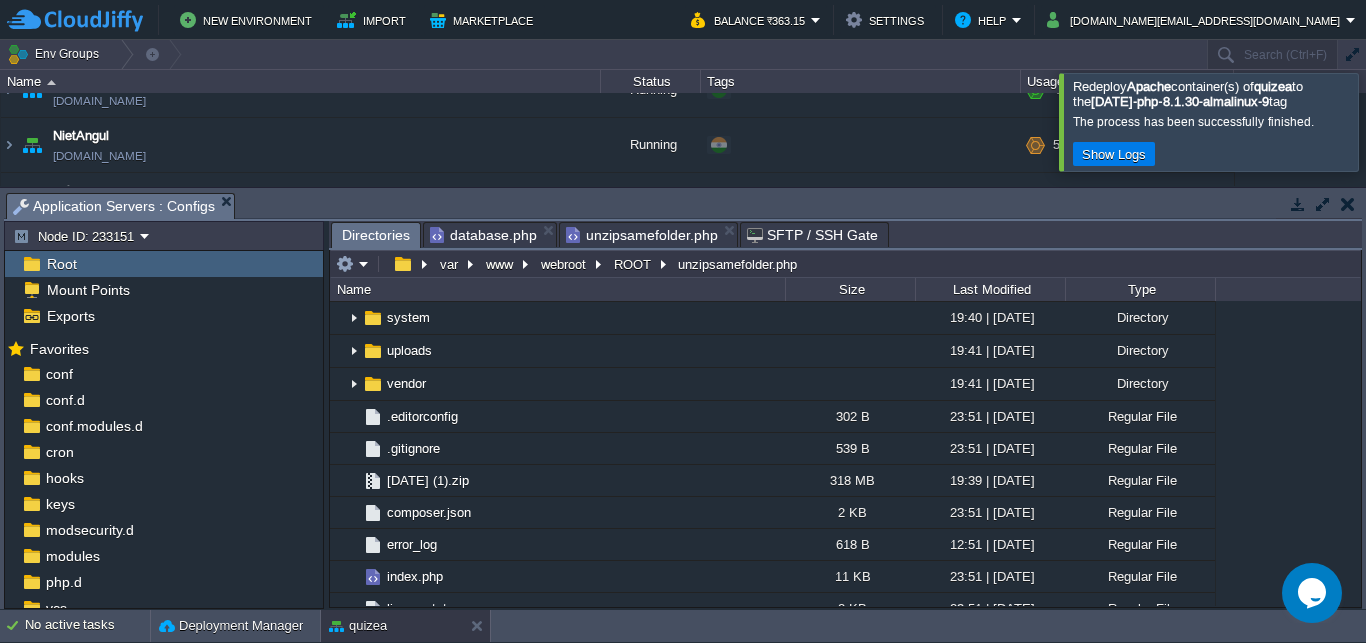 scroll, scrollTop: 329, scrollLeft: 0, axis: vertical 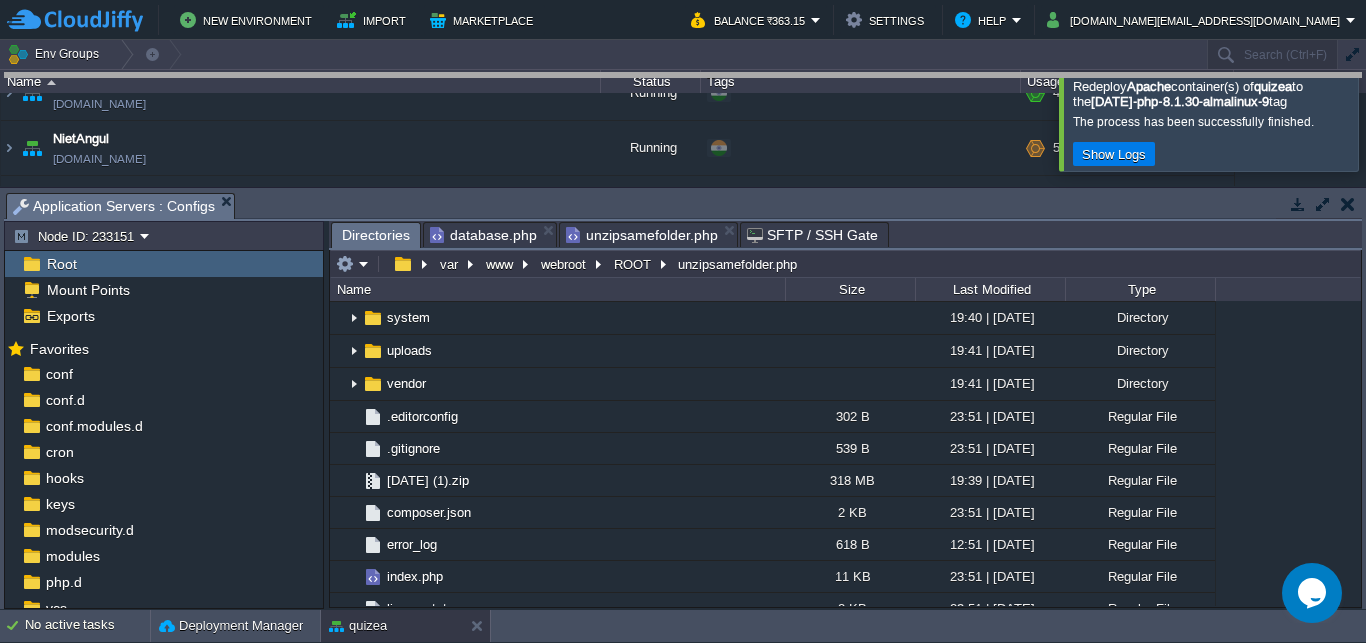 drag, startPoint x: 699, startPoint y: 205, endPoint x: 609, endPoint y: -85, distance: 303.64453 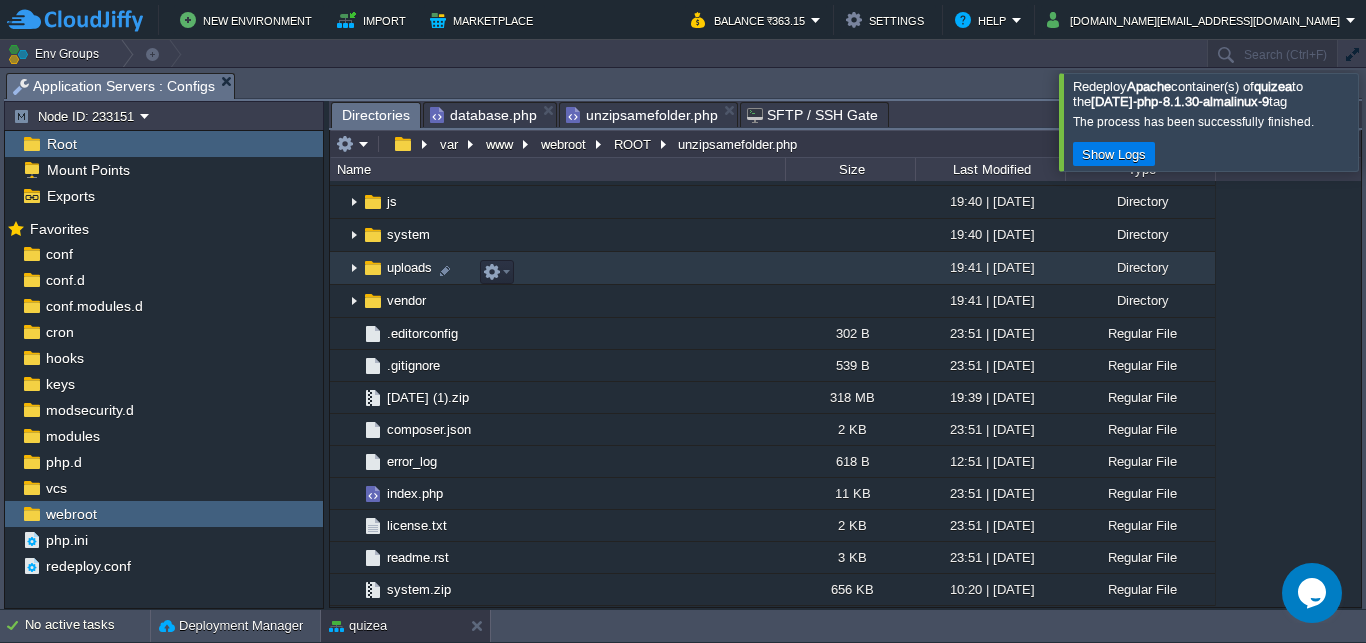 scroll, scrollTop: 0, scrollLeft: 0, axis: both 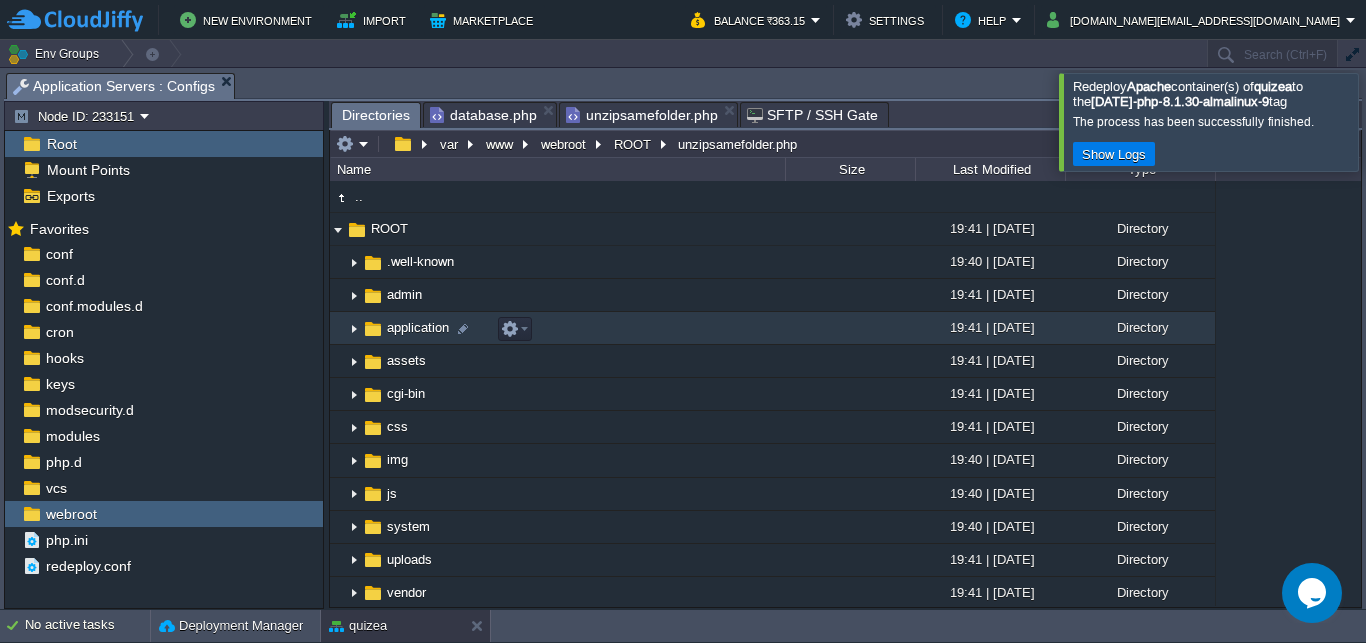 click on "application" at bounding box center [418, 327] 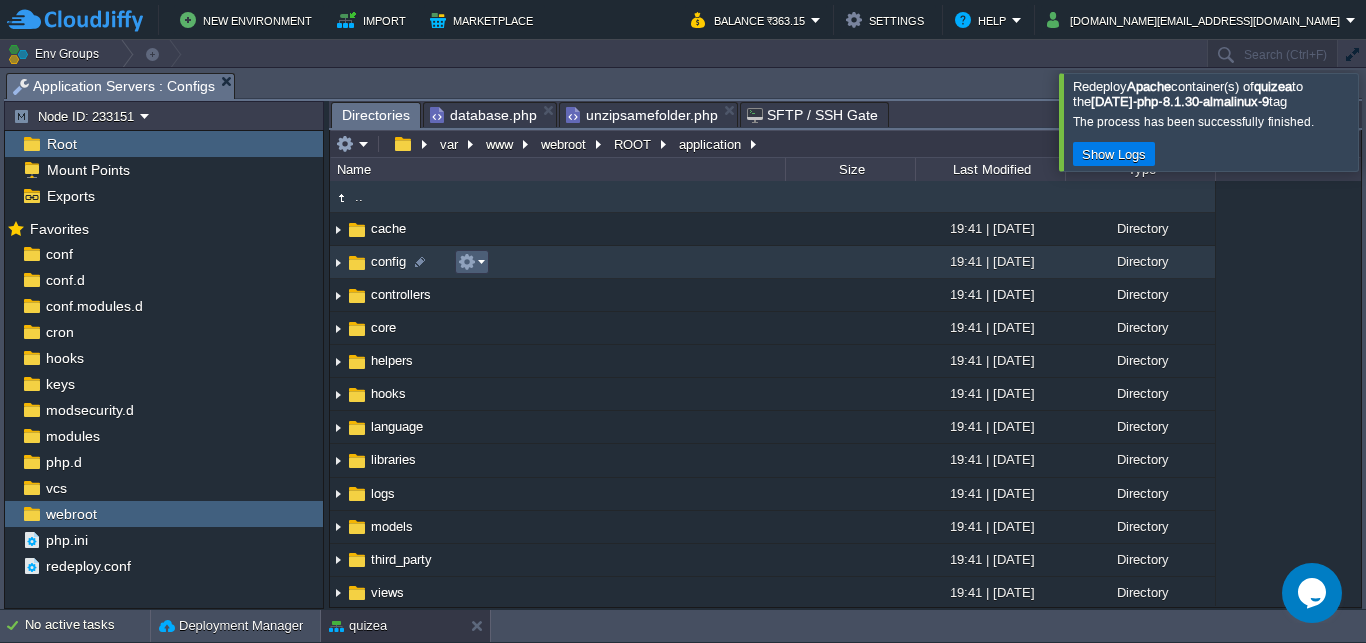 click at bounding box center [471, 262] 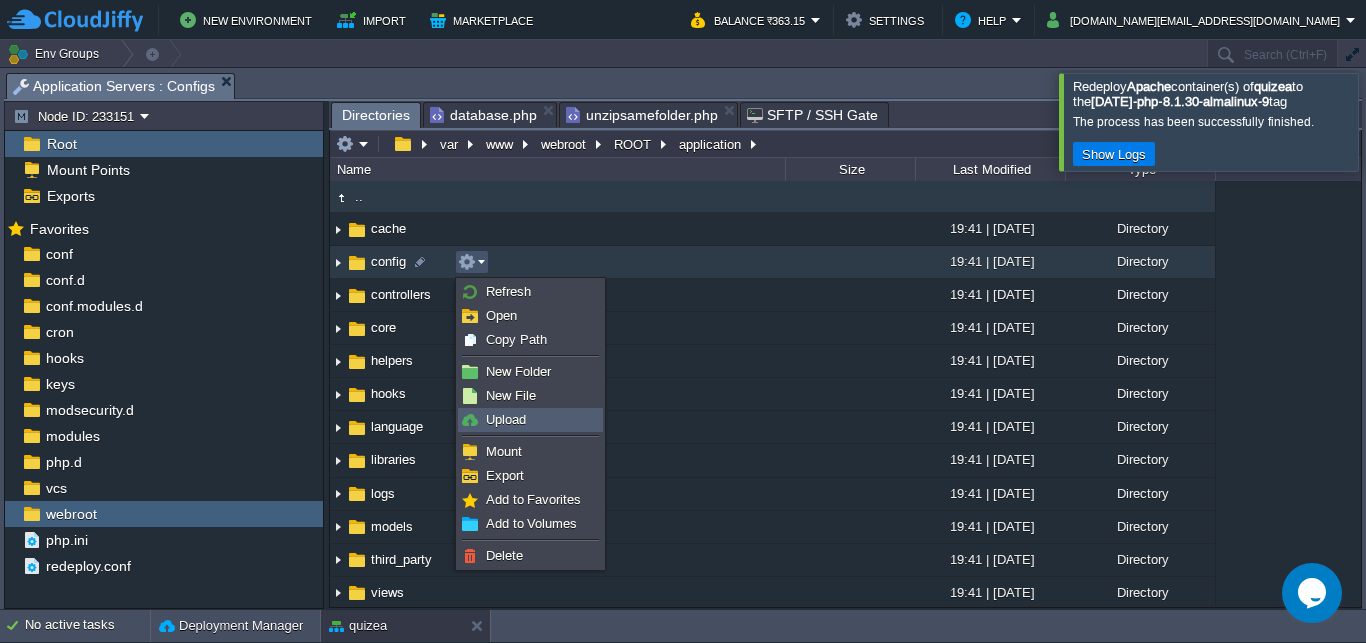 click on "Upload" at bounding box center [506, 419] 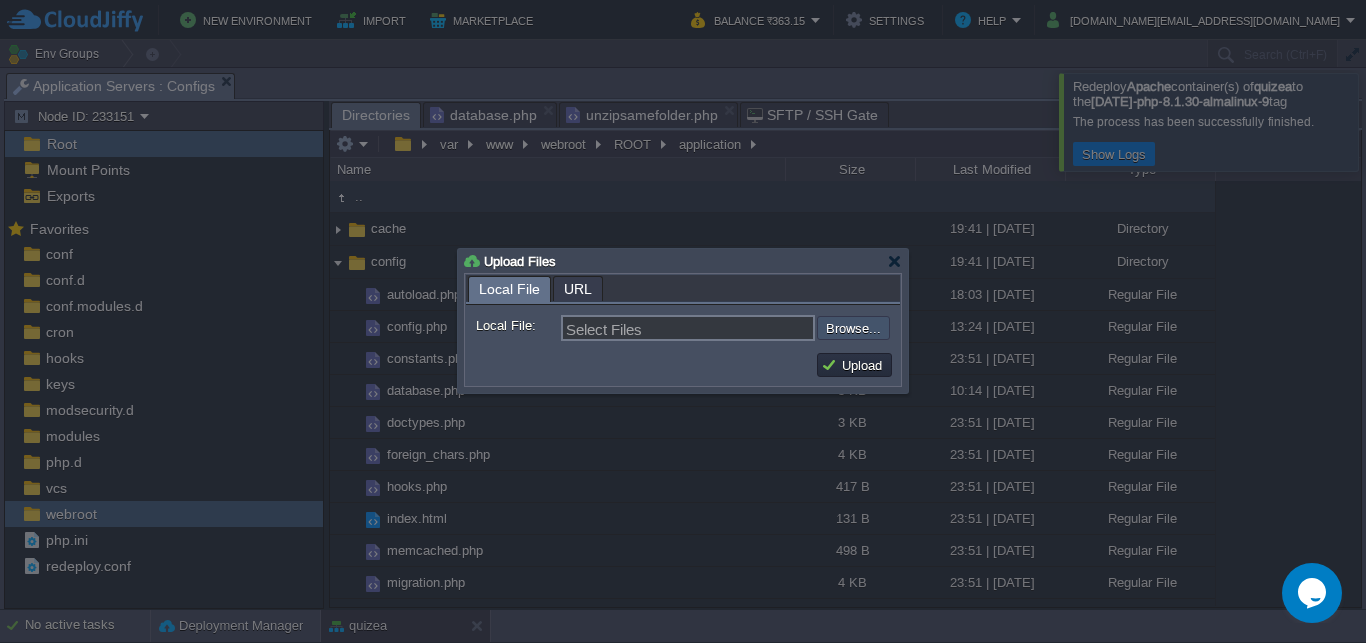 click at bounding box center (763, 328) 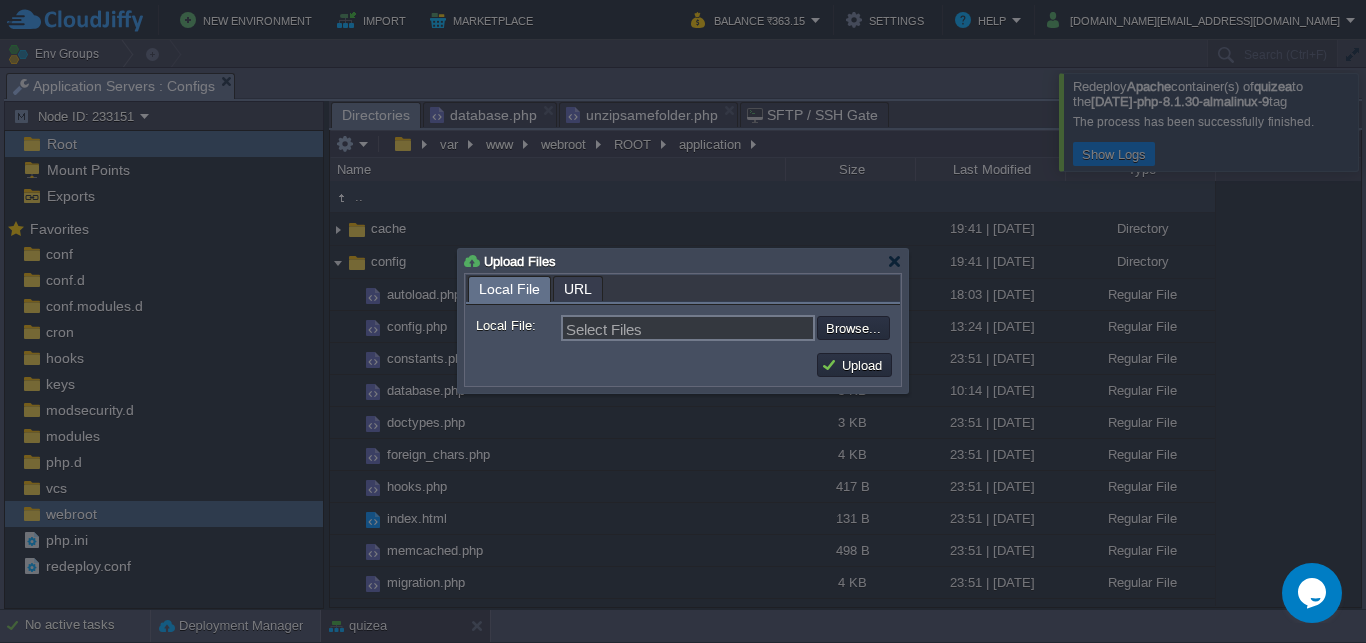 type on "C:\fakepath\memcached.php" 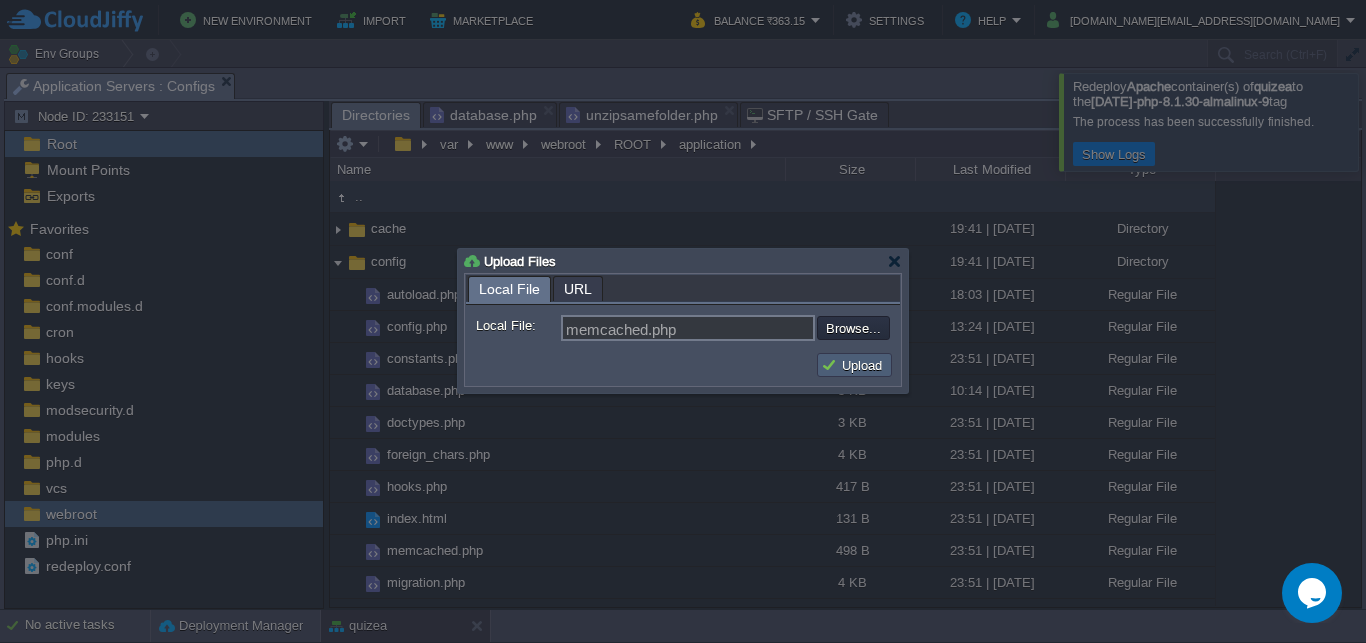 click on "Upload" at bounding box center (854, 365) 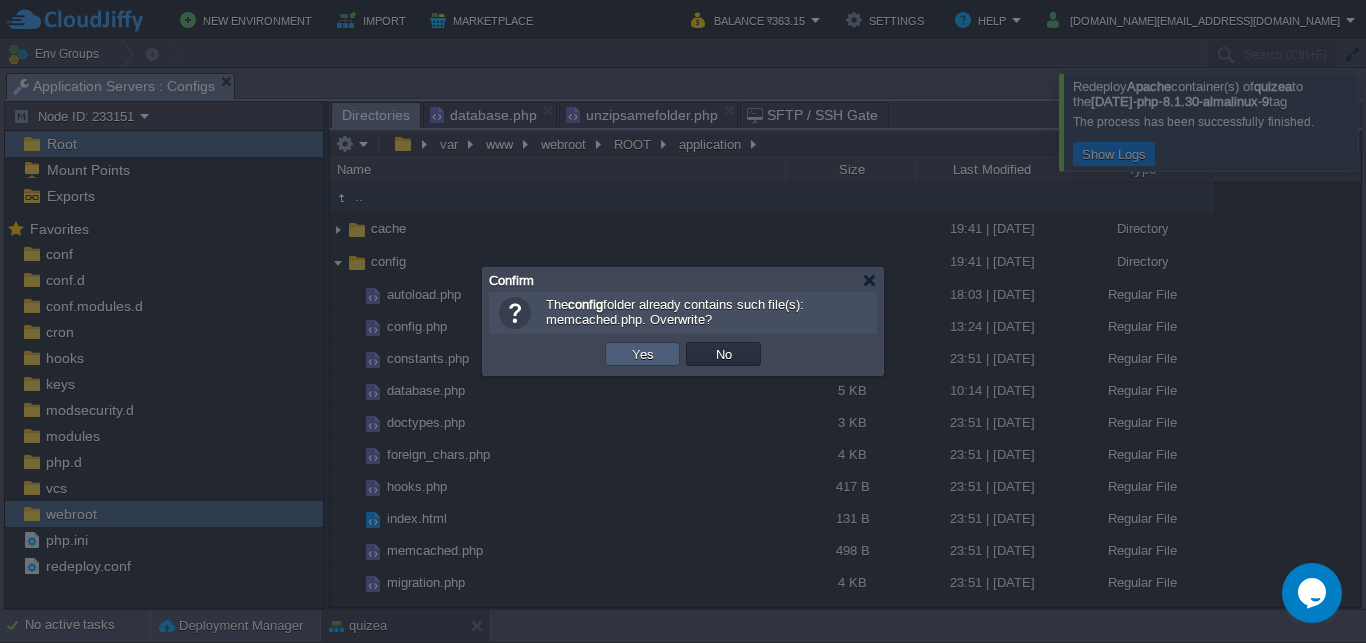 click on "Yes" at bounding box center [643, 354] 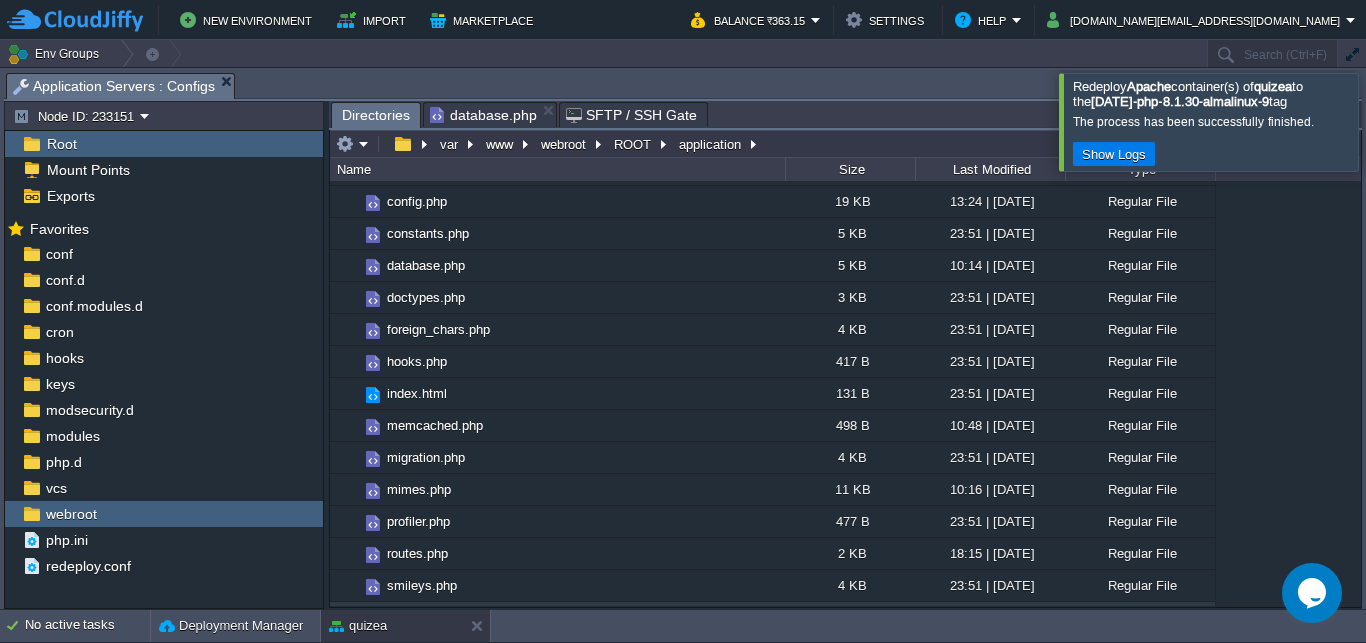 scroll, scrollTop: 0, scrollLeft: 0, axis: both 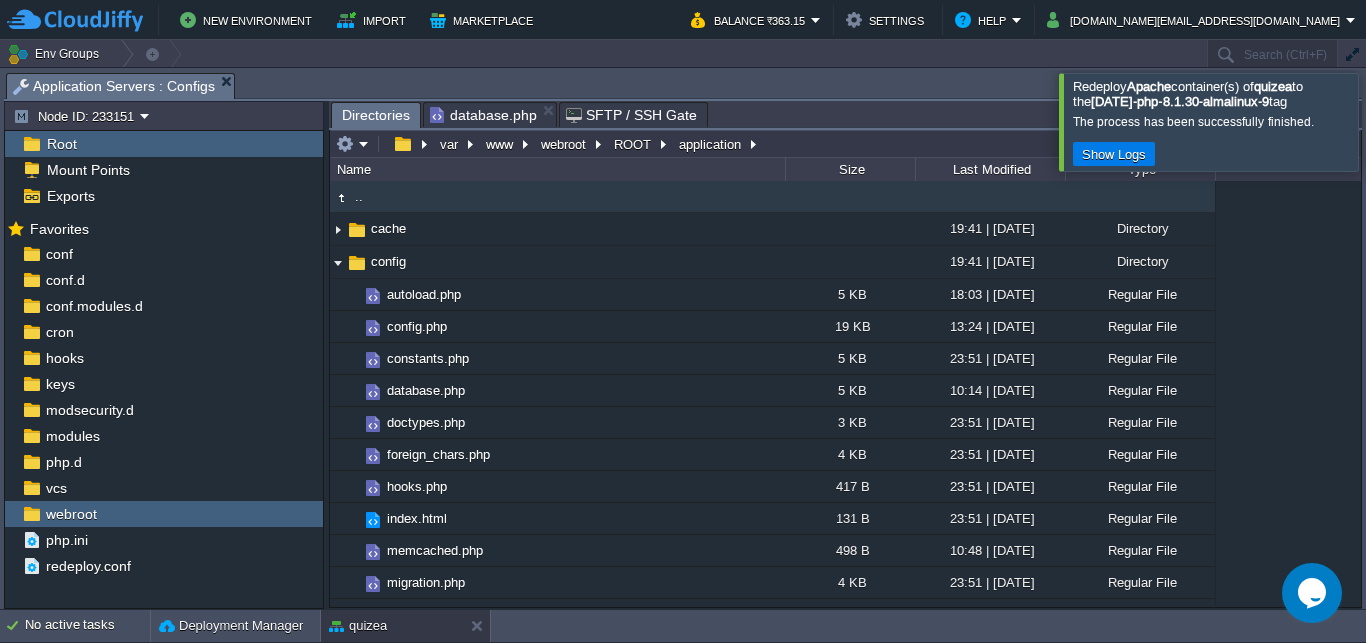 click at bounding box center (1390, 121) 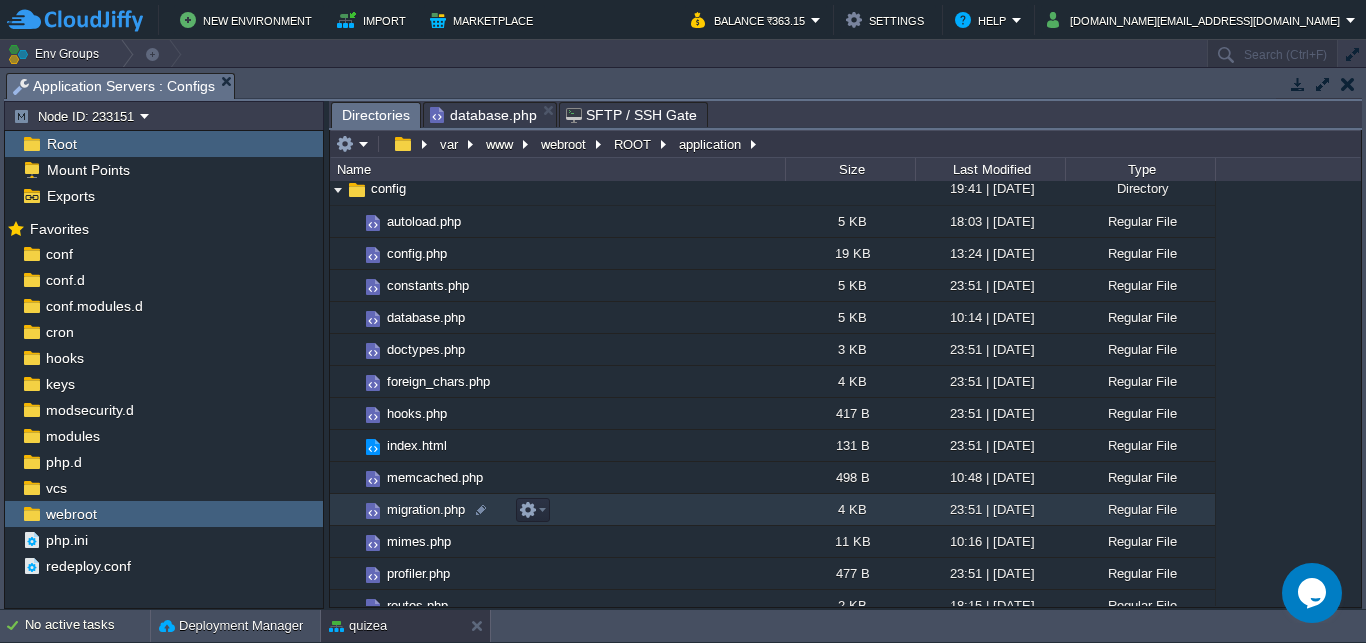 scroll, scrollTop: 0, scrollLeft: 0, axis: both 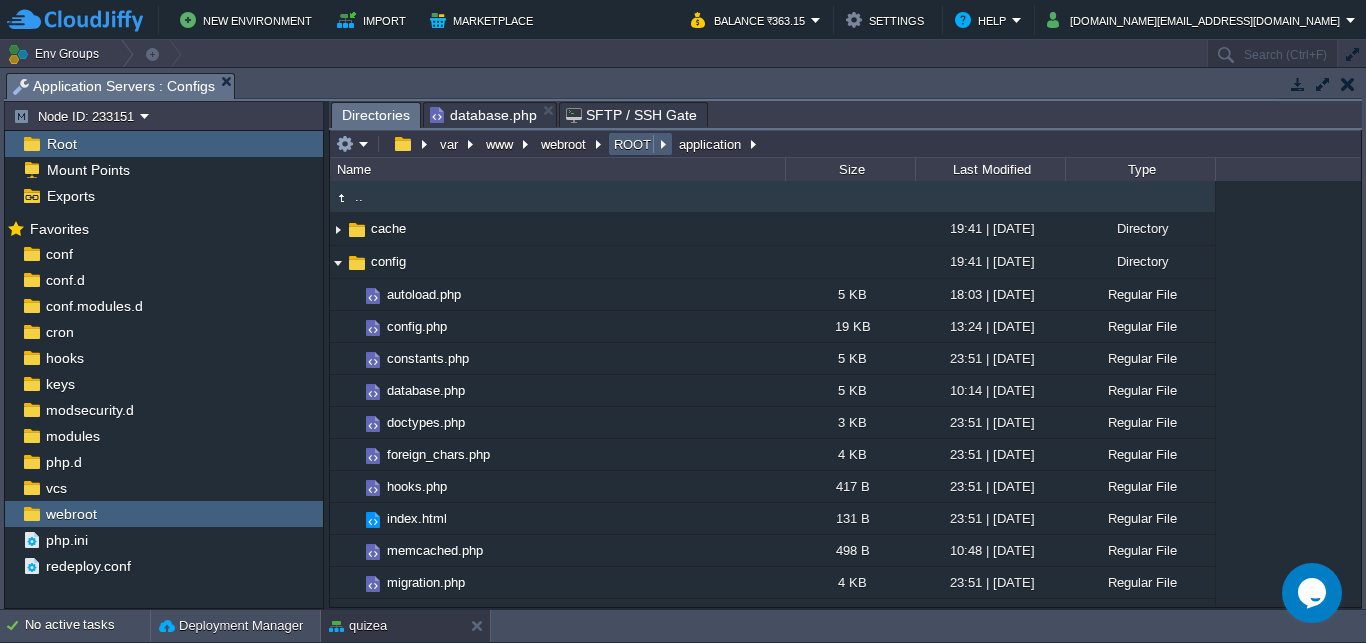 click on "ROOT" at bounding box center (633, 144) 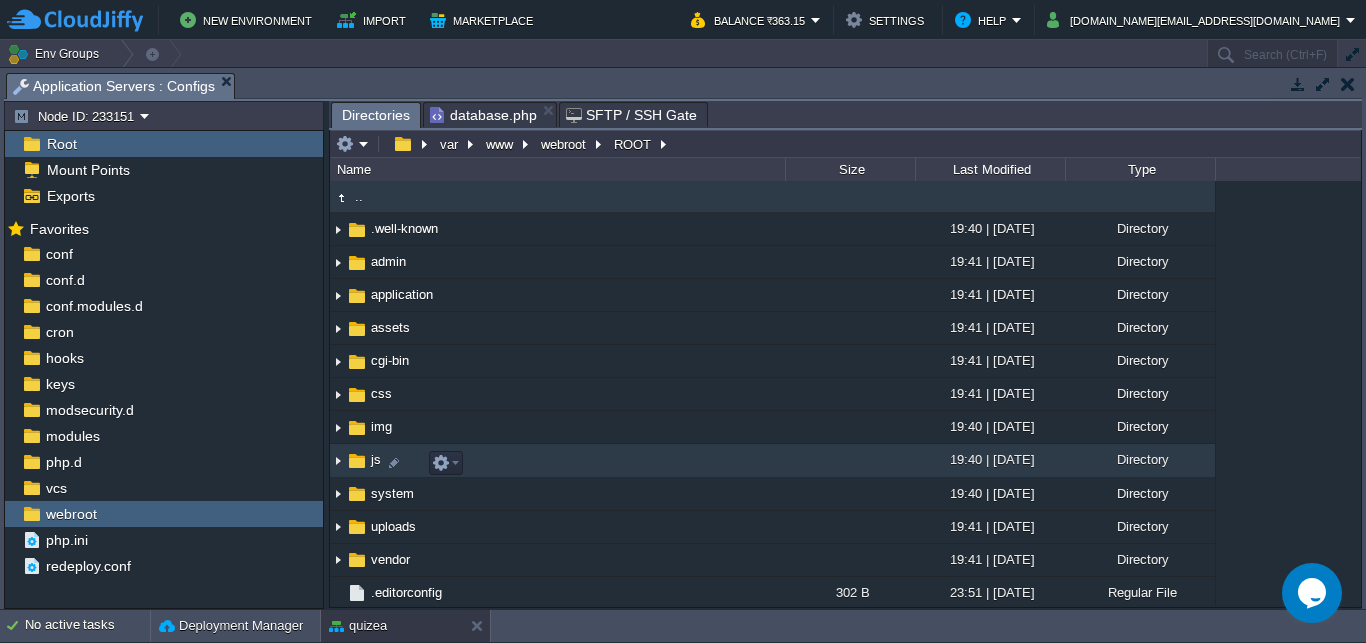 scroll, scrollTop: 263, scrollLeft: 0, axis: vertical 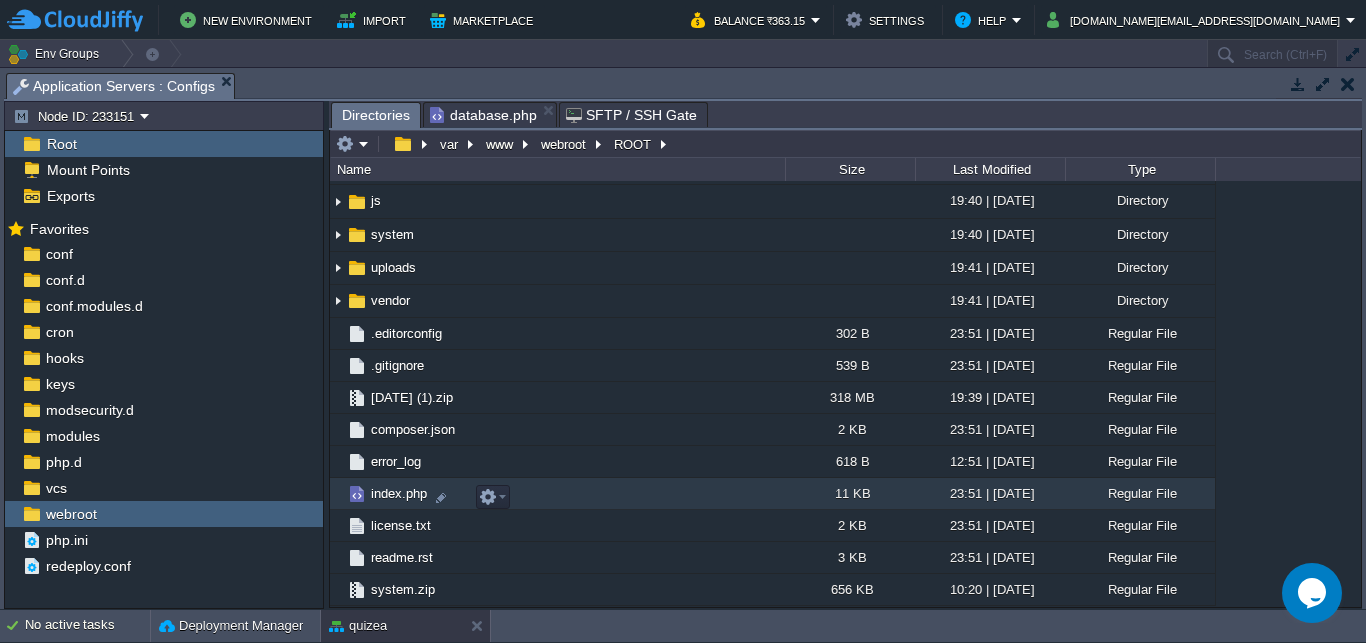 click on "index.php" at bounding box center [399, 493] 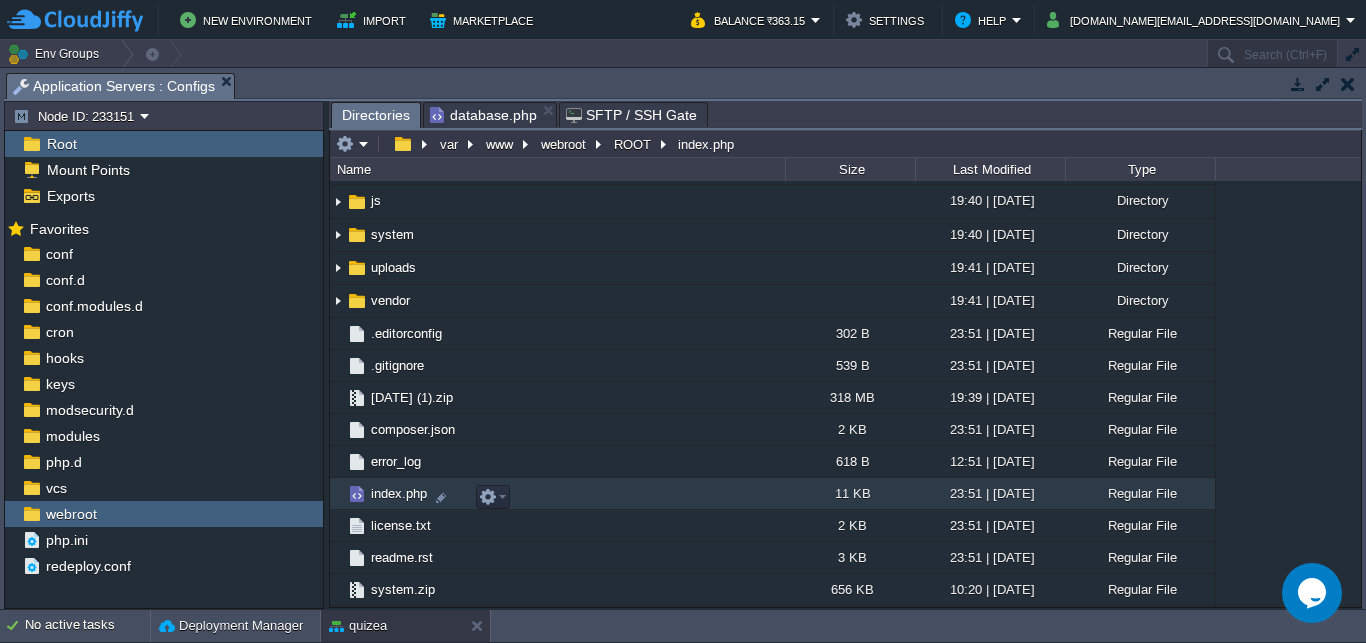 click on "index.php" at bounding box center (399, 493) 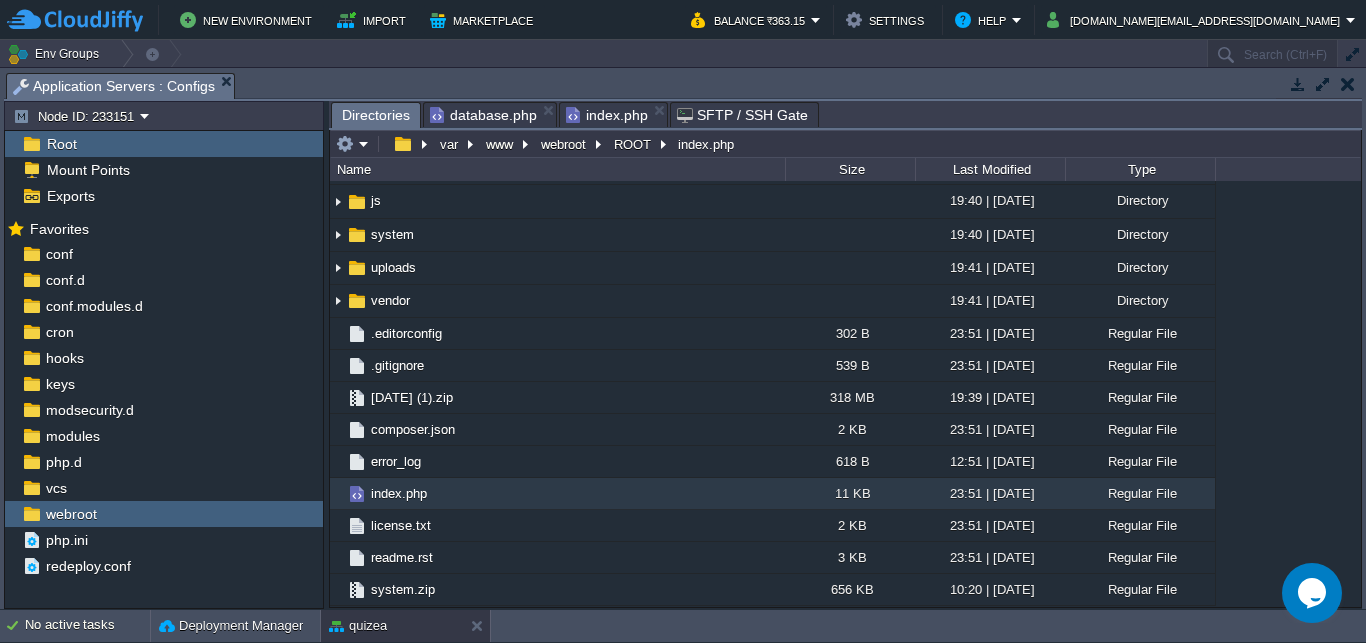 click on "Directories" at bounding box center [376, 115] 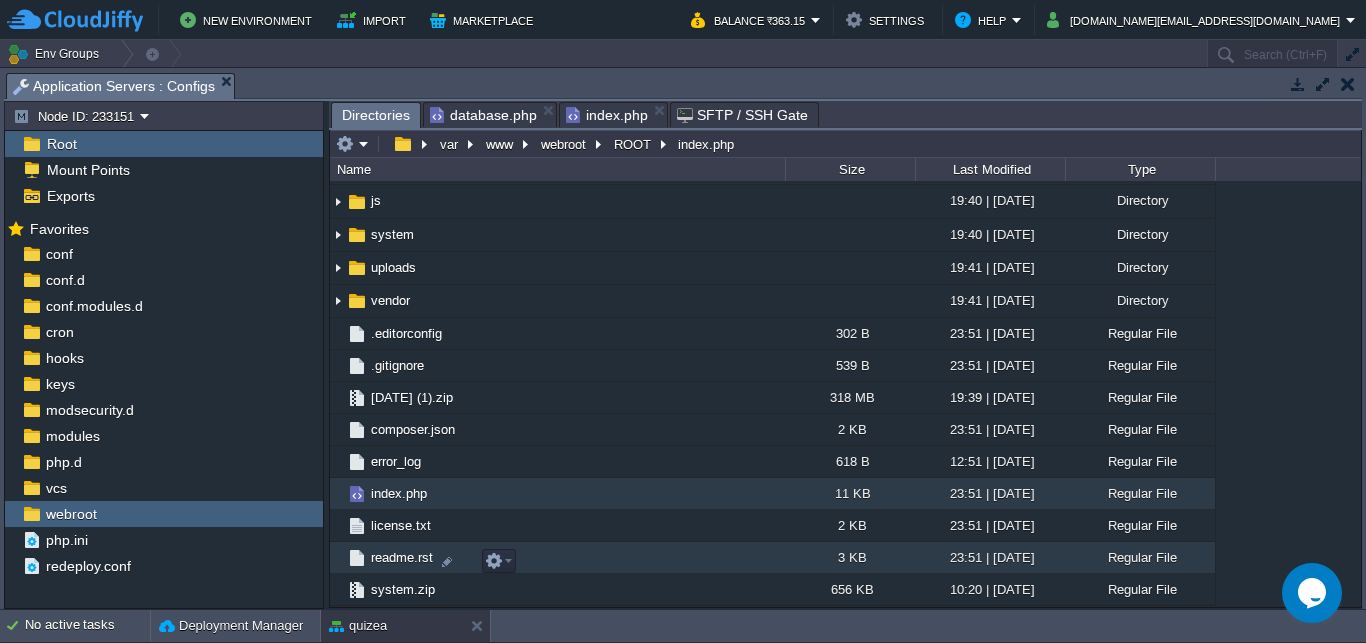 click on "readme.rst" at bounding box center (557, 558) 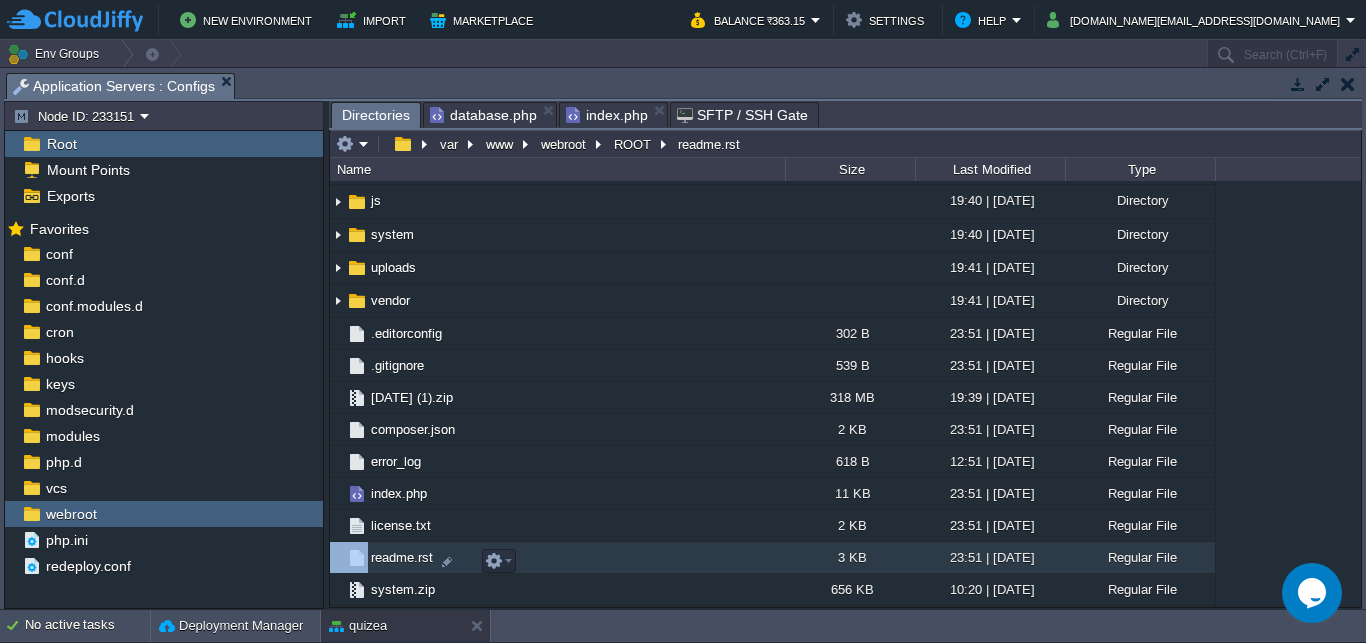 click on "readme.rst" at bounding box center [557, 558] 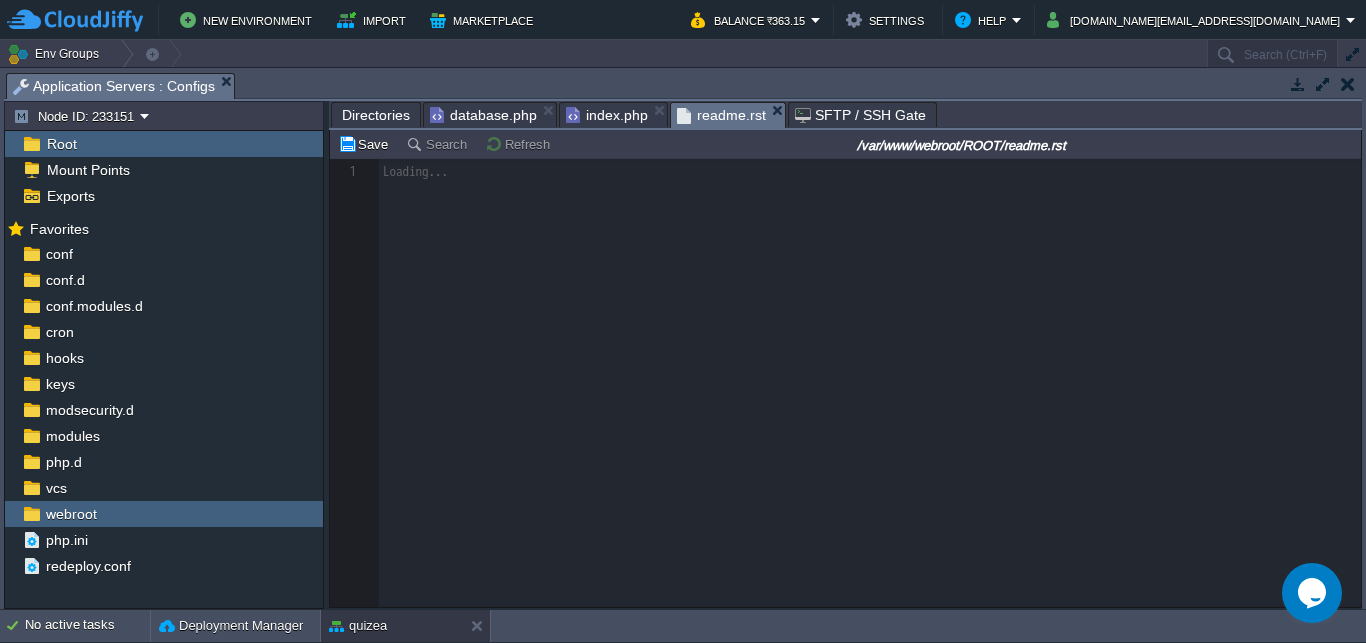 click on "readme.rst" at bounding box center [731, 115] 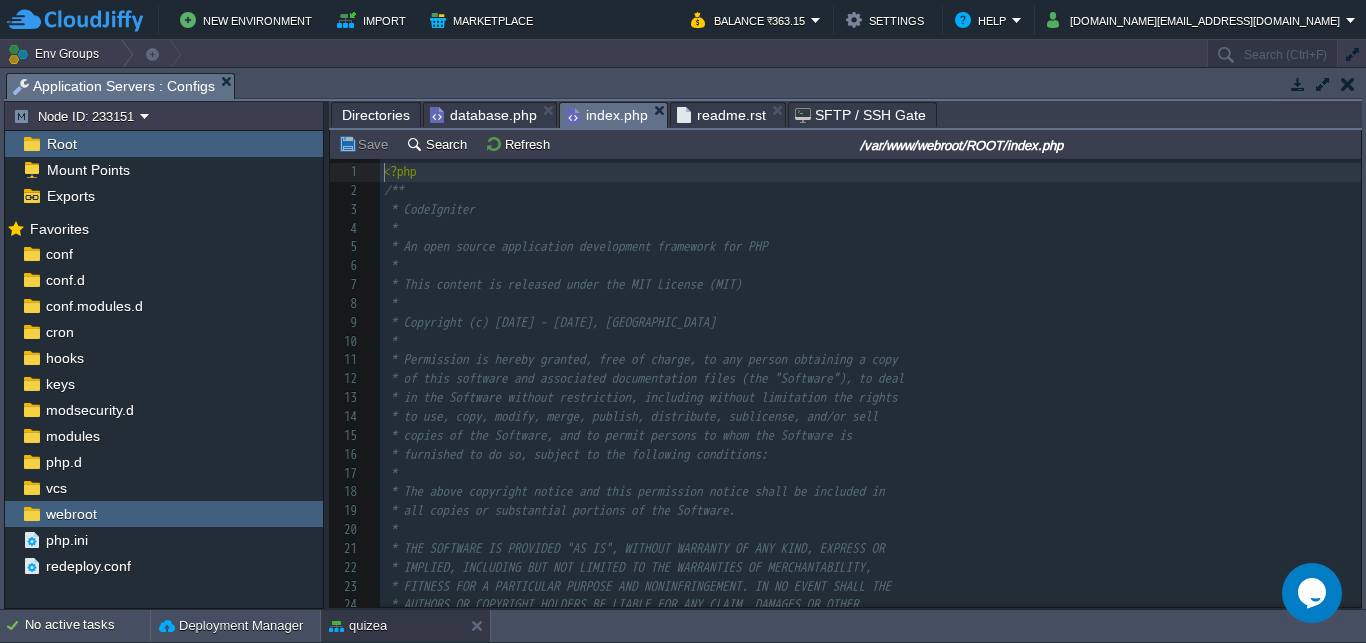 scroll, scrollTop: 8, scrollLeft: 0, axis: vertical 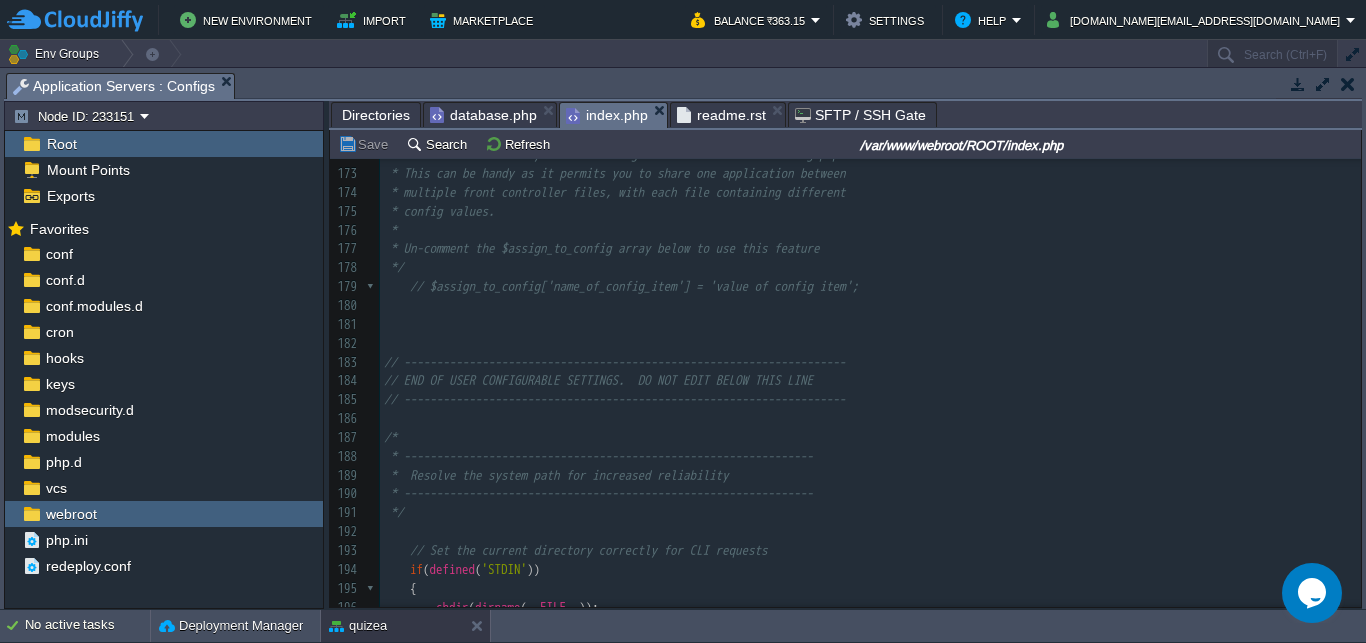 click on "readme.rst" at bounding box center [731, 115] 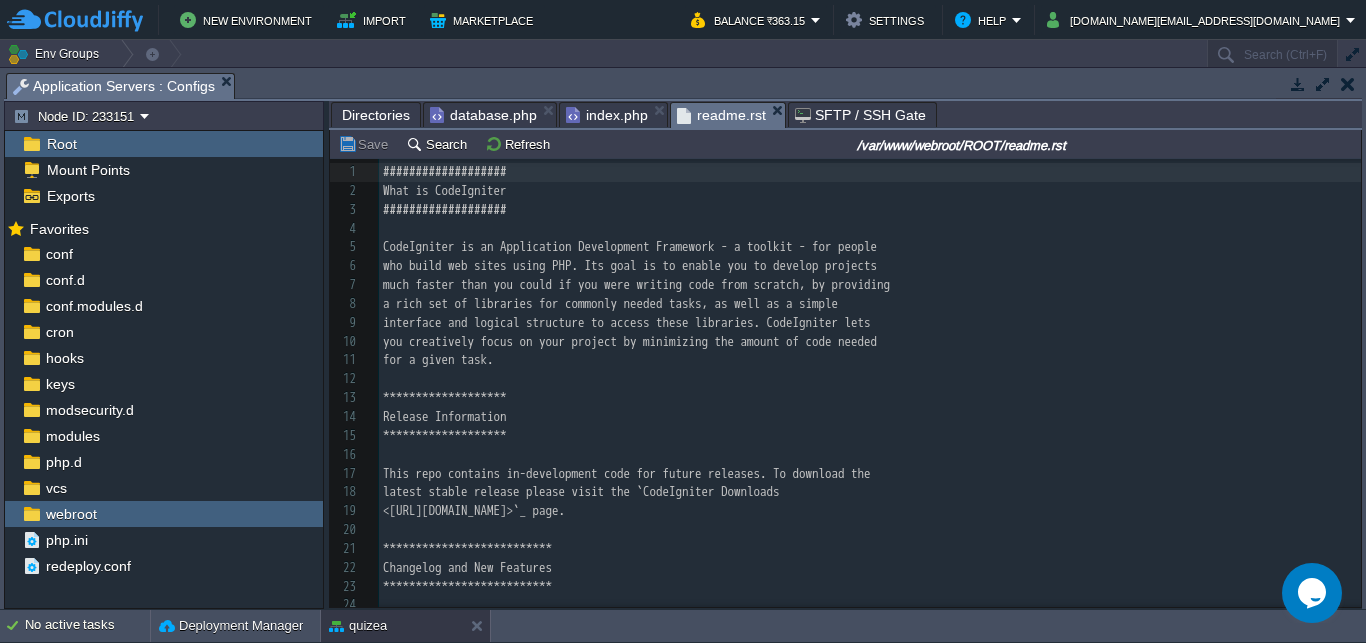 click on "readme.rst" at bounding box center [731, 115] 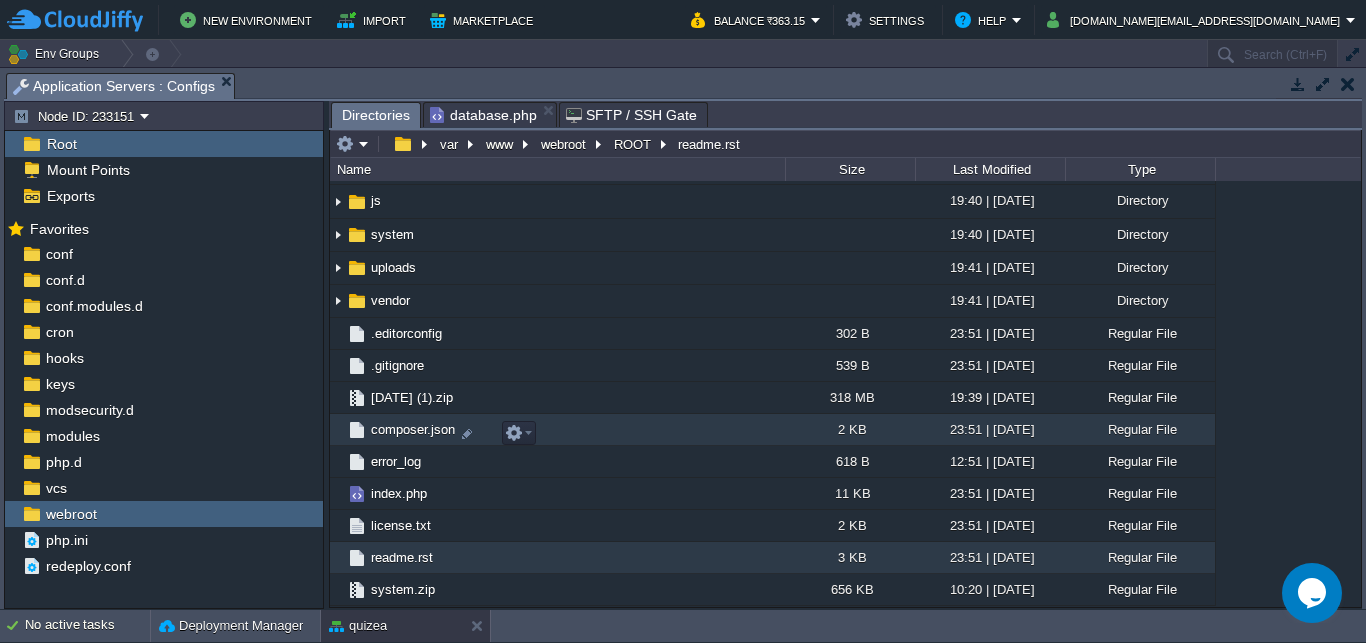 click on "composer.json" at bounding box center (413, 429) 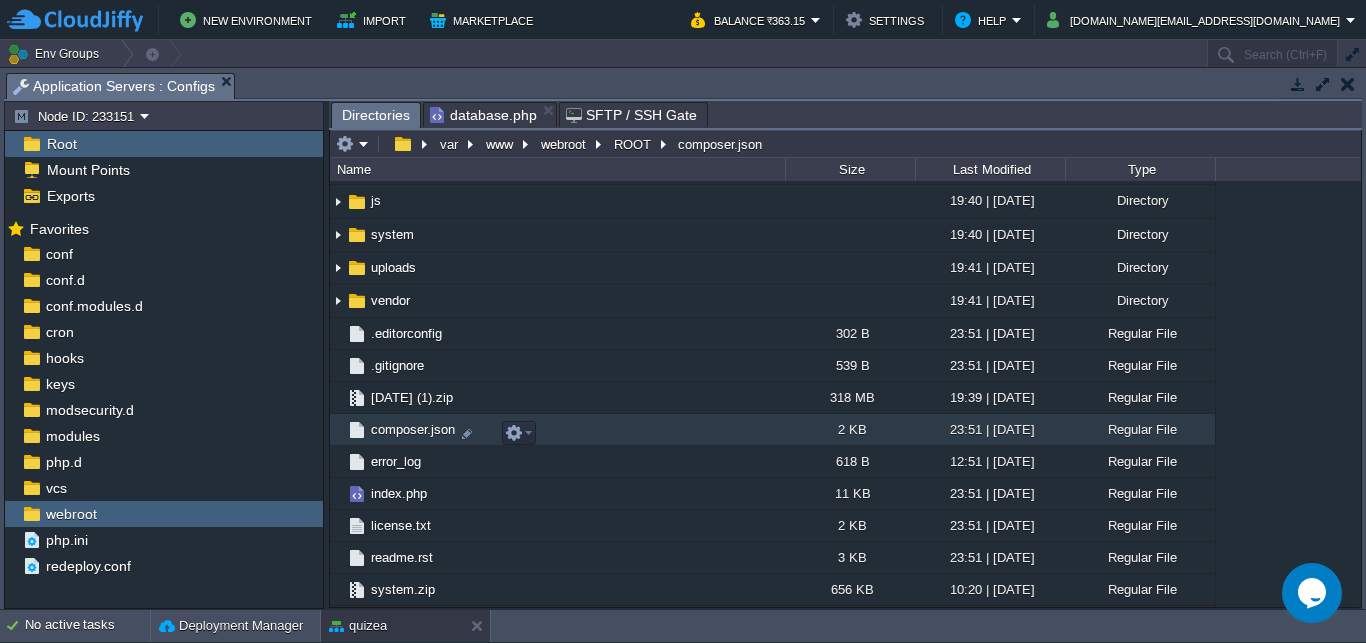 click on "composer.json" at bounding box center (413, 429) 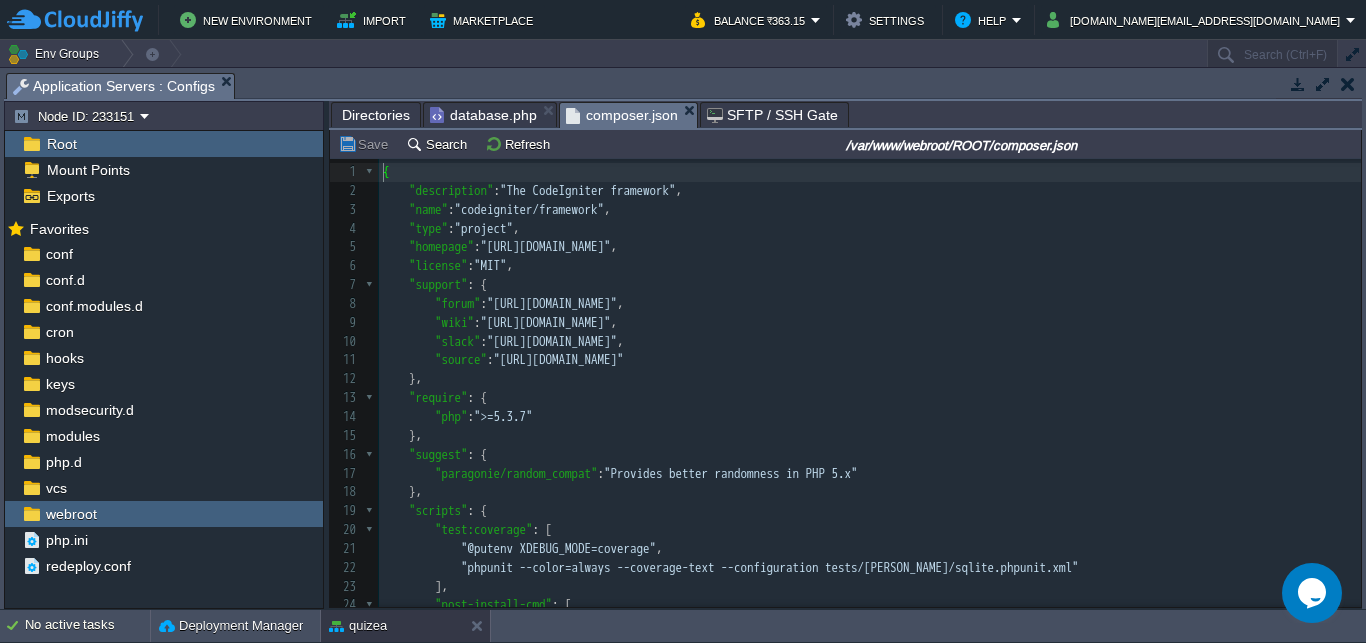 type on "." 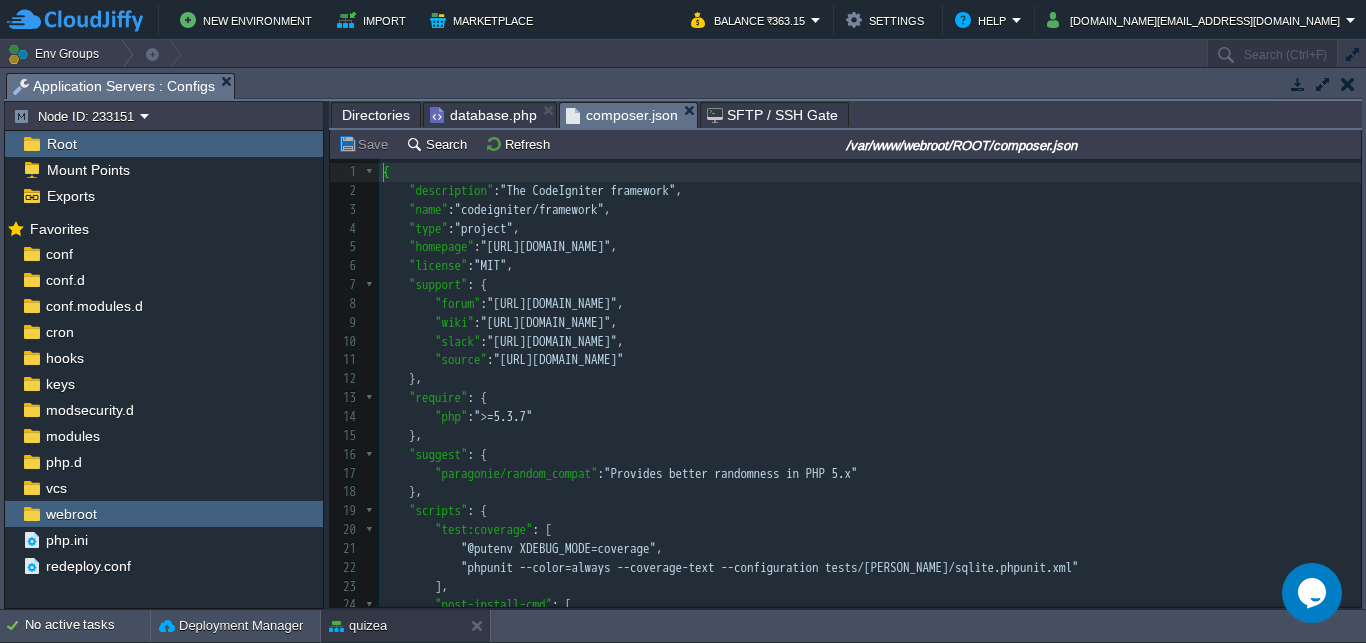 scroll, scrollTop: 0, scrollLeft: 7, axis: horizontal 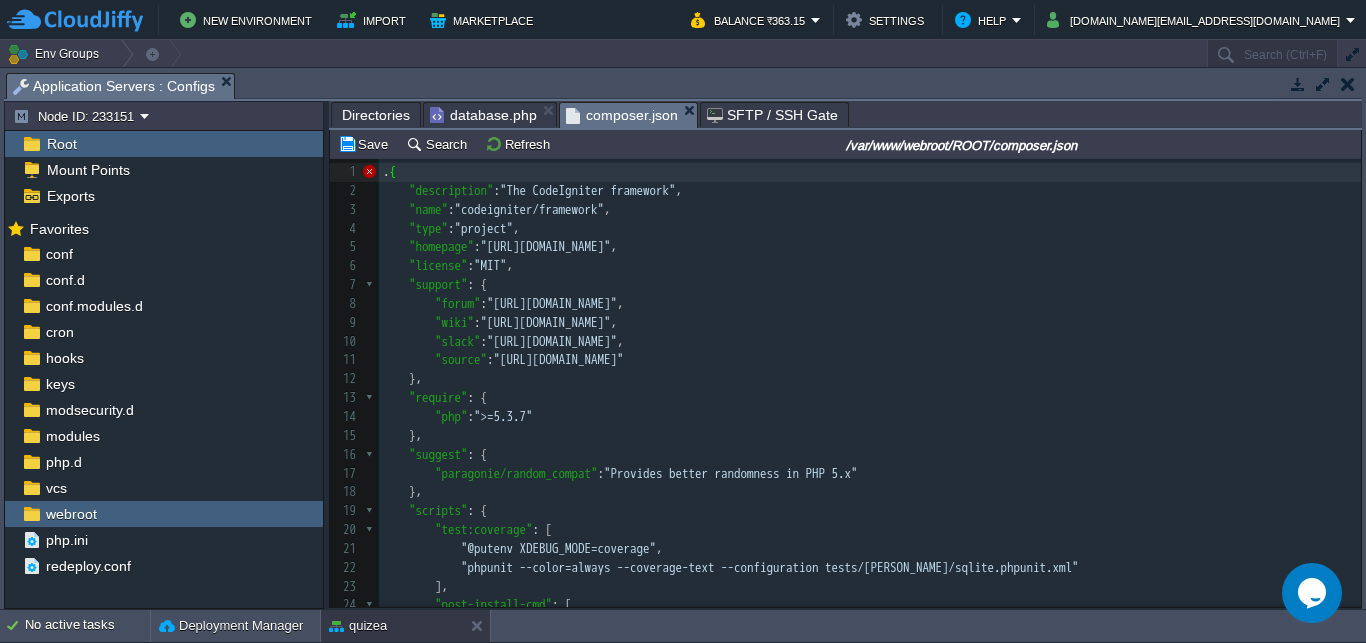 type 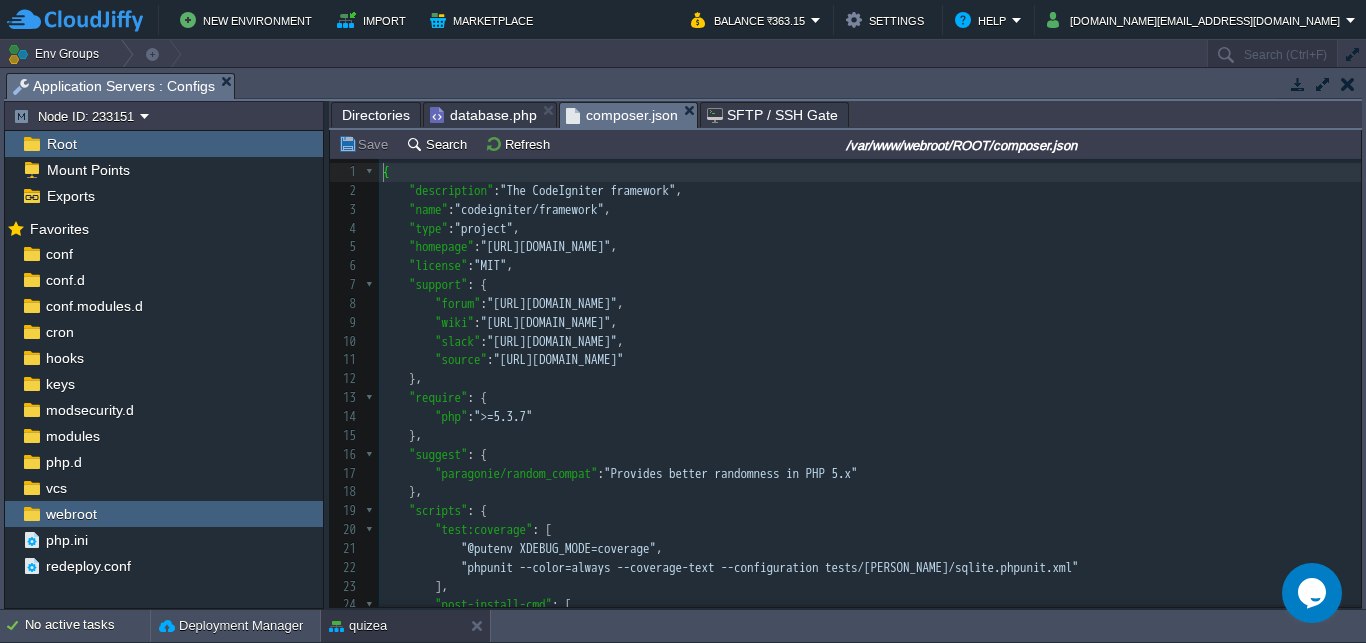 scroll, scrollTop: 0, scrollLeft: 0, axis: both 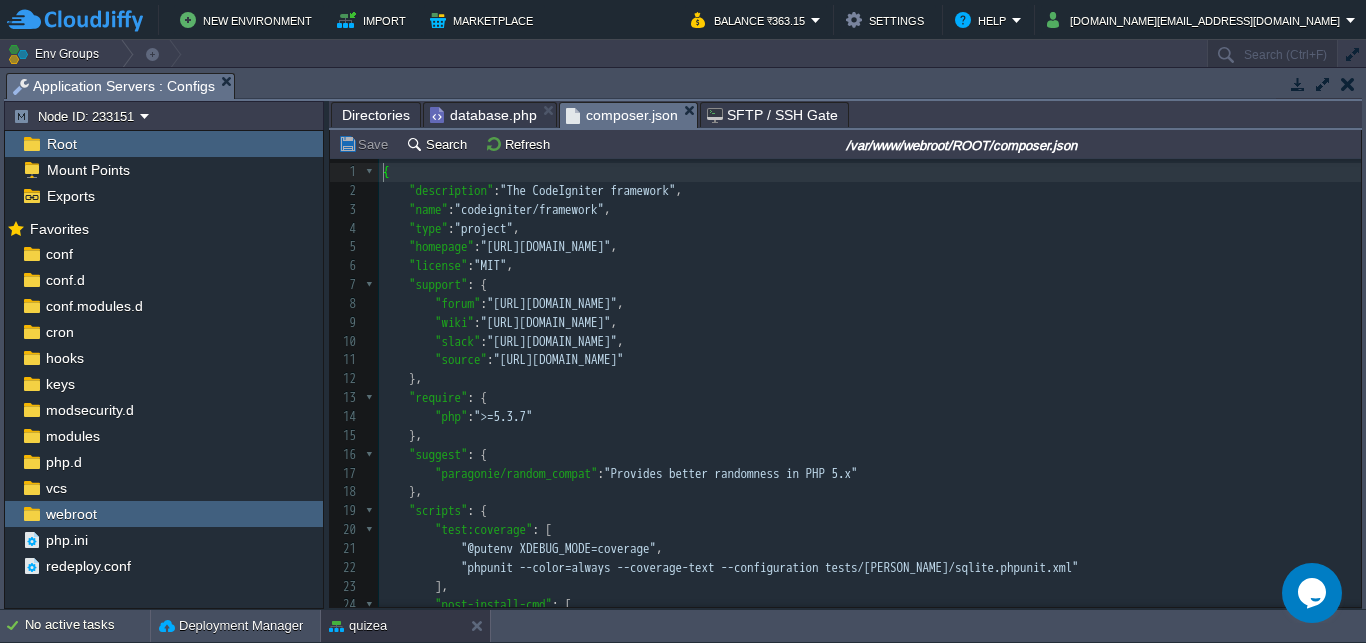 click on ""license" :  "MIT" ," at bounding box center [870, 266] 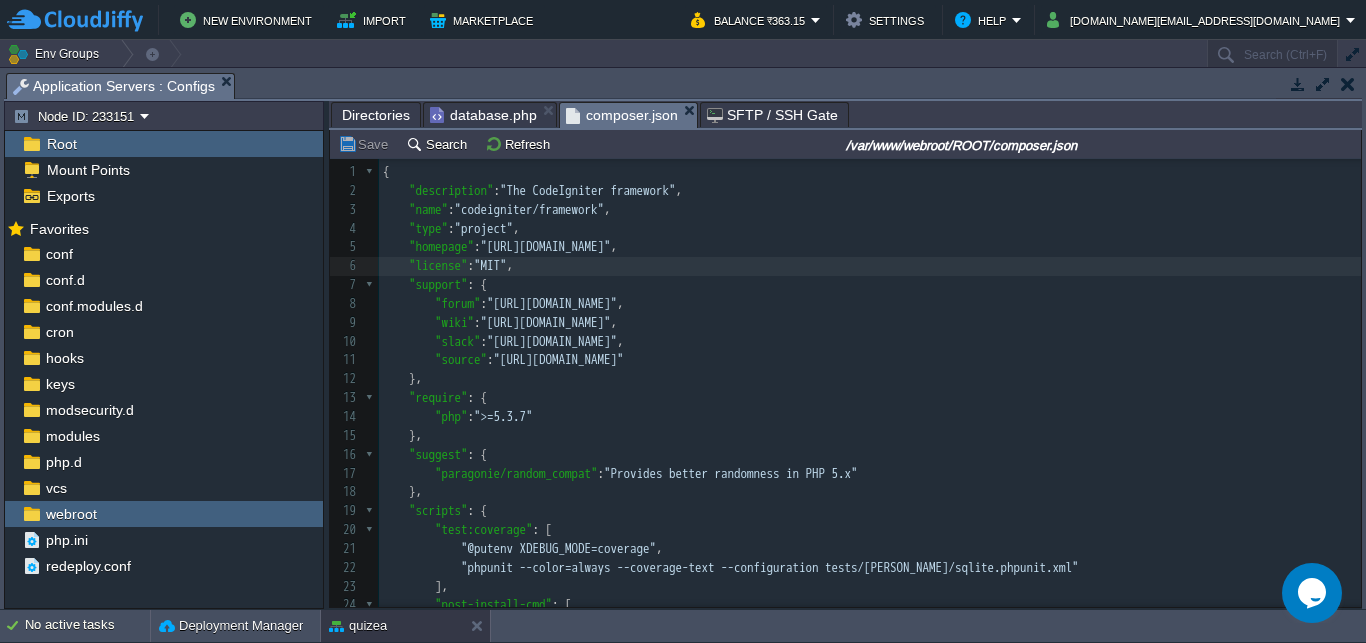 scroll, scrollTop: 180, scrollLeft: 0, axis: vertical 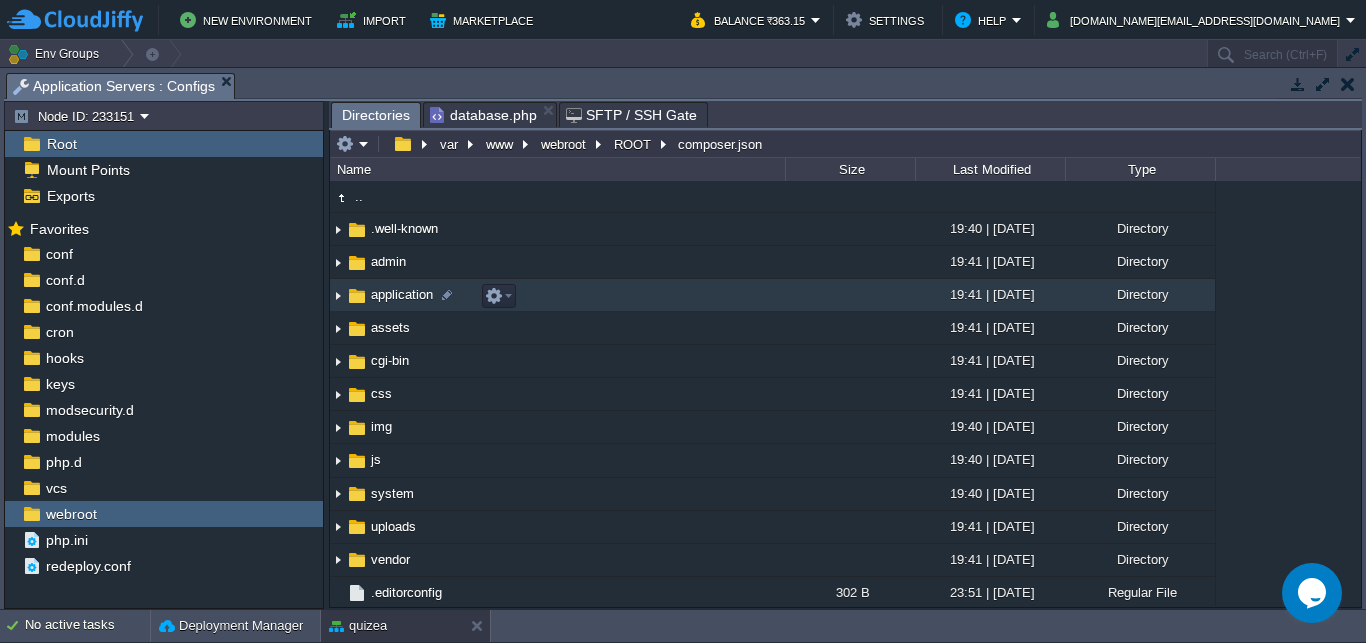 click on "application" at bounding box center (402, 294) 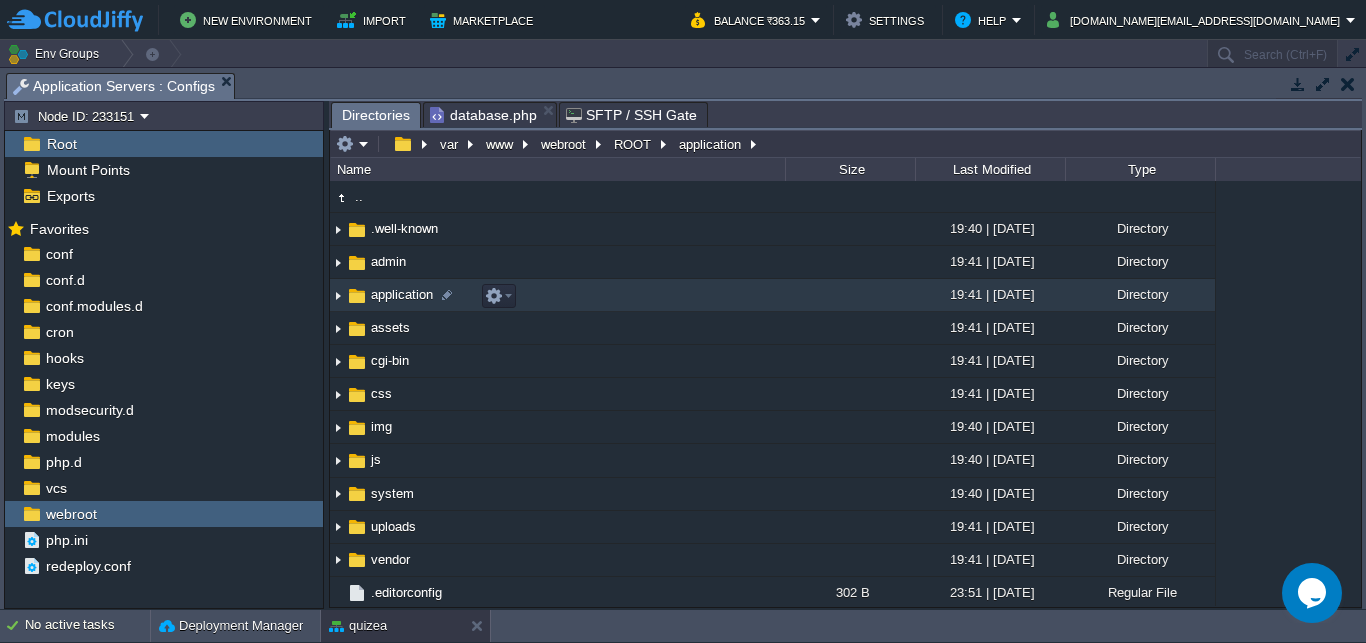 click on "application" at bounding box center [402, 294] 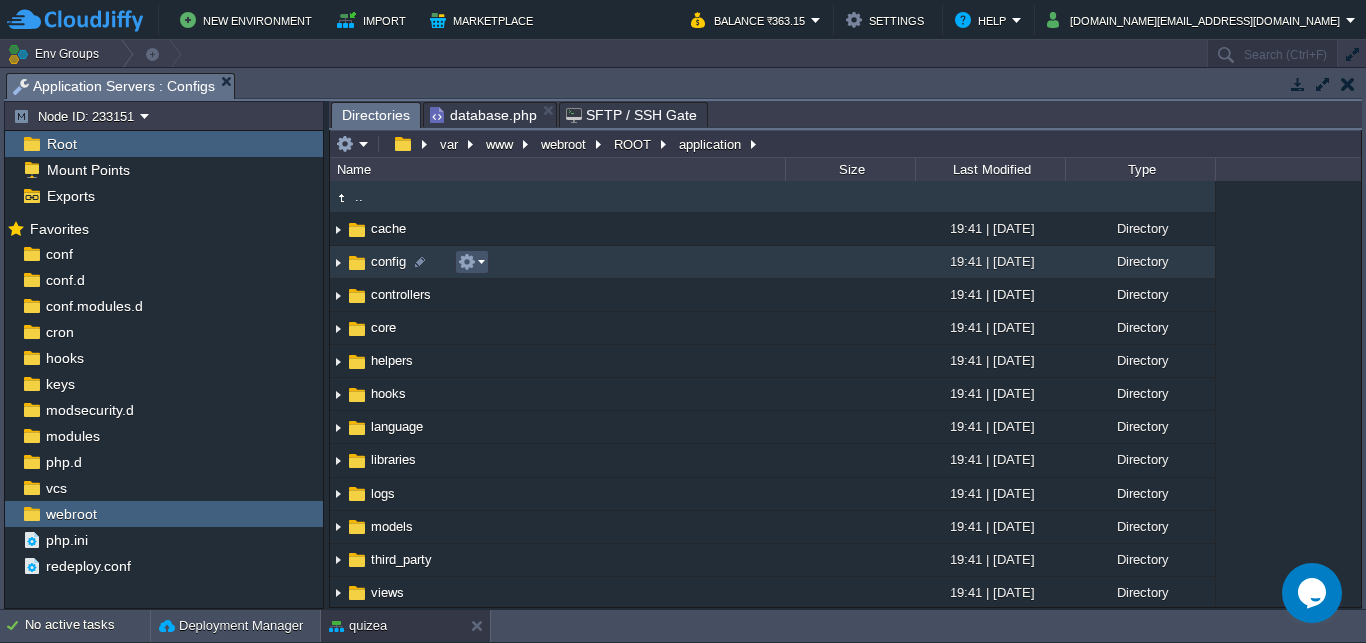 click at bounding box center [467, 262] 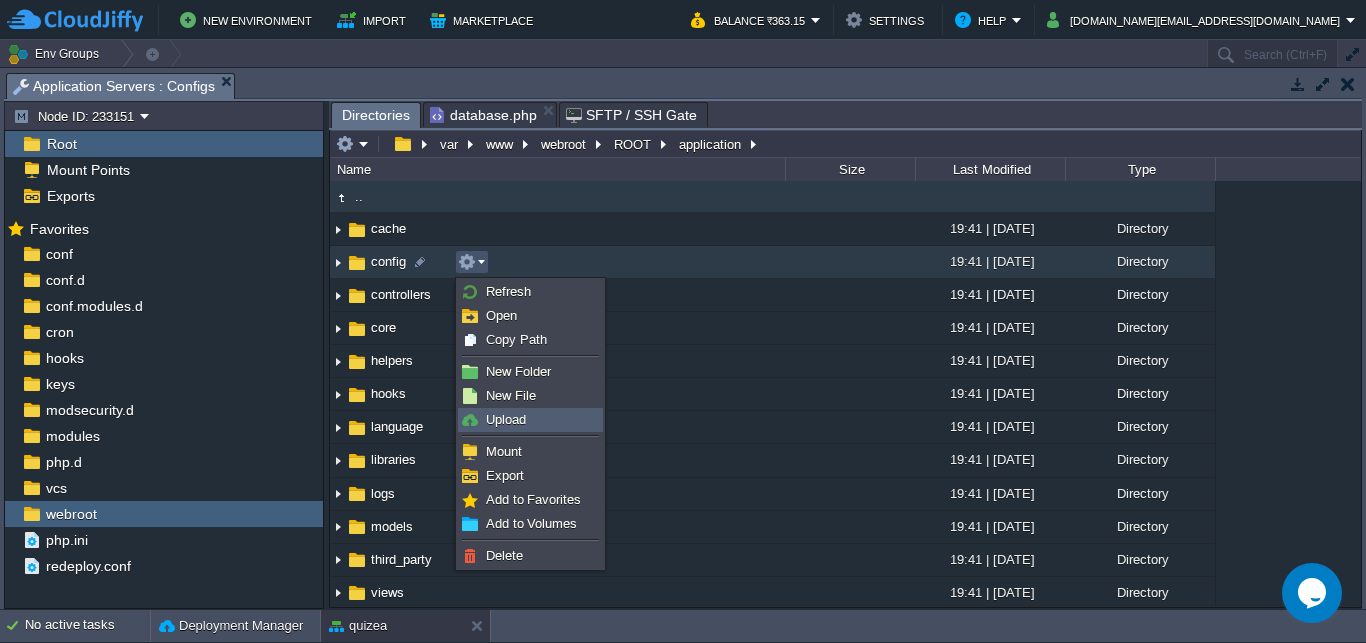 click on "Upload" at bounding box center [506, 419] 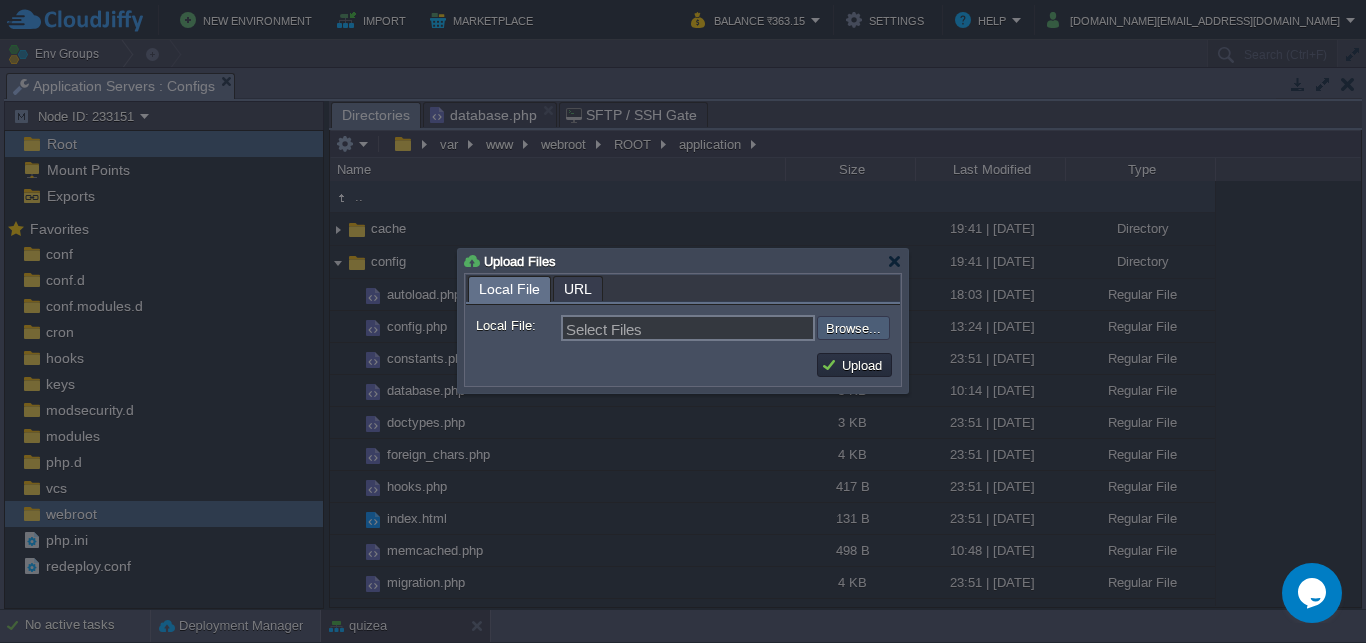 click at bounding box center (763, 328) 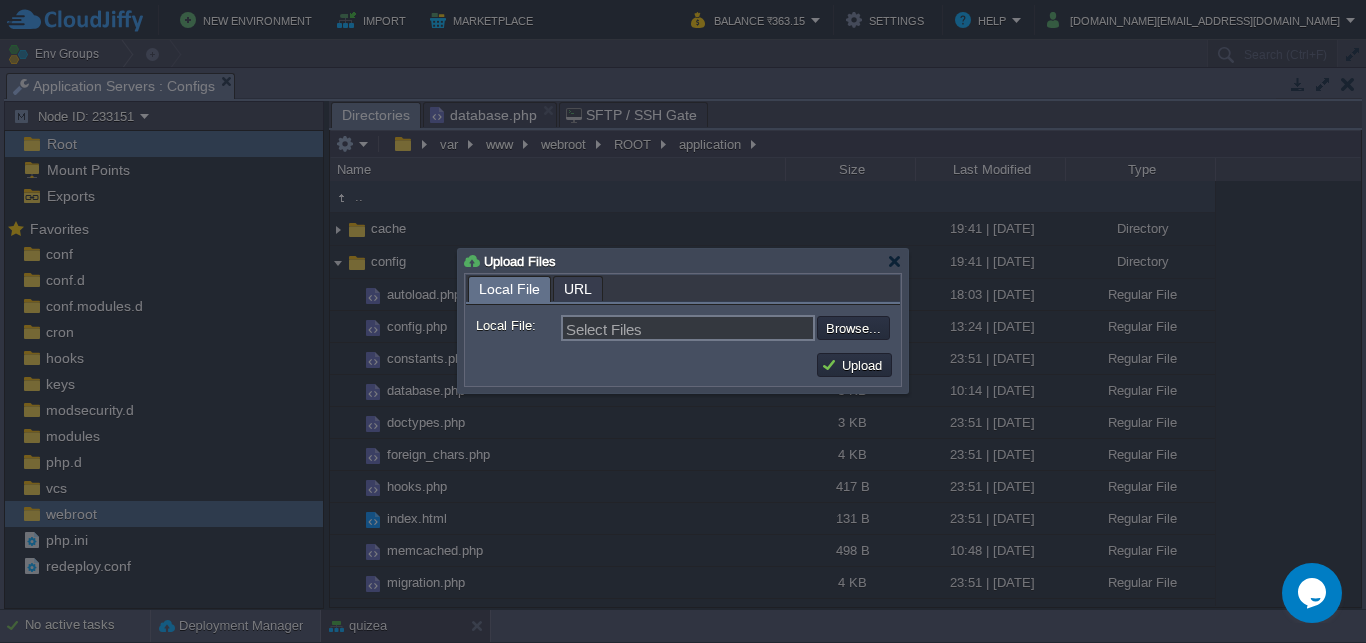 type on "C:\fakepath\foreign_chars.php" 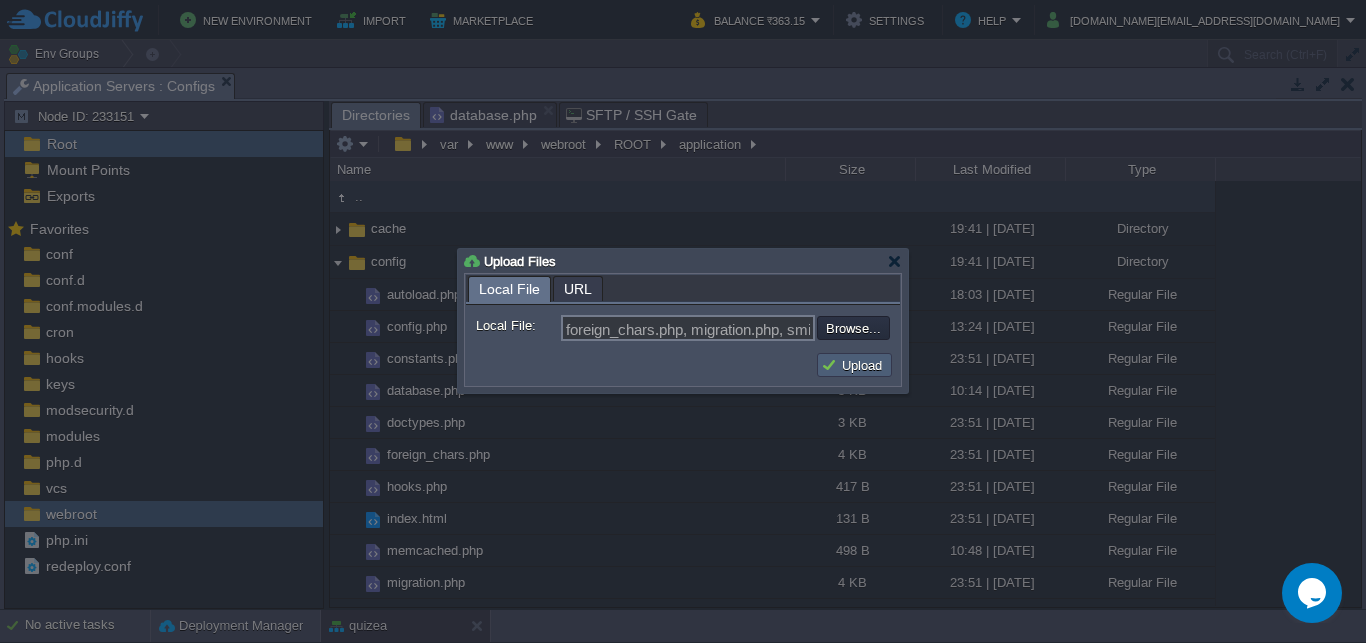 click on "Upload" at bounding box center [854, 365] 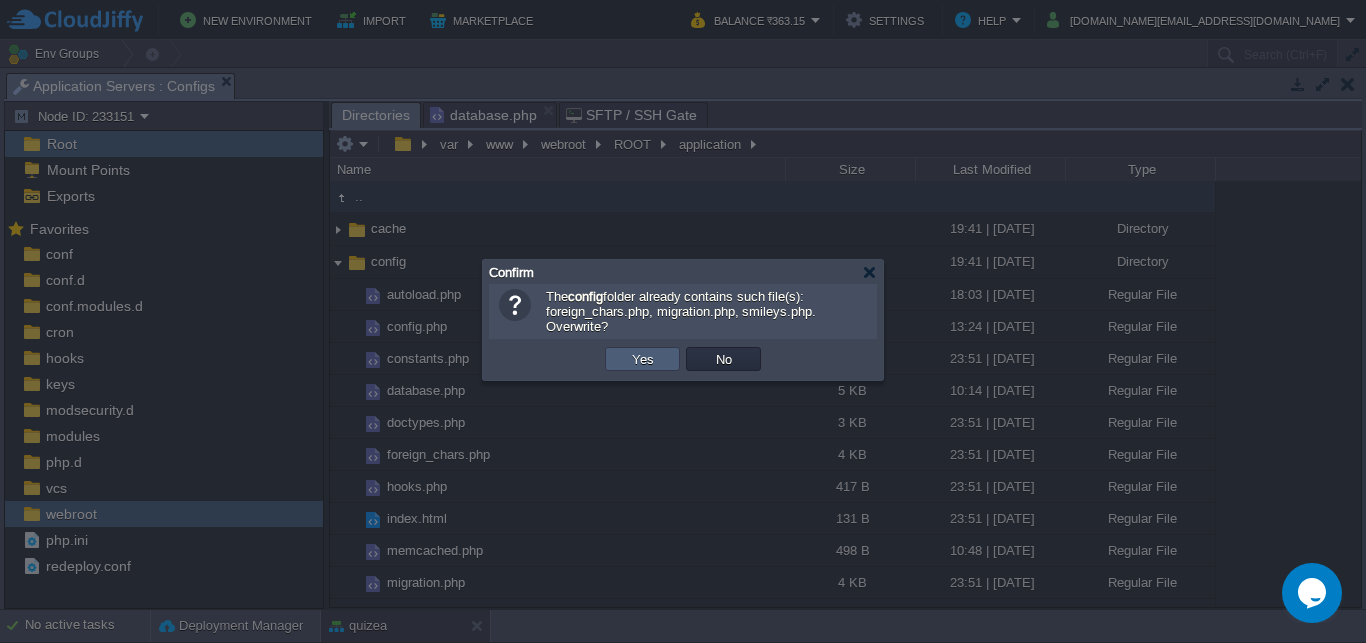 click on "Yes" at bounding box center (642, 359) 